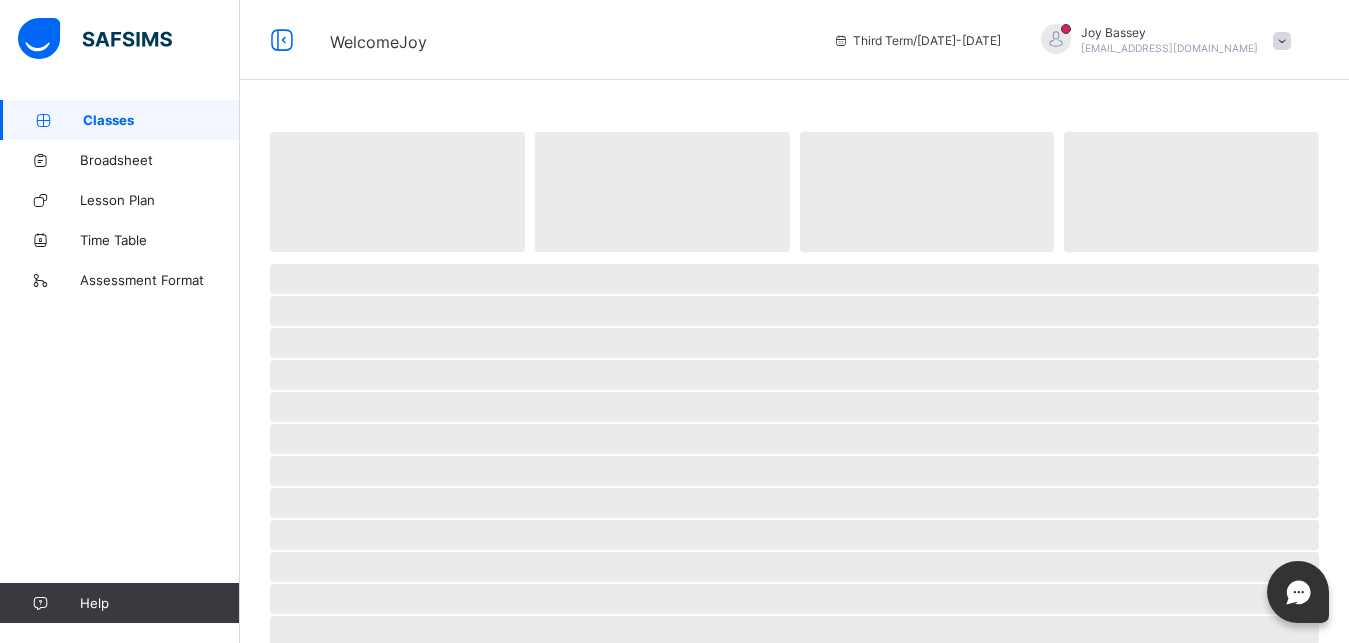 scroll, scrollTop: 0, scrollLeft: 0, axis: both 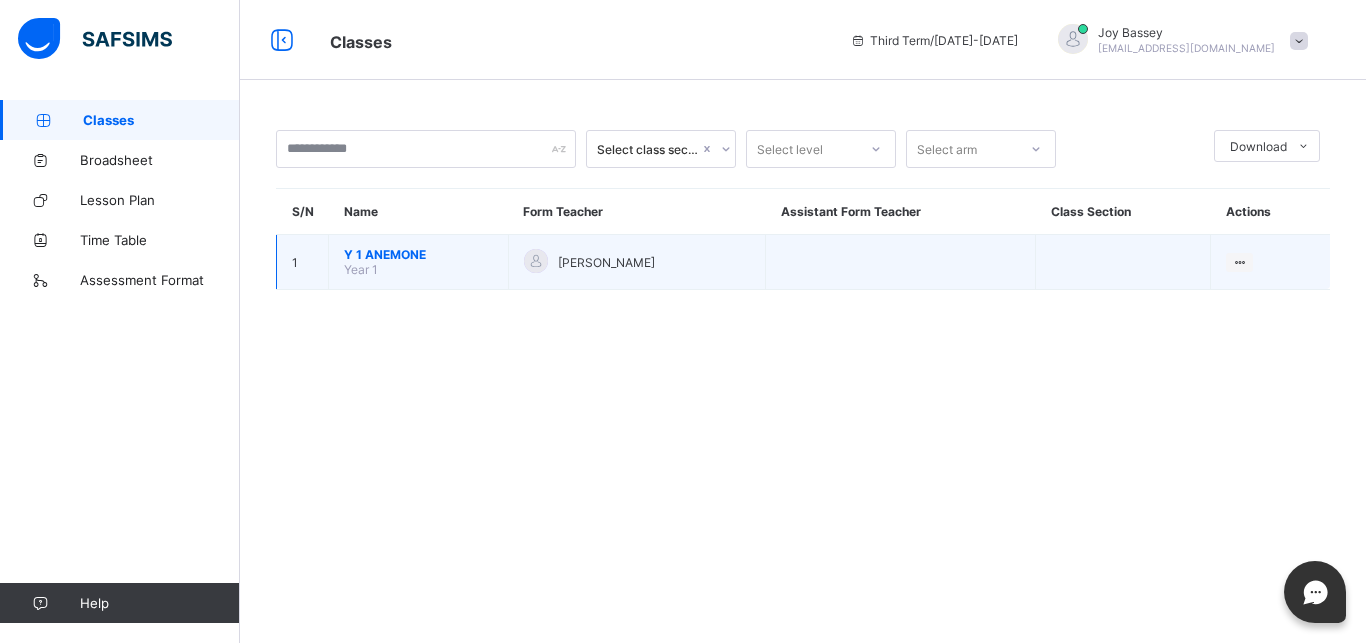 click on "Y 1   ANEMONE" at bounding box center (418, 254) 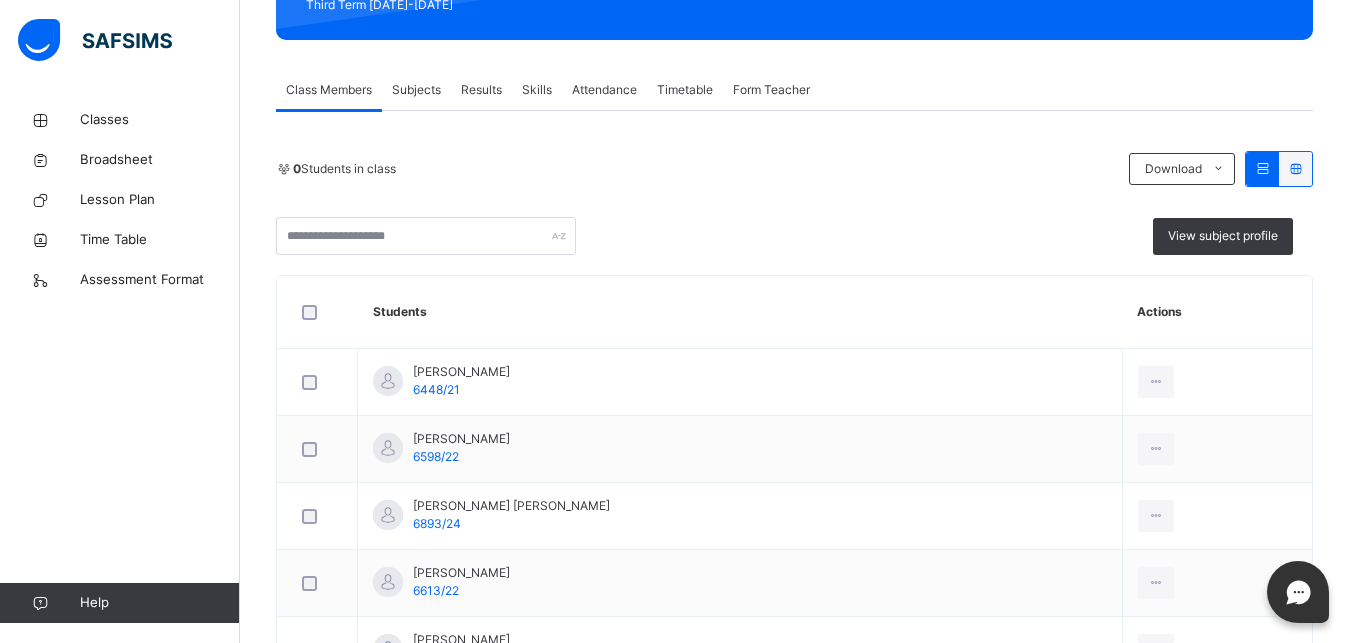 scroll, scrollTop: 357, scrollLeft: 0, axis: vertical 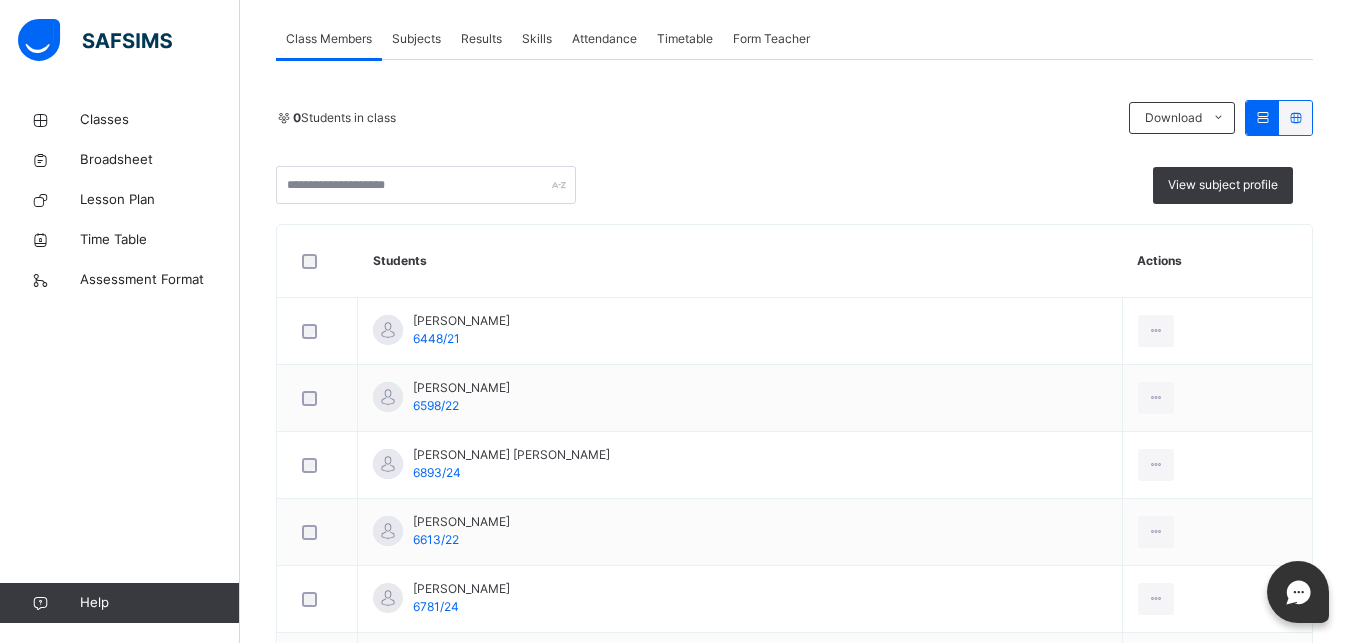 click on "Subjects" at bounding box center (416, 39) 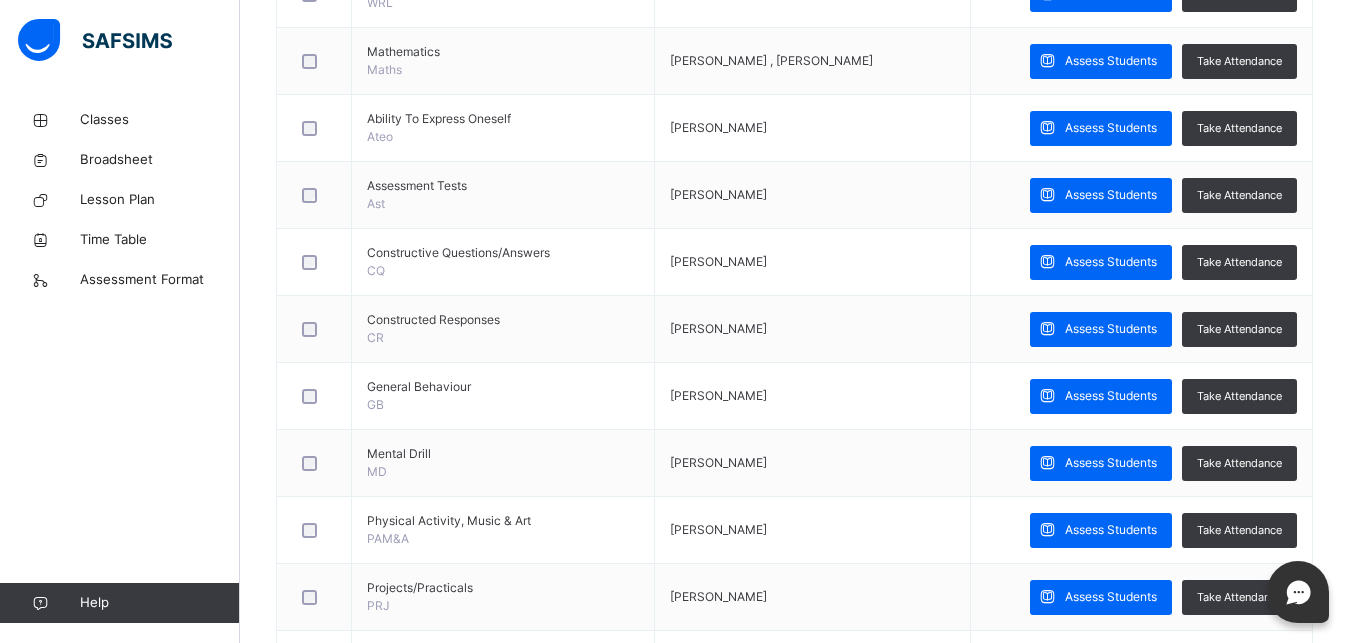 scroll, scrollTop: 663, scrollLeft: 0, axis: vertical 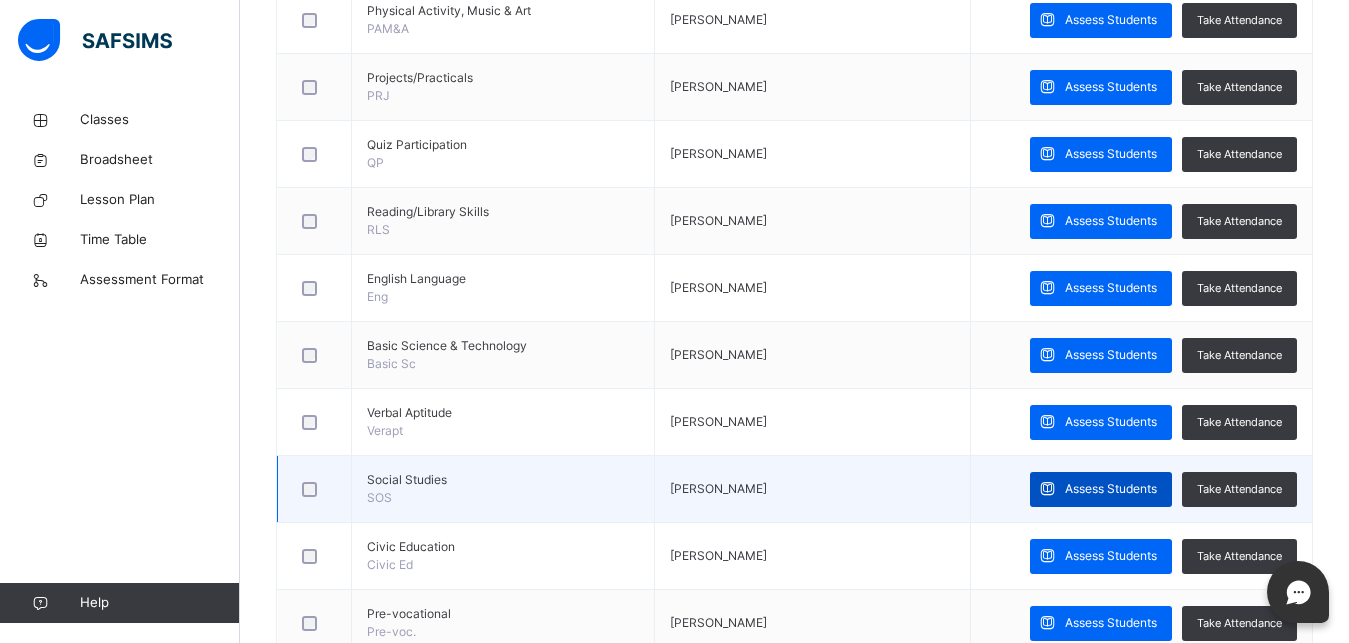 click on "Assess Students" at bounding box center (1111, 489) 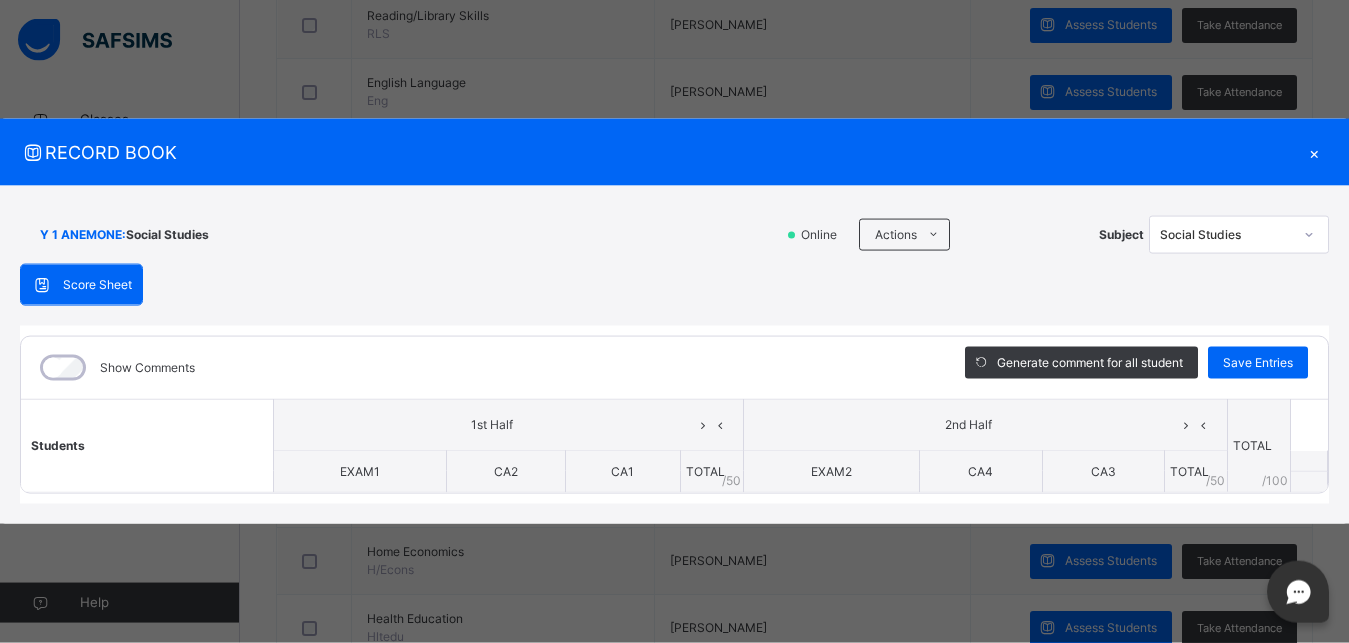 scroll, scrollTop: 1326, scrollLeft: 0, axis: vertical 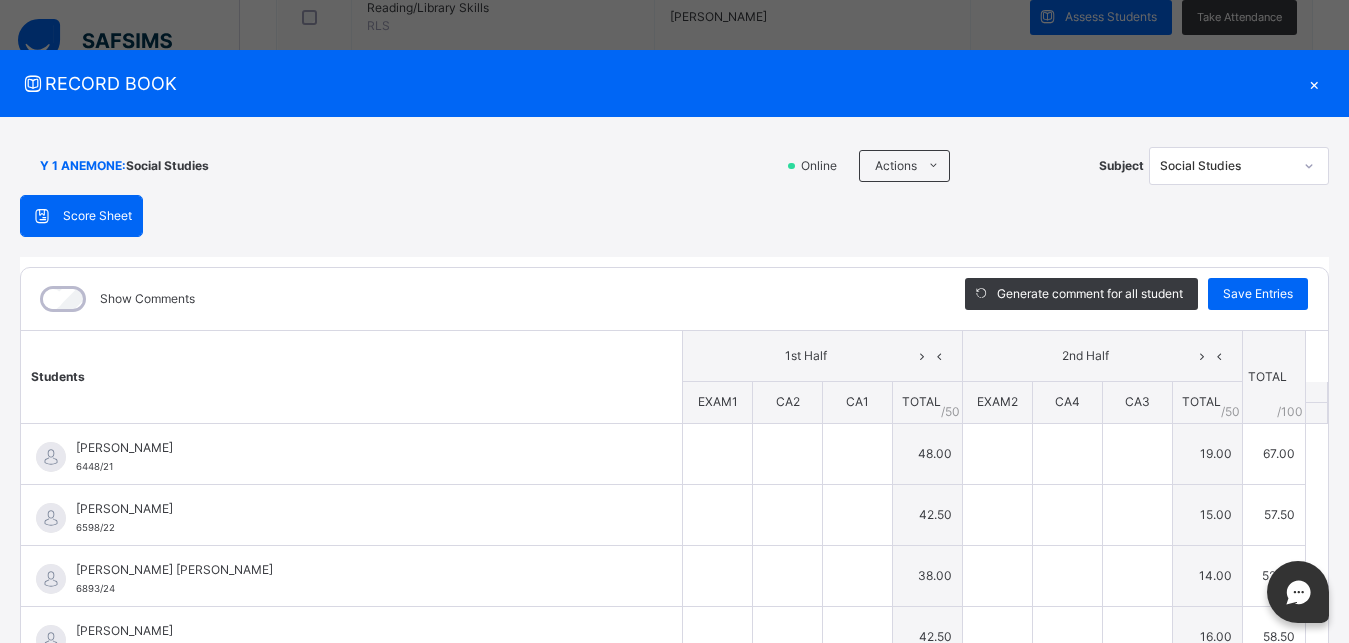 type on "**" 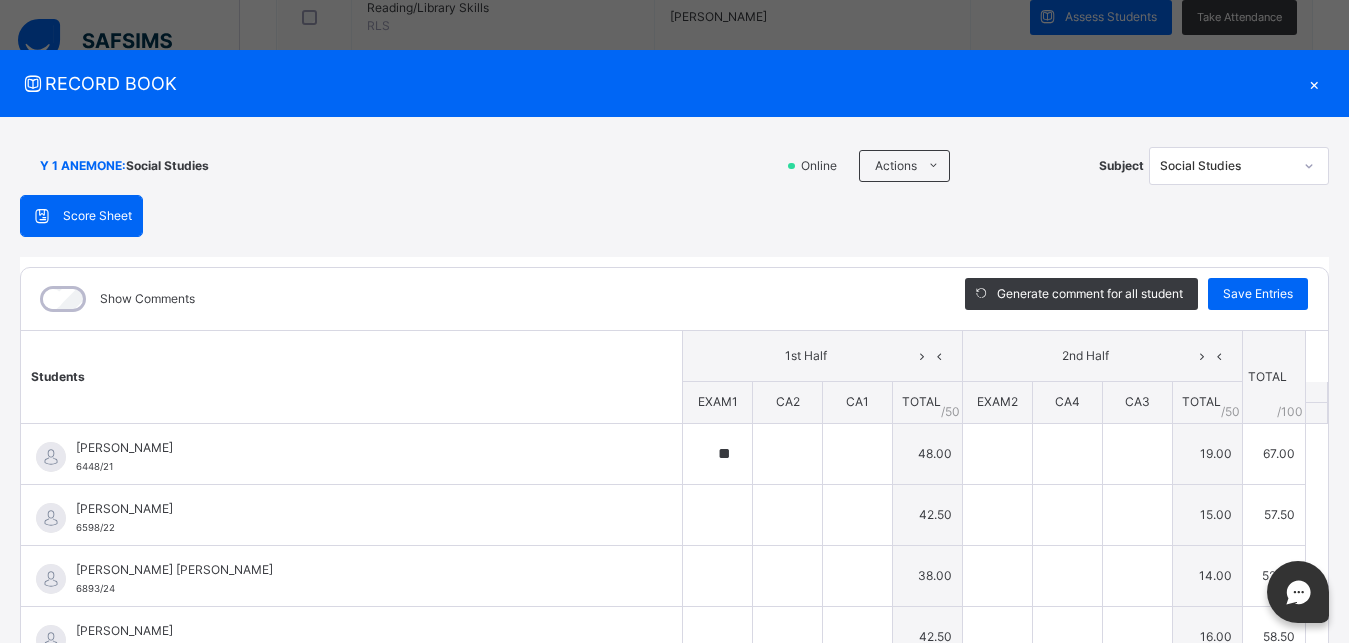 type on "**" 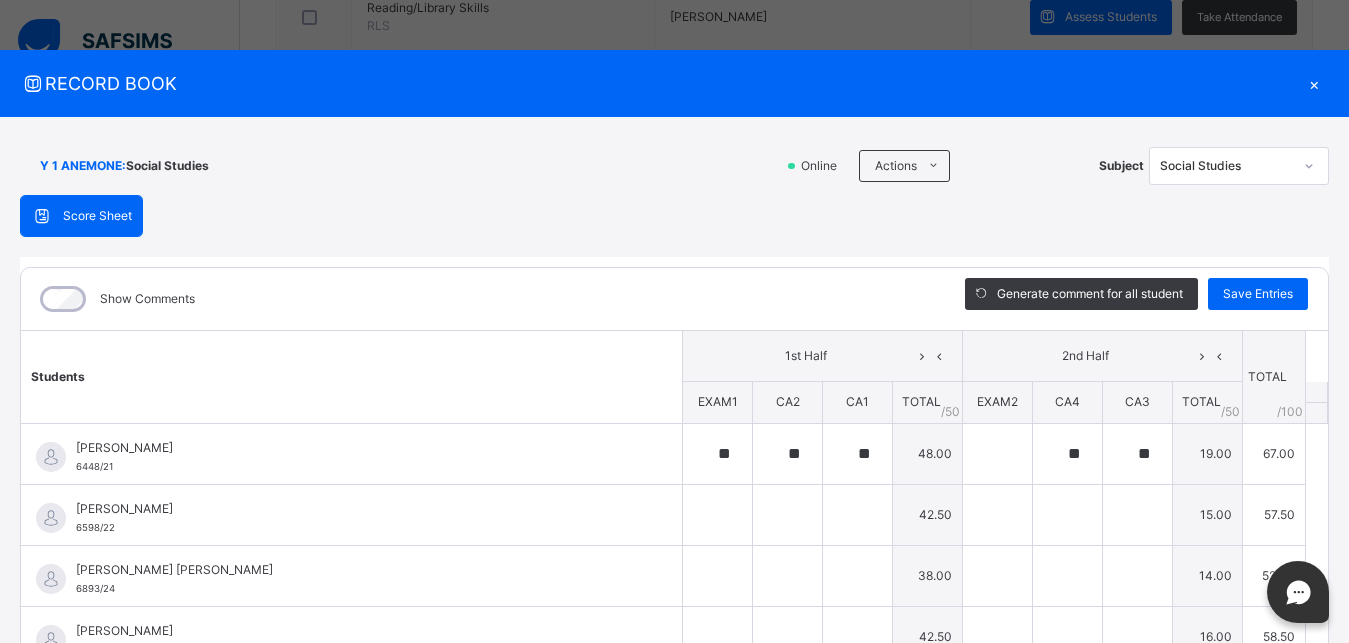 type on "**" 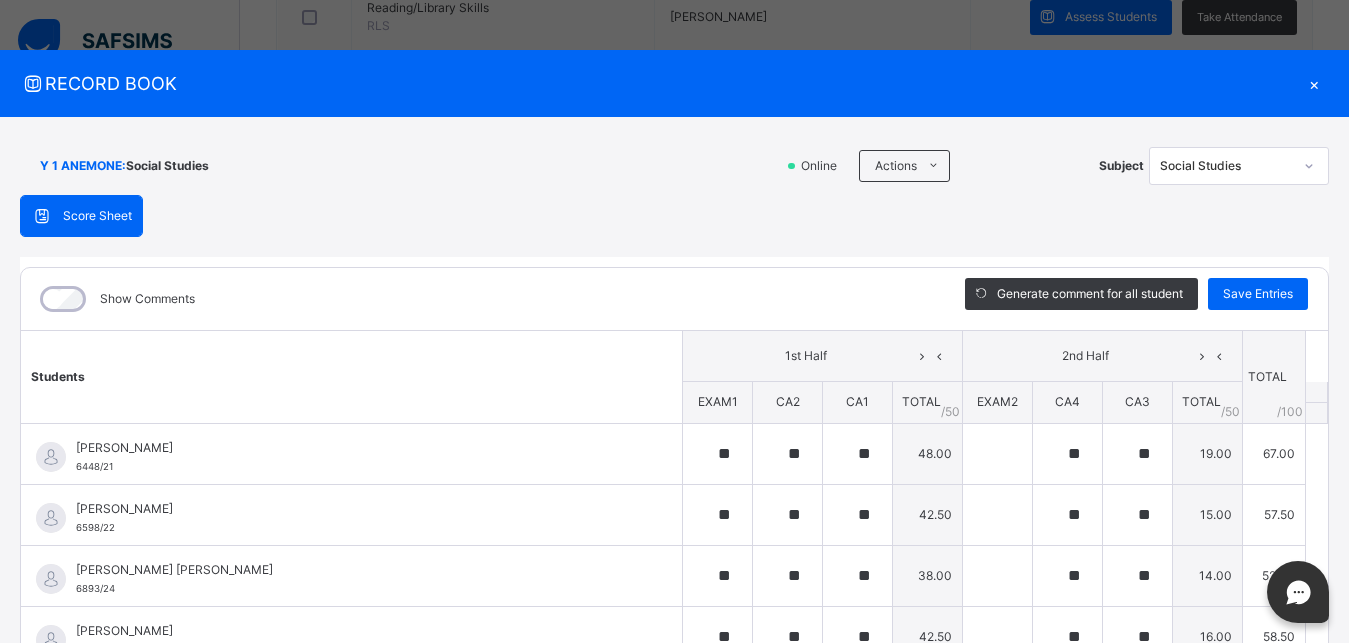 type on "**" 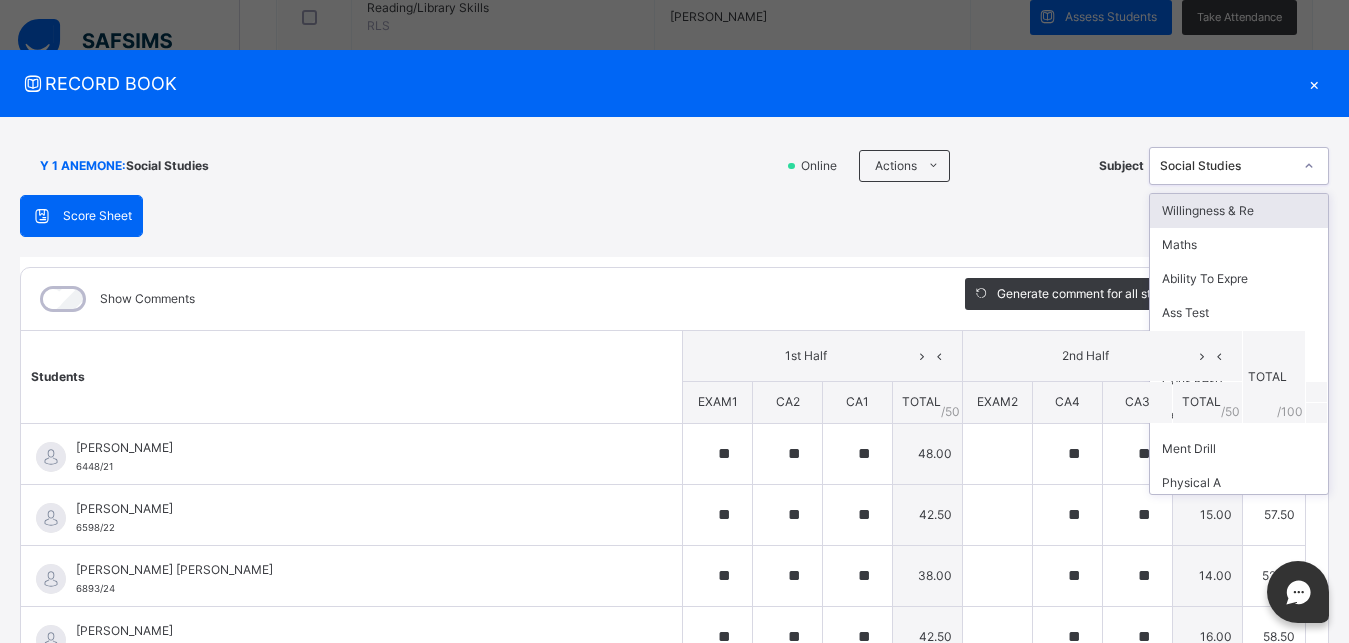 click 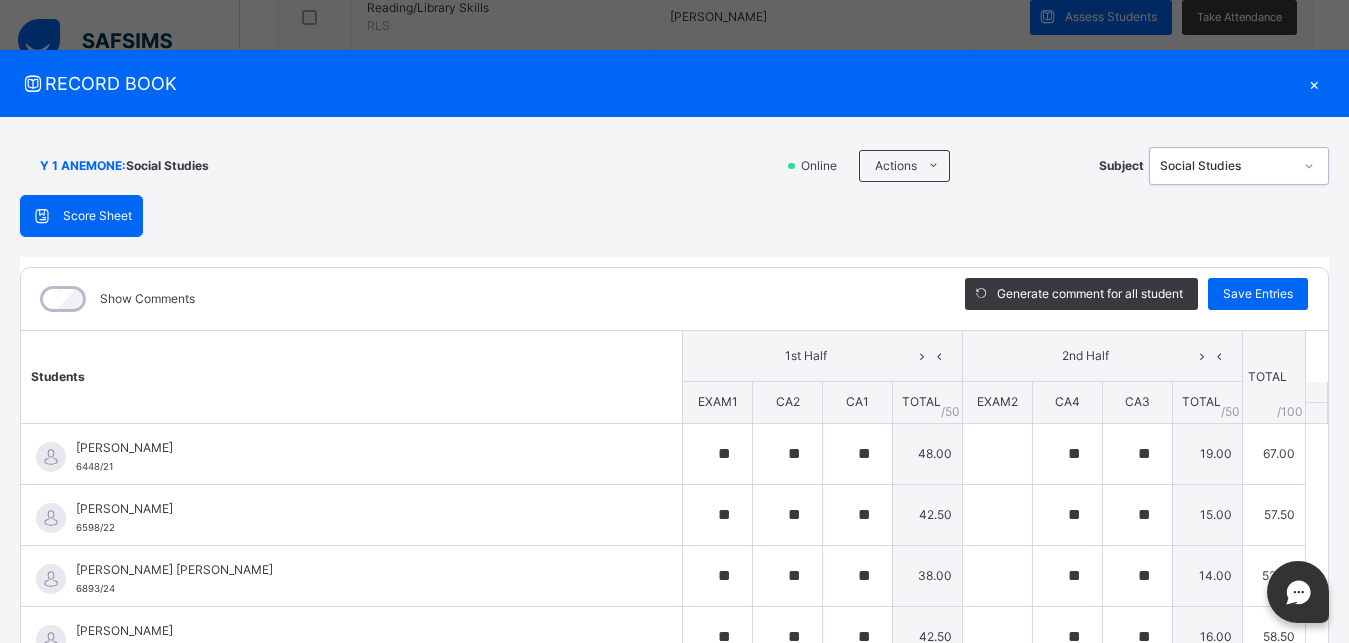click 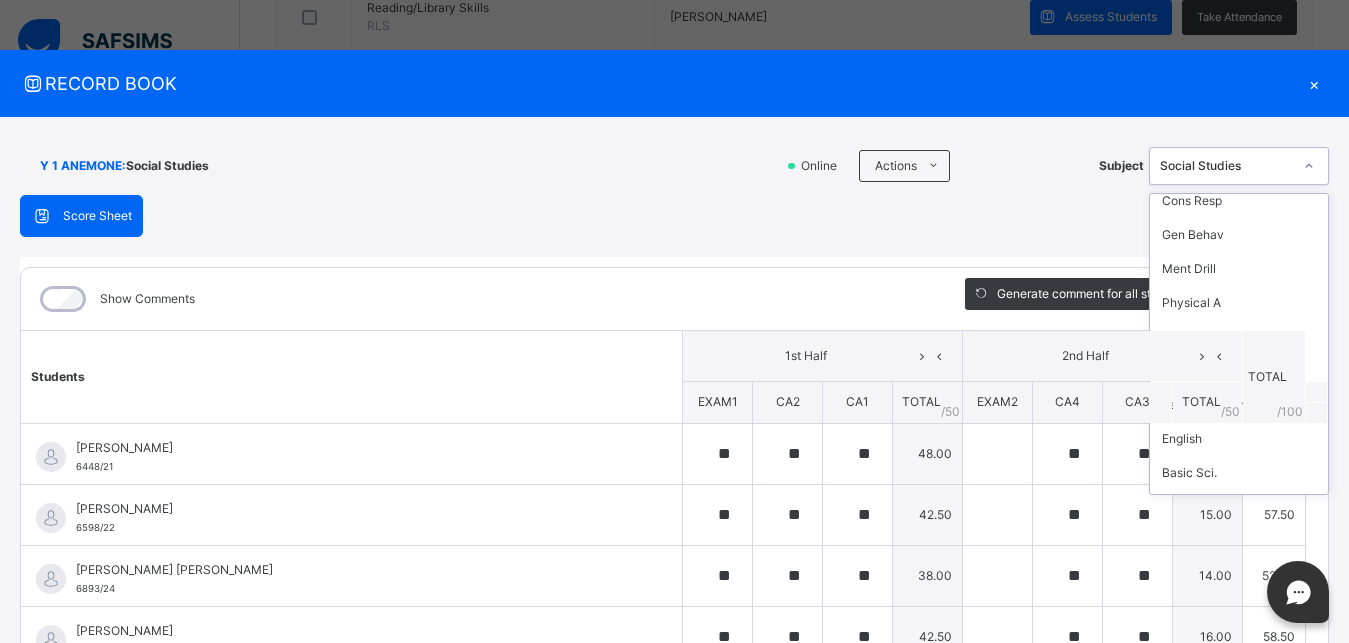 scroll, scrollTop: 225, scrollLeft: 0, axis: vertical 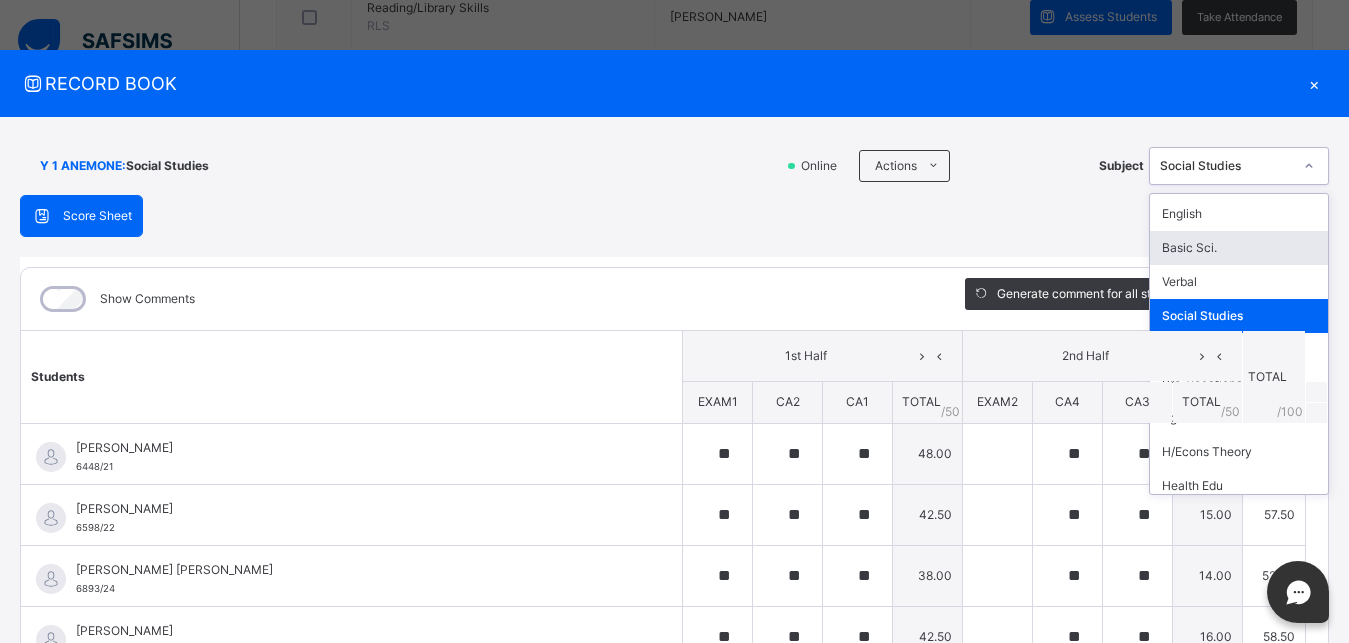 click on "Basic Sci." at bounding box center (1239, 248) 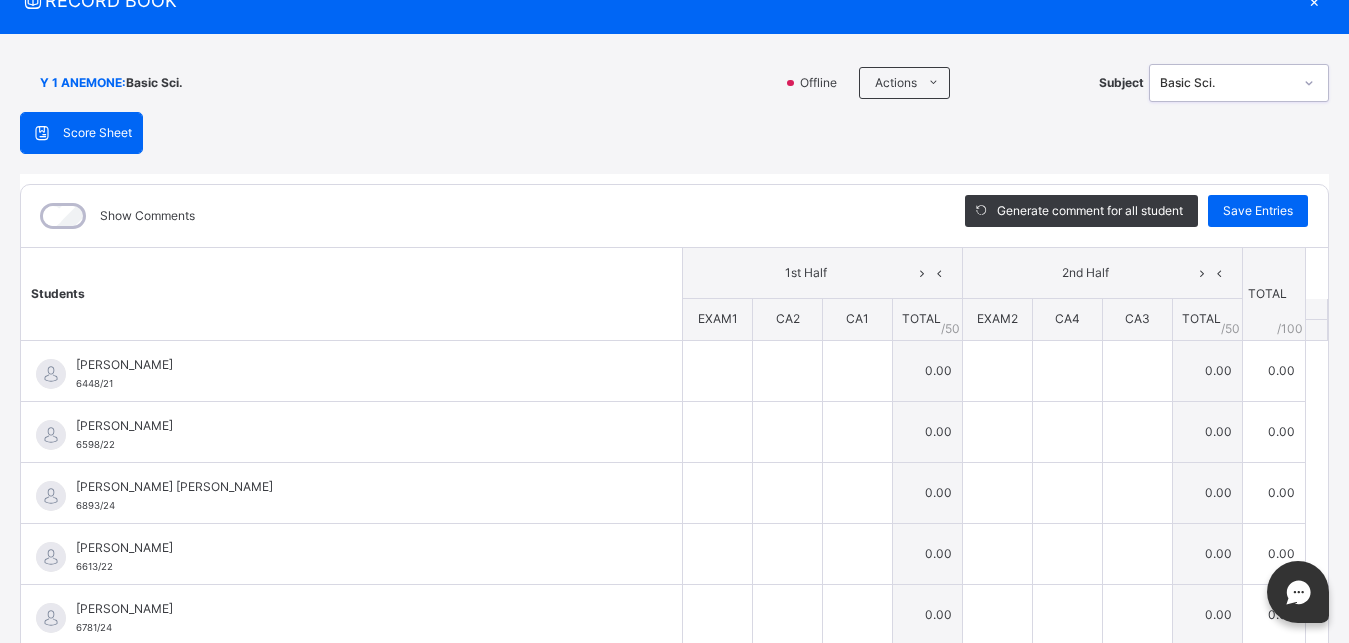 scroll, scrollTop: 268, scrollLeft: 0, axis: vertical 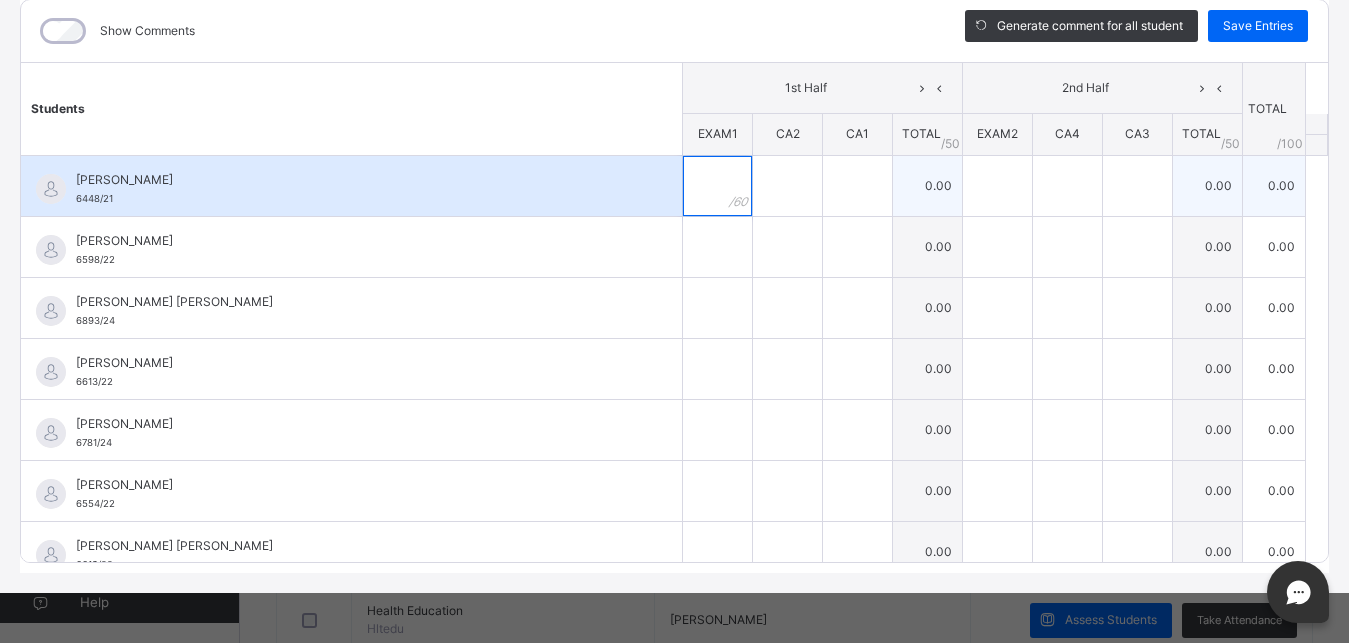 click at bounding box center [717, 186] 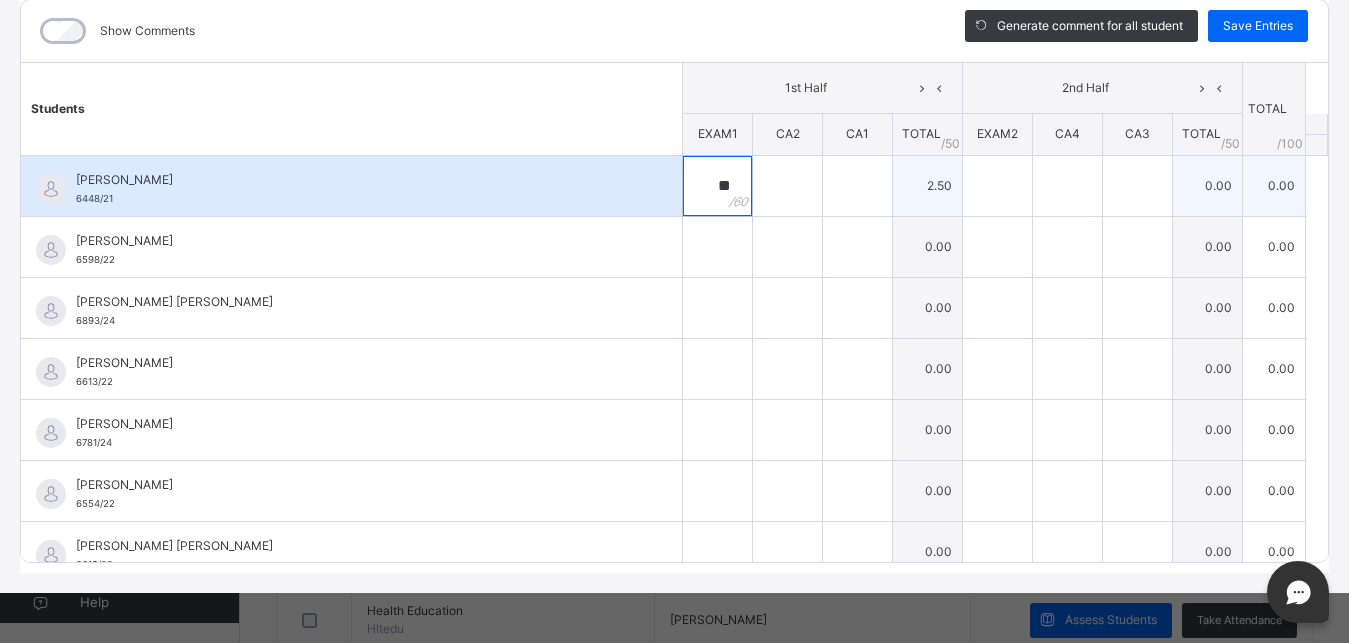 type on "**" 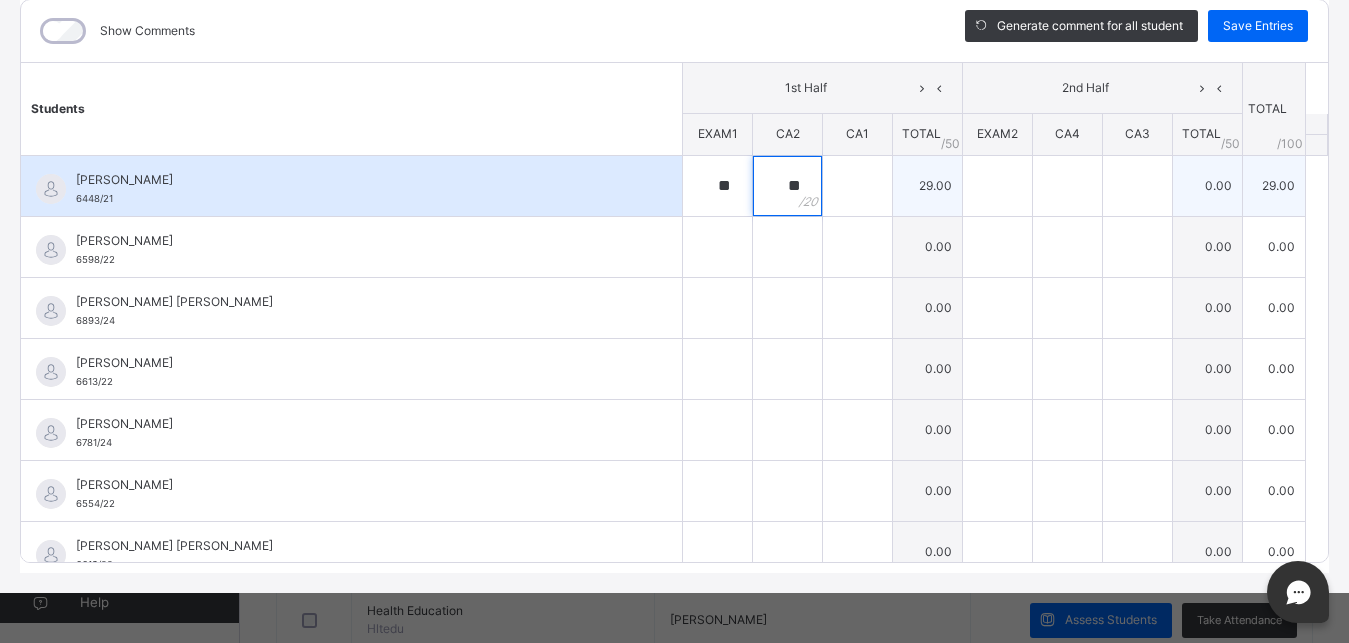 type on "**" 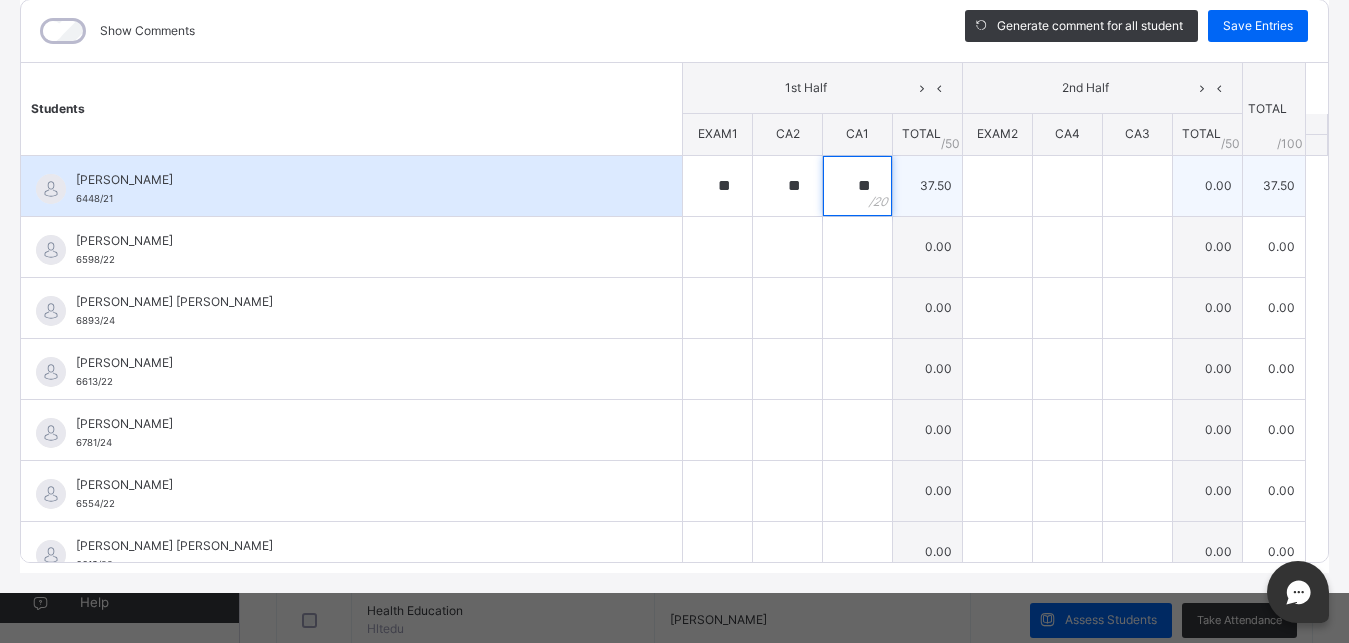 type on "**" 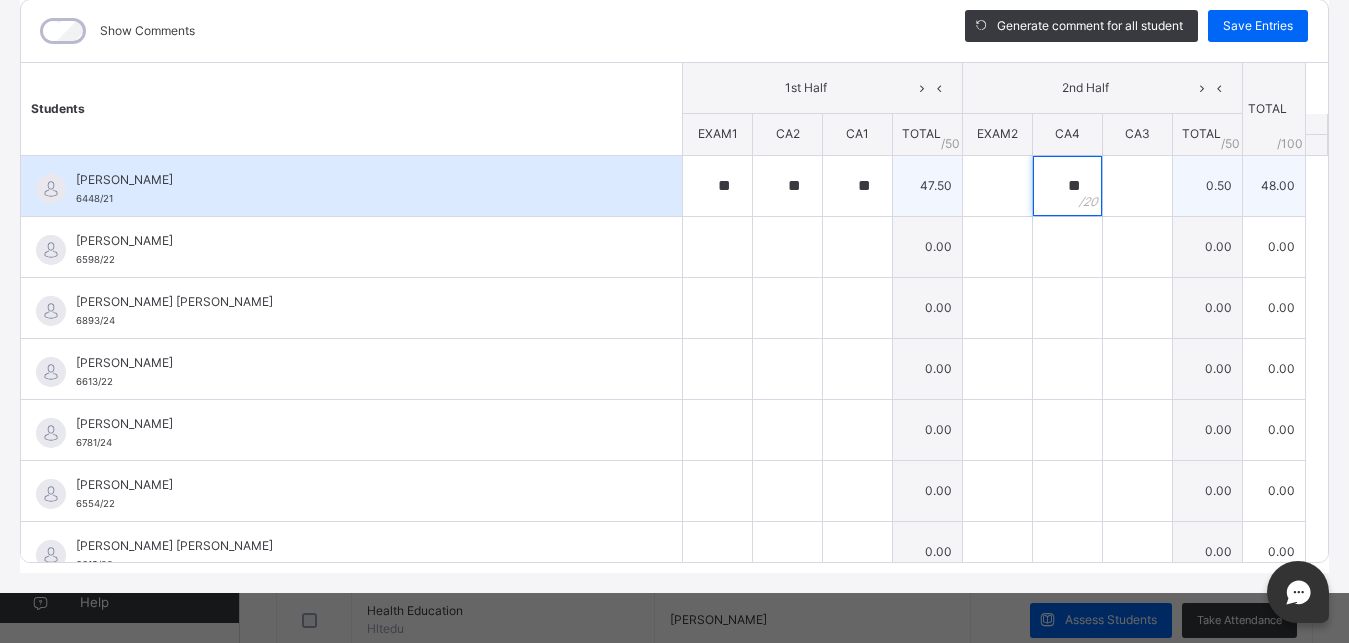 type on "**" 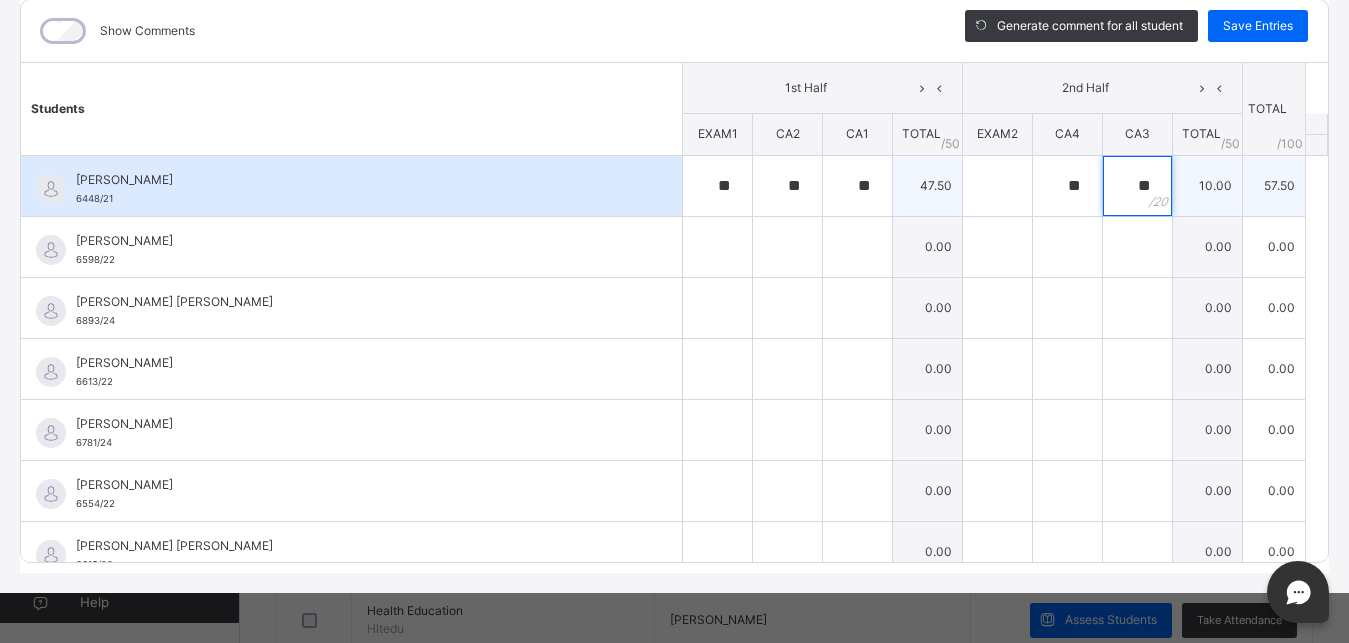 type on "**" 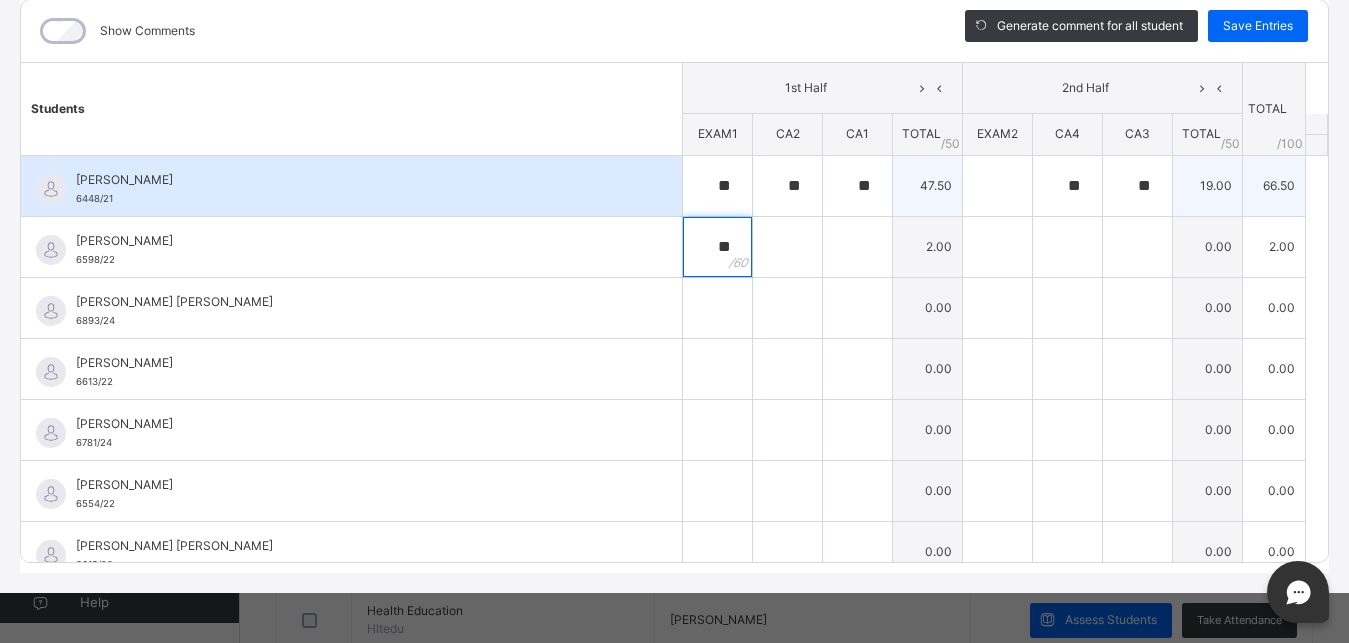 type on "**" 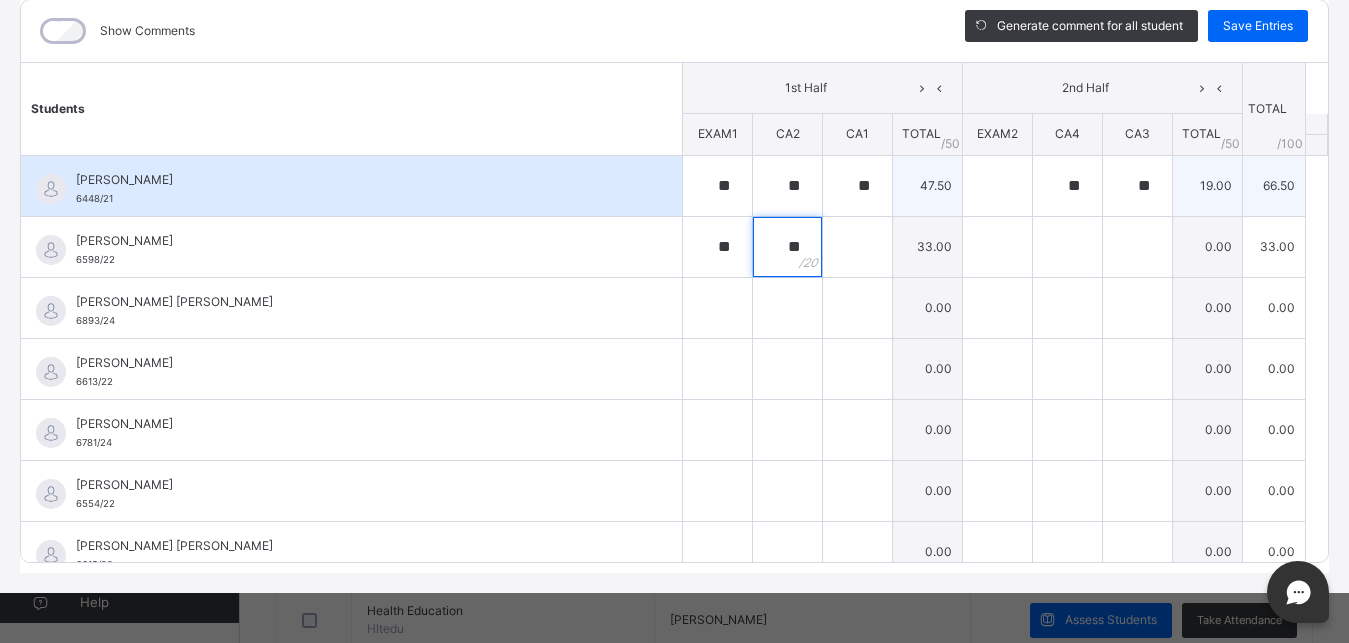 type on "**" 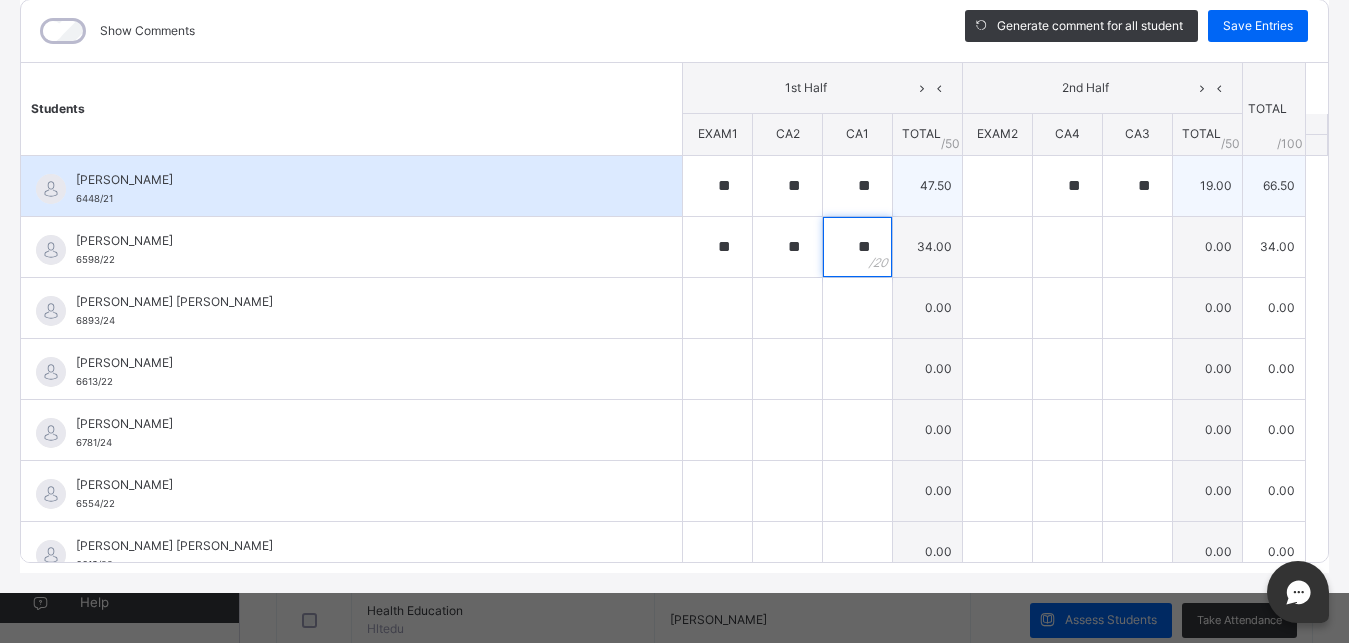 type on "**" 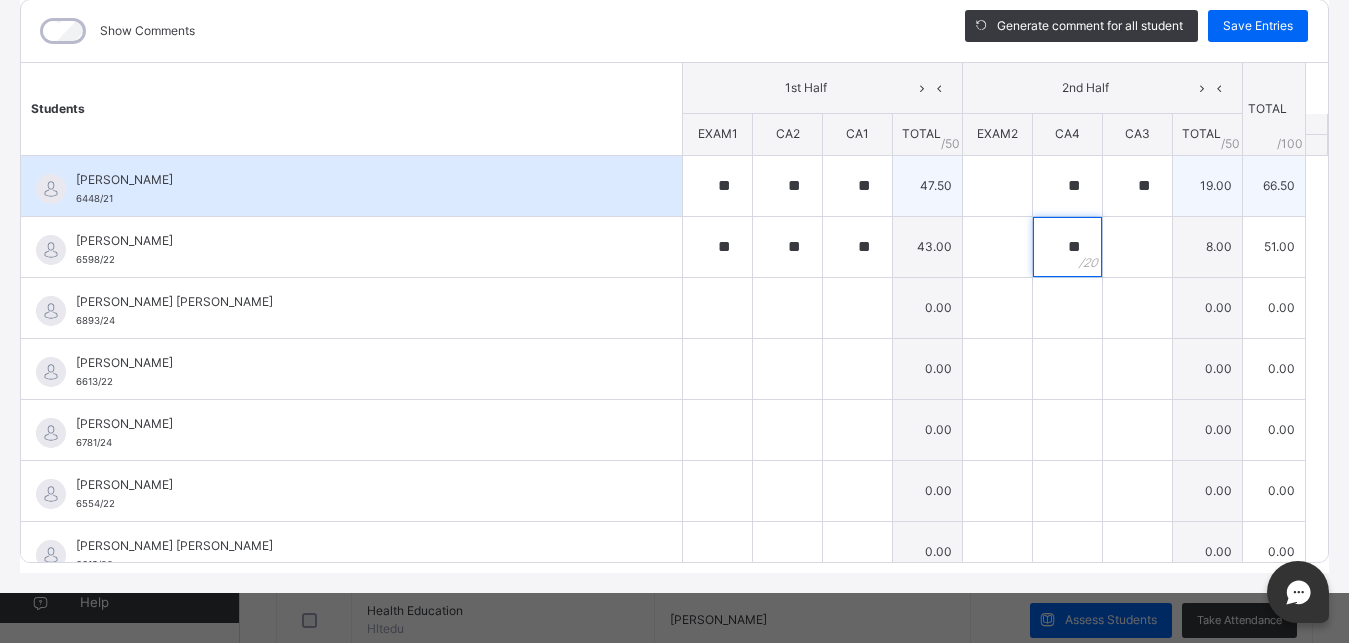 type on "**" 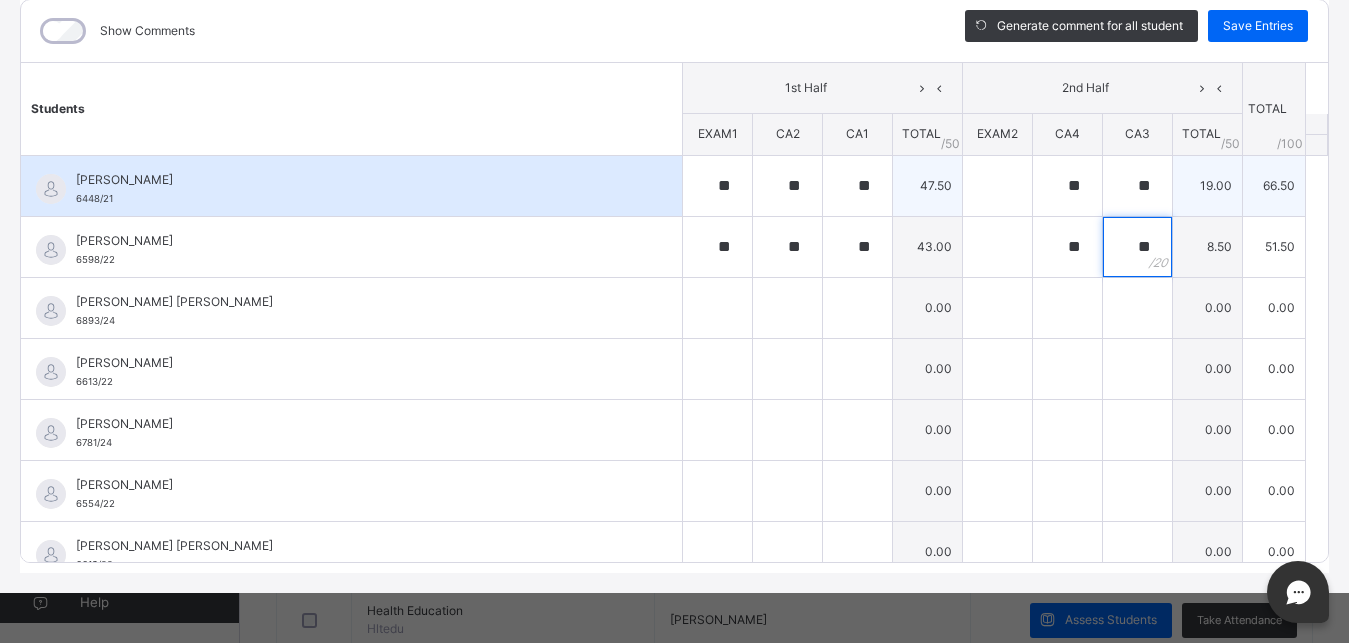 type on "**" 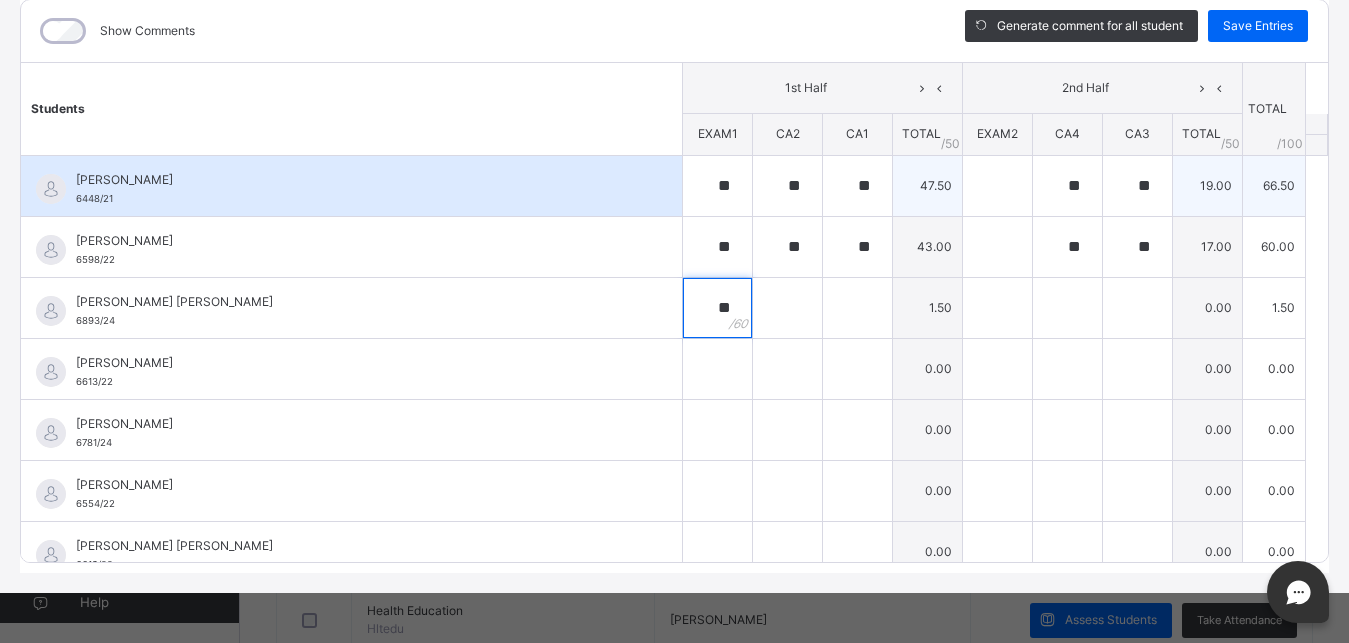 type on "**" 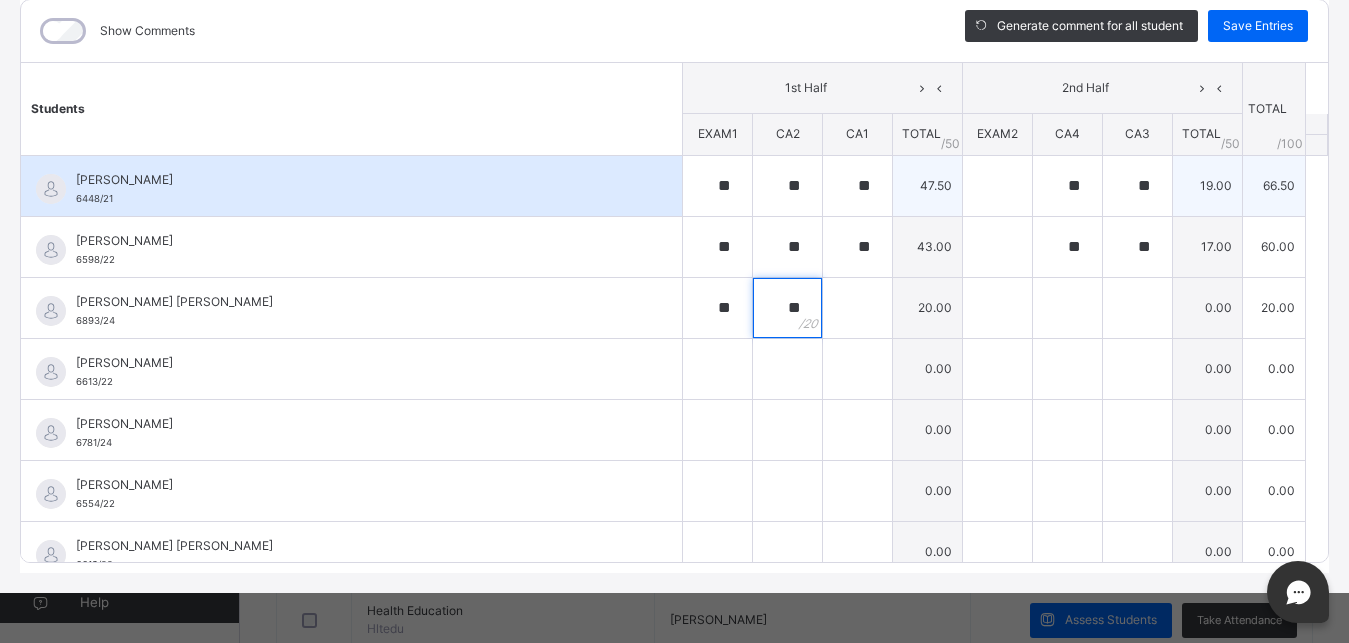 type on "**" 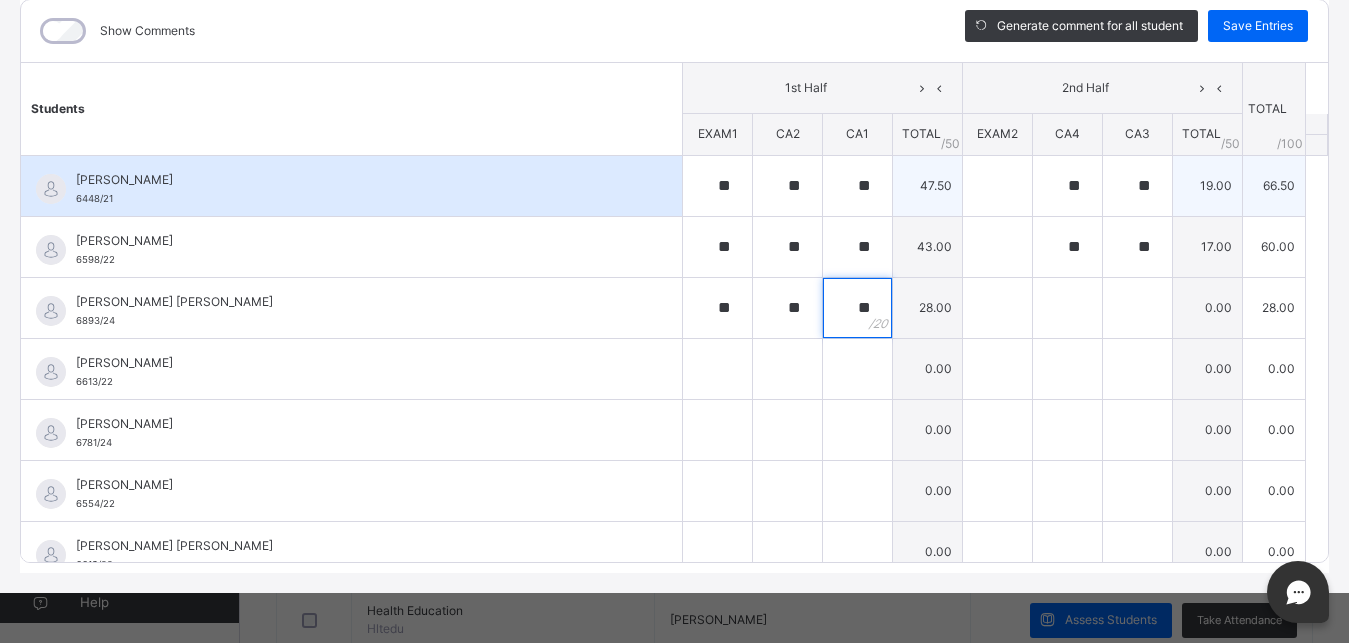 type on "**" 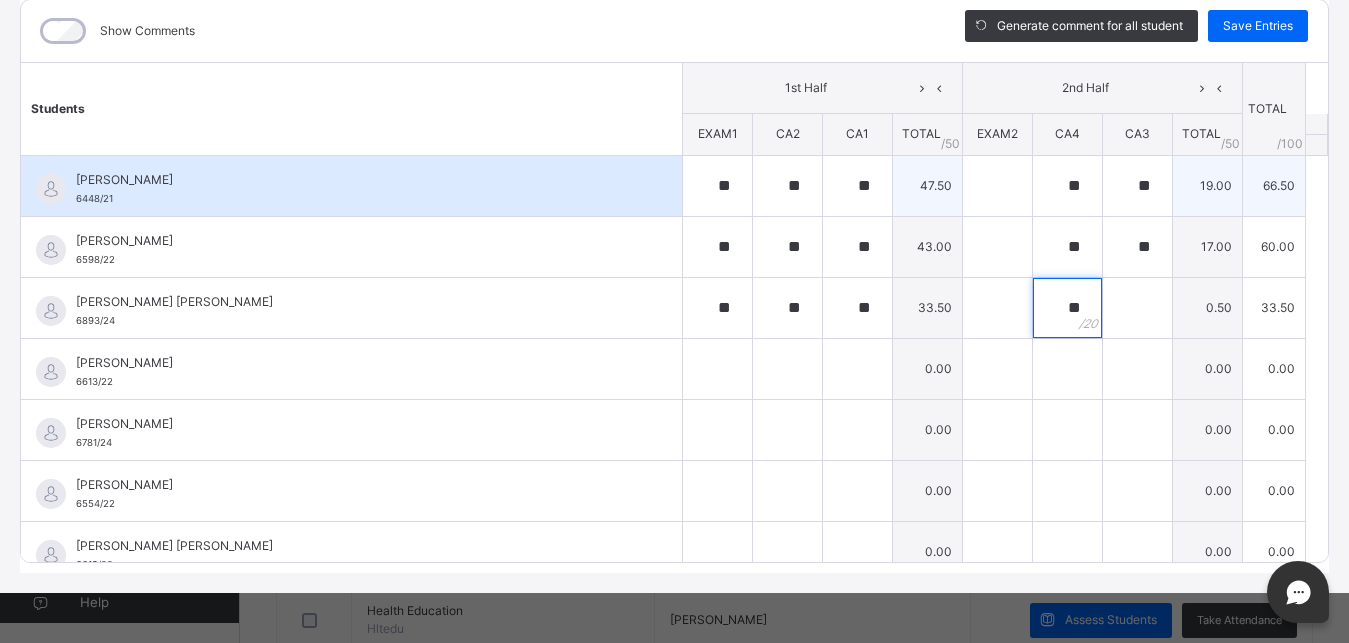 type on "**" 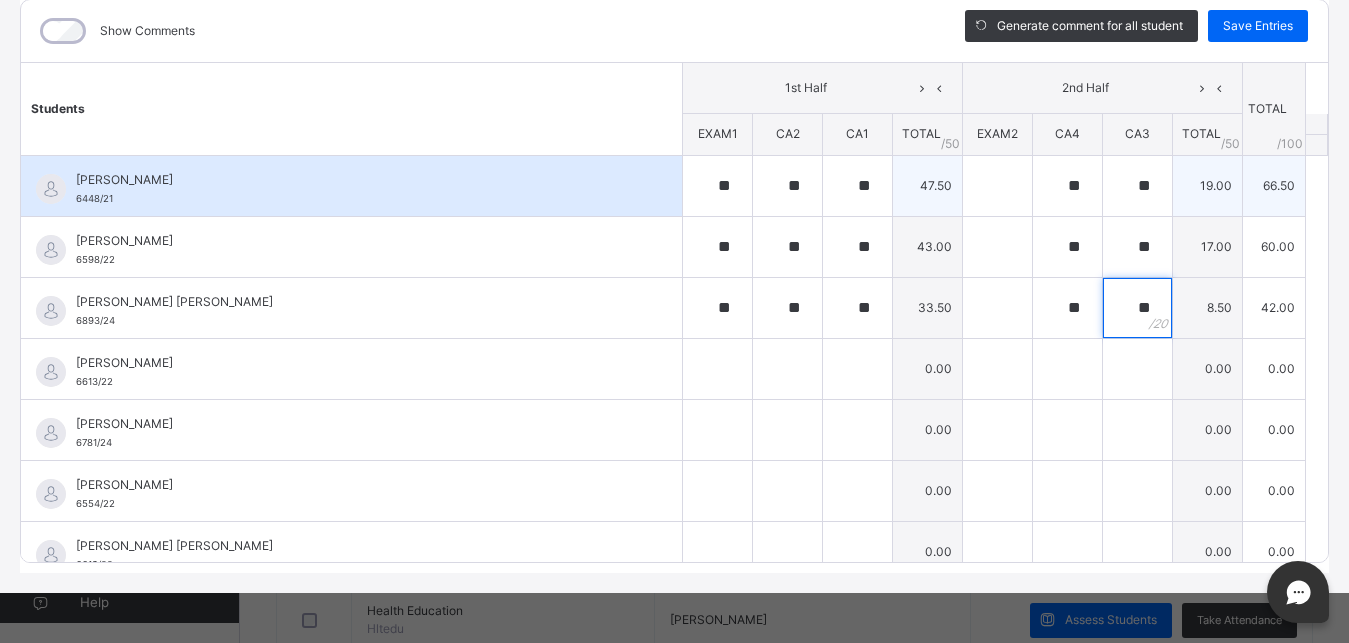 type on "**" 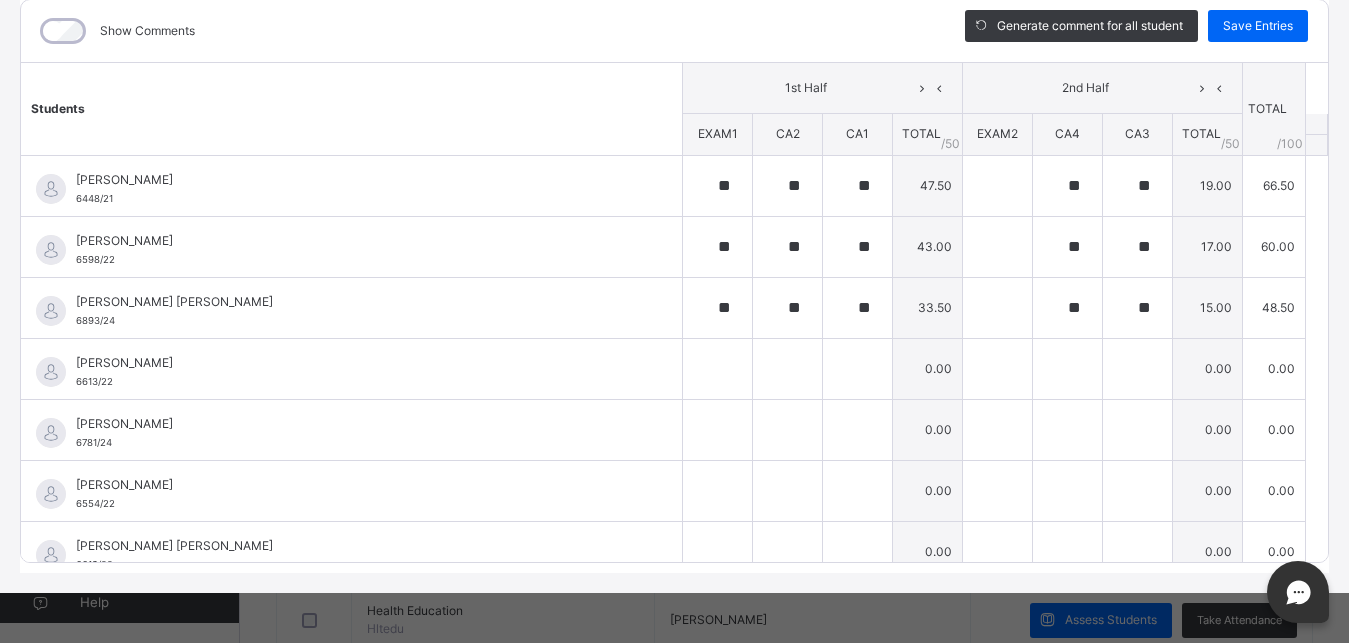 click on "RECORD BOOK × Y 1   ANEMONE :   Basic Sci. Offline Actions  Download Empty Score Sheet  Upload/map score sheet Subject  Basic Sci. TURAKI INTERNATIONAL SCHOOL Date: [DATE] 6:05:51 am Score Sheet Score Sheet Show Comments   Generate comment for all student   Save Entries Class Level:  Y 1   ANEMONE Subject:  Basic Sci. Session:  2024/2025 Session Session:  Third Term Students 1st Half 2nd Half TOTAL /100 Comment EXAM1 CA2 CA1 TOTAL / 50 EXAM2 CA4 CA3 TOTAL / 50 [PERSON_NAME] 6448/21 [PERSON_NAME] 6448/21 ** ** ** 47.50 ** ** 19.00 66.50 Generate comment 0 / 250   ×   Subject Teacher’s Comment Generate and see in full the comment developed by the AI with an option to regenerate the comment [PERSON_NAME] JAFAR   6448/21   Total 66.50  / 100.00 [PERSON_NAME] Bot   Regenerate     Use this comment   [PERSON_NAME] 6598/22 [PERSON_NAME] 6598/22 ** ** ** 43.00 ** ** 17.00 60.00 Generate comment 0 / 250   ×   Subject Teacher’s Comment JS   6598/22   Total  /" at bounding box center (674, 321) 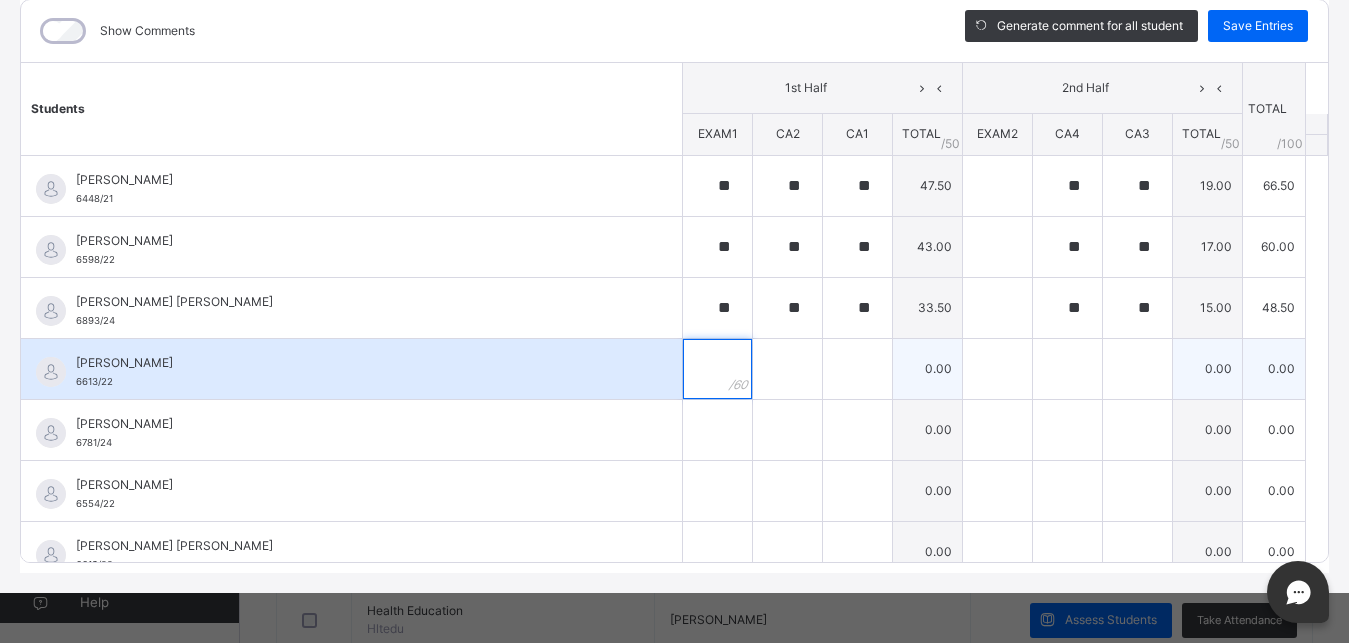 click at bounding box center [717, 369] 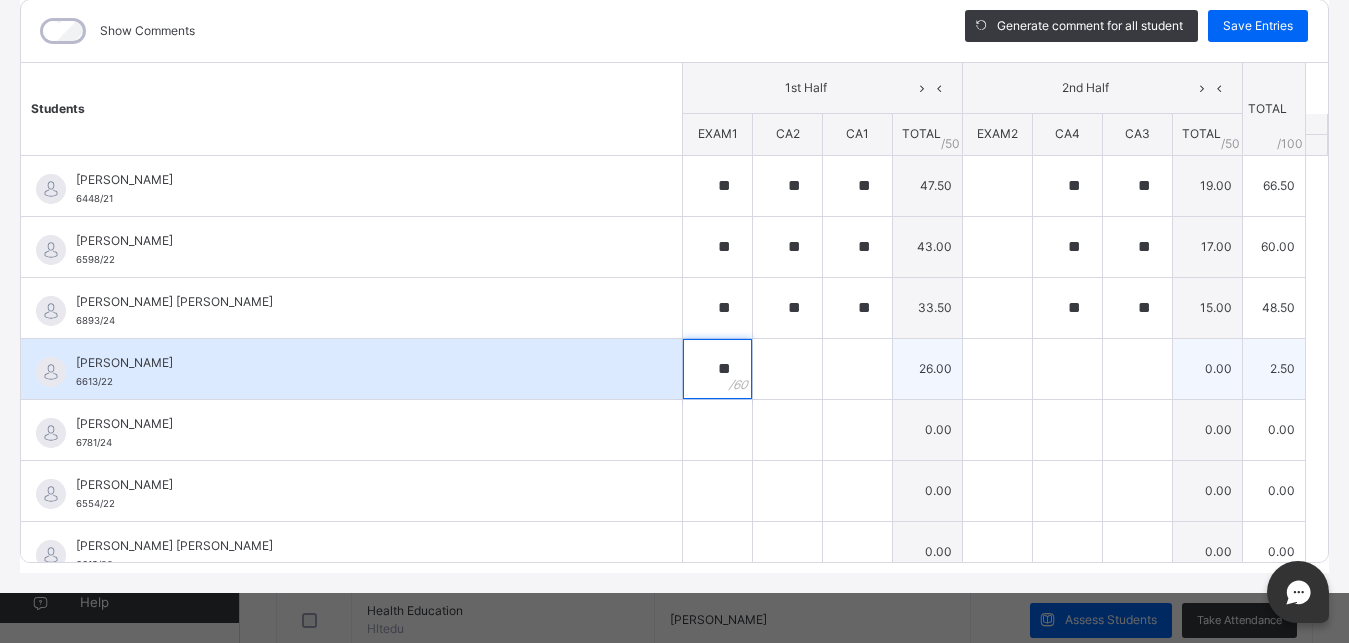 type on "**" 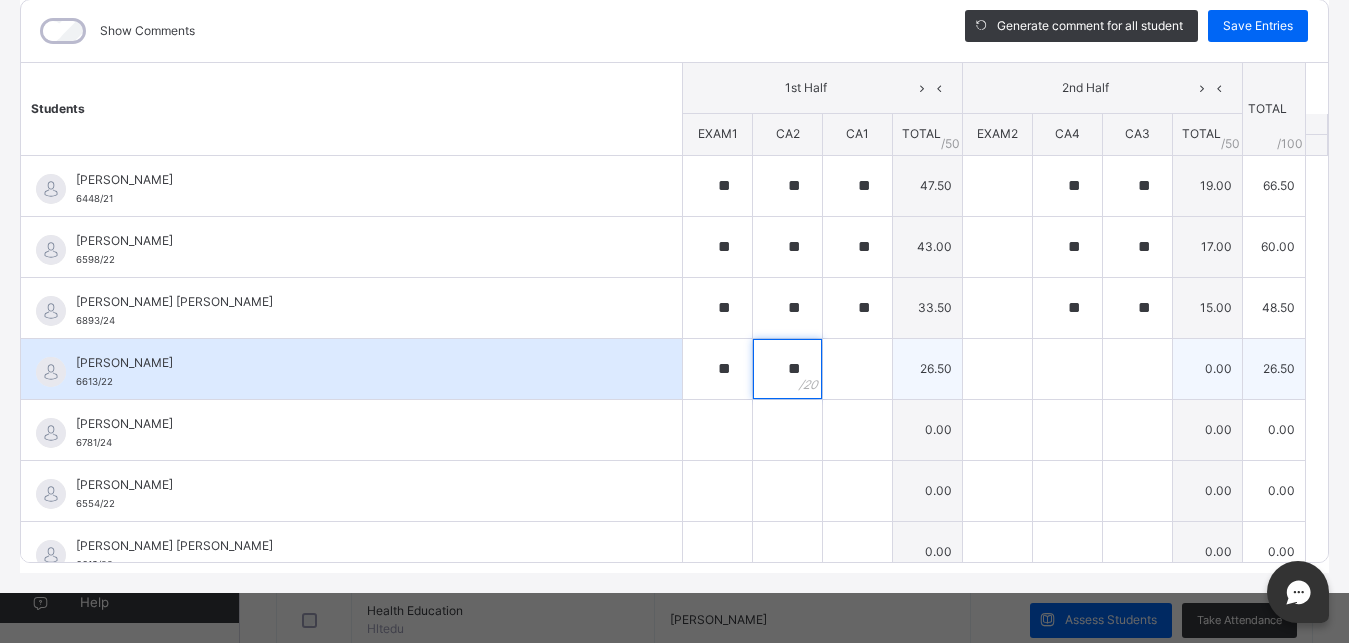 type on "**" 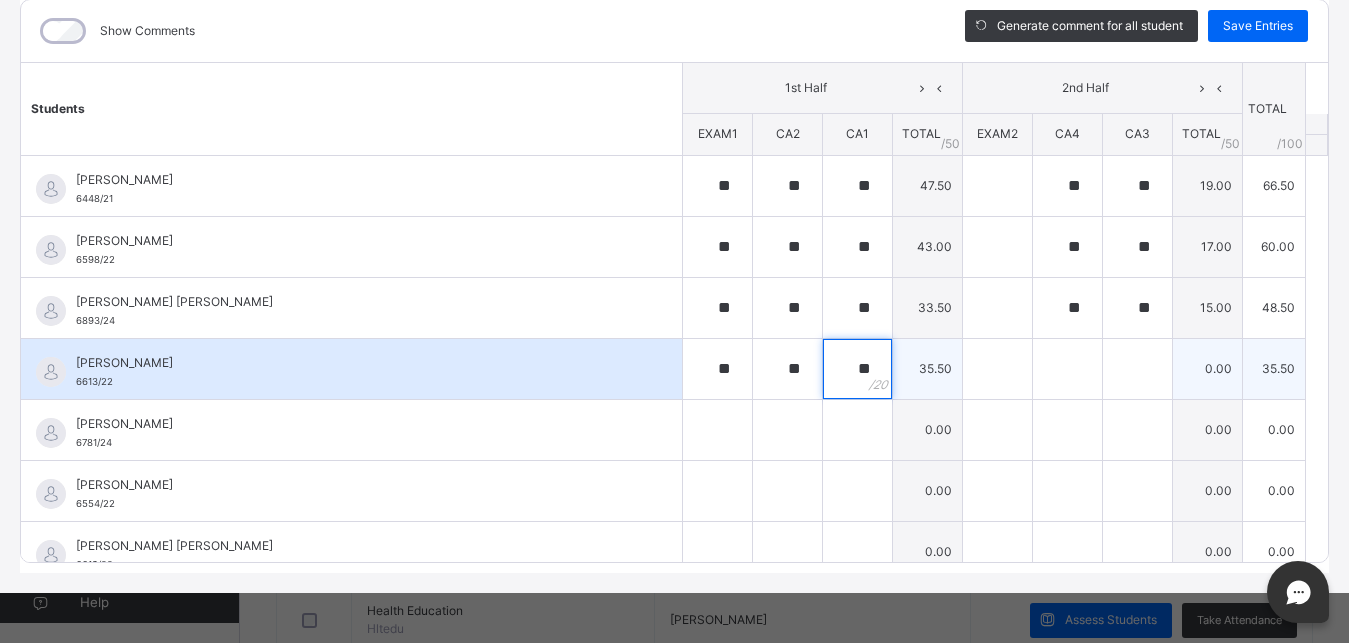 type on "**" 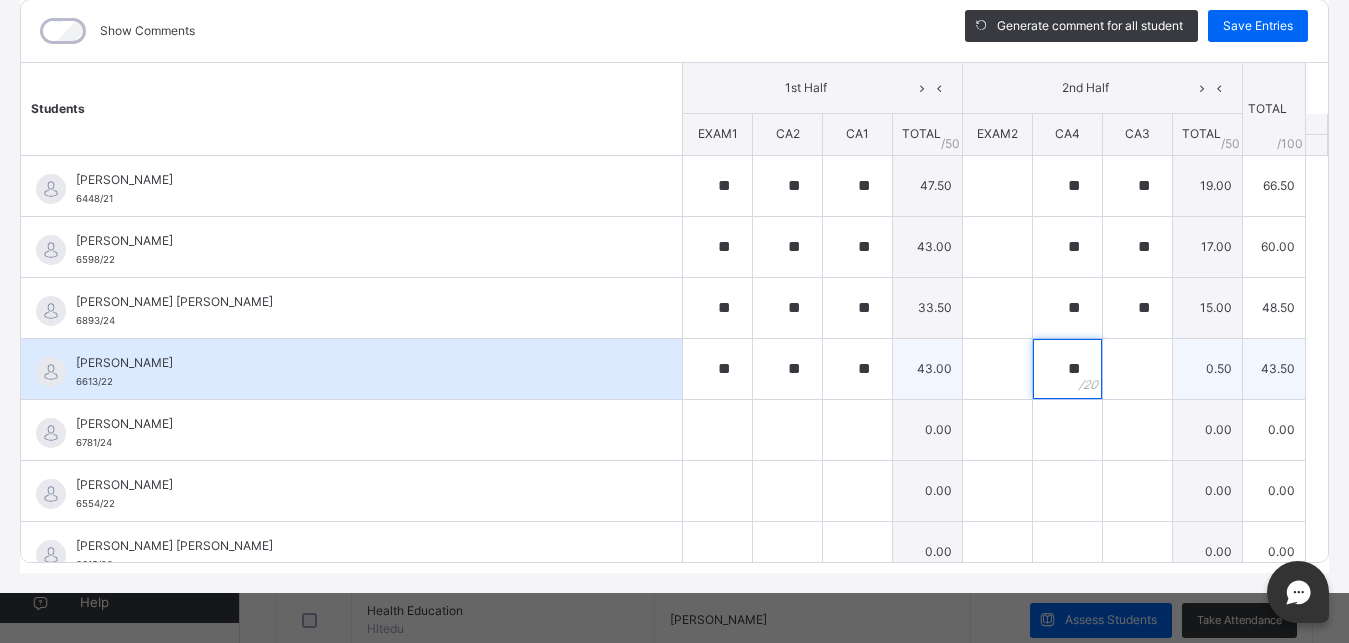 type on "**" 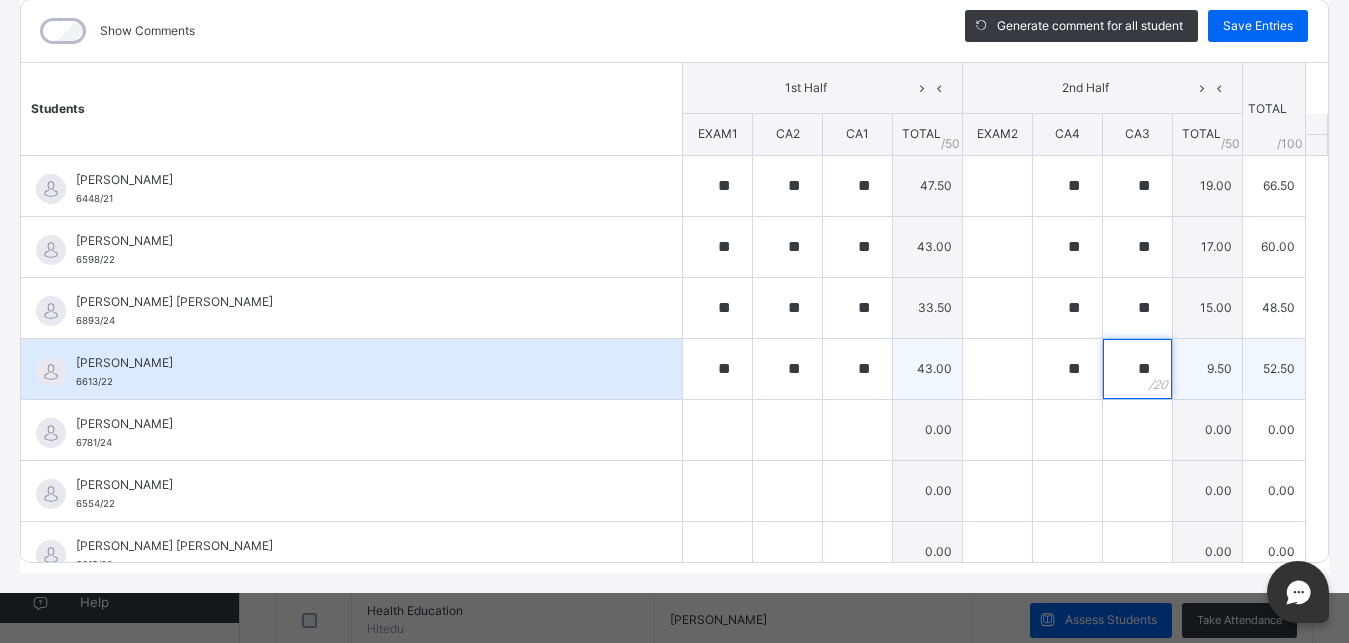 type on "**" 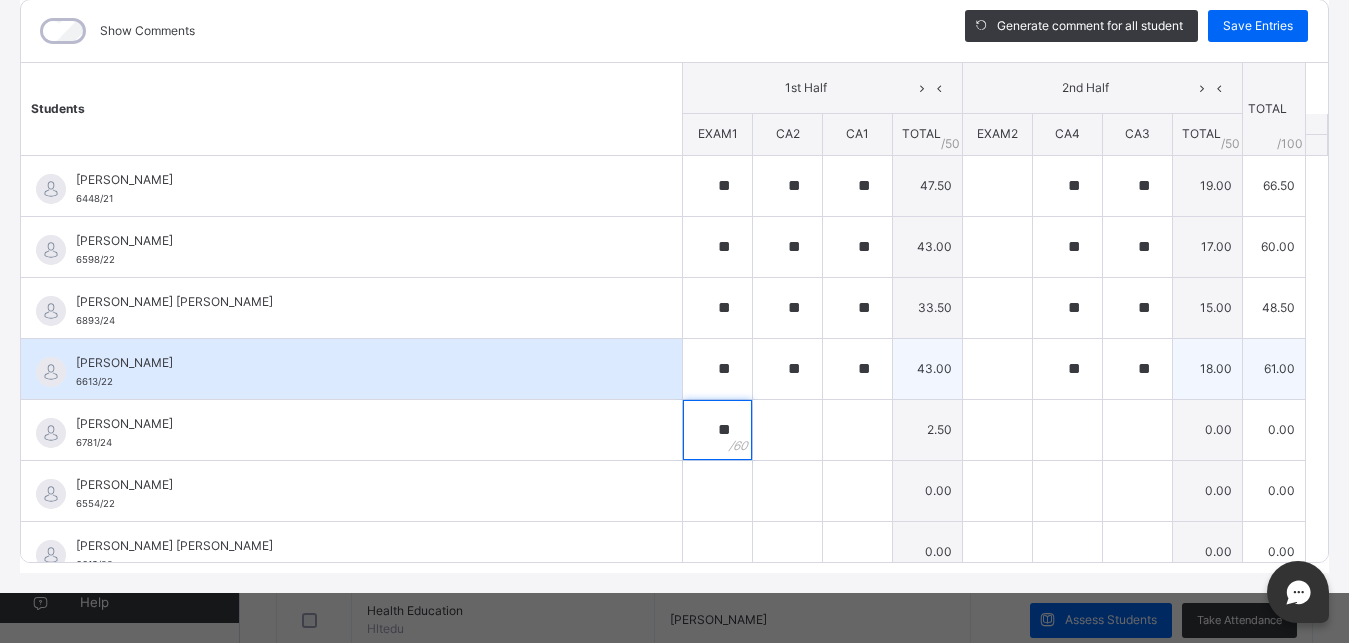 type on "**" 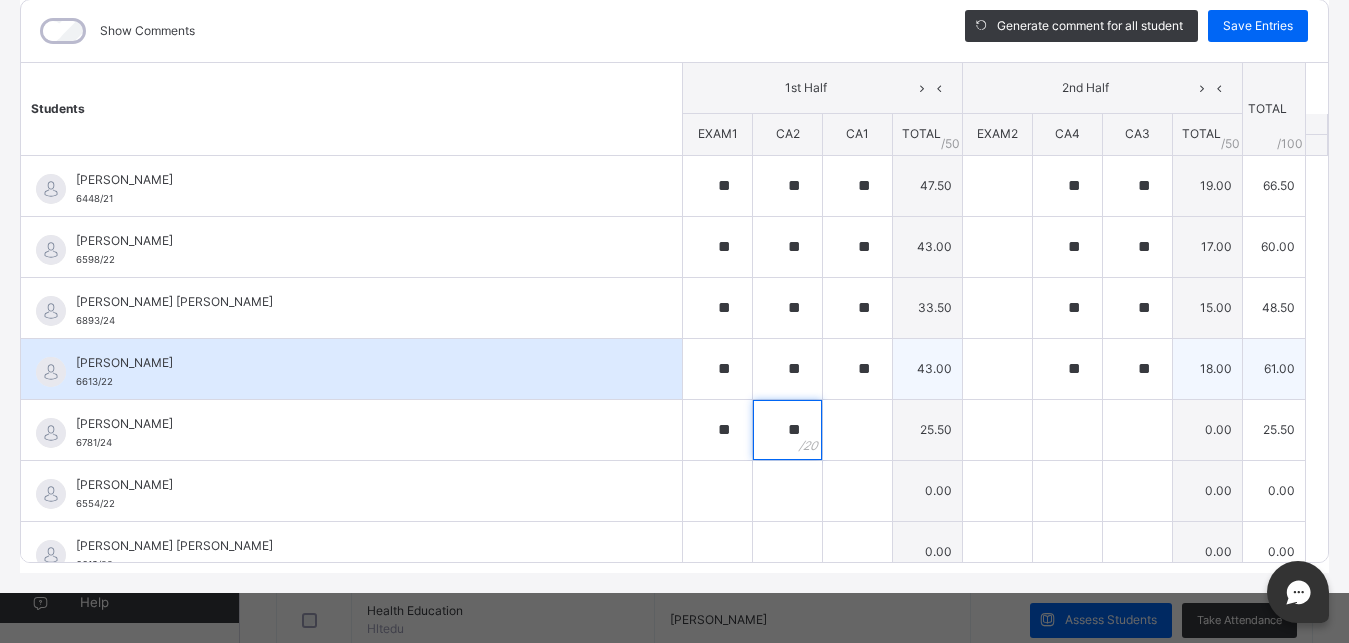 type on "**" 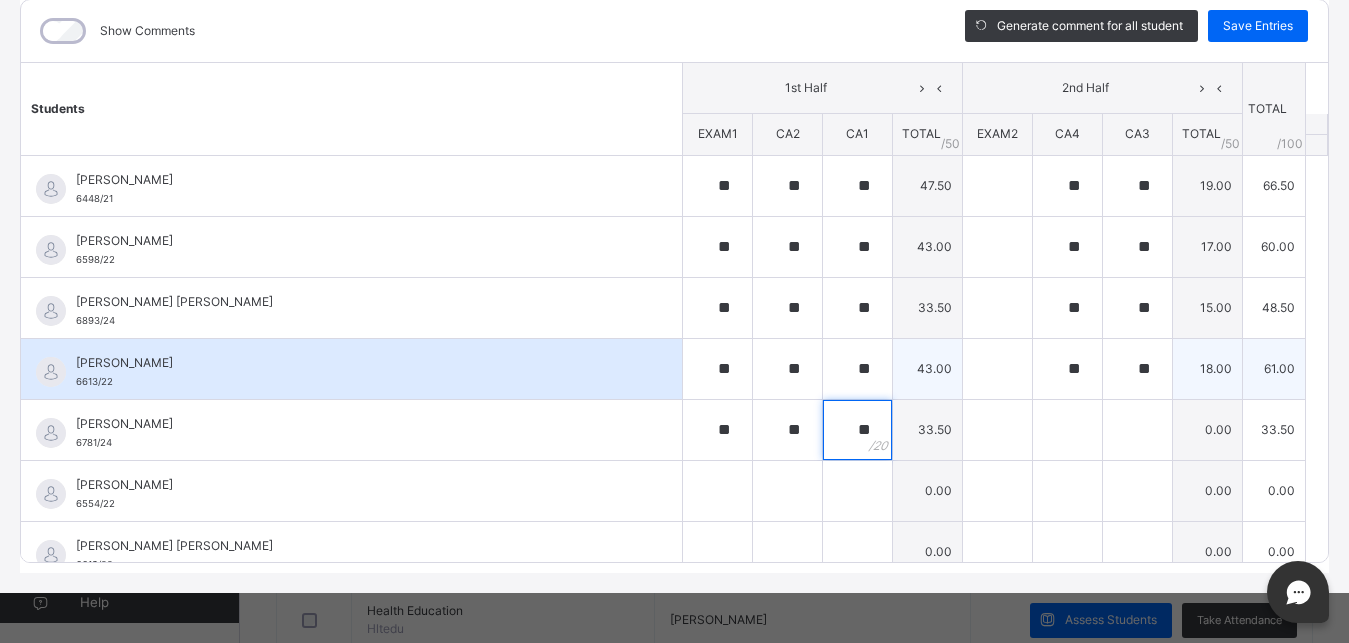 type on "**" 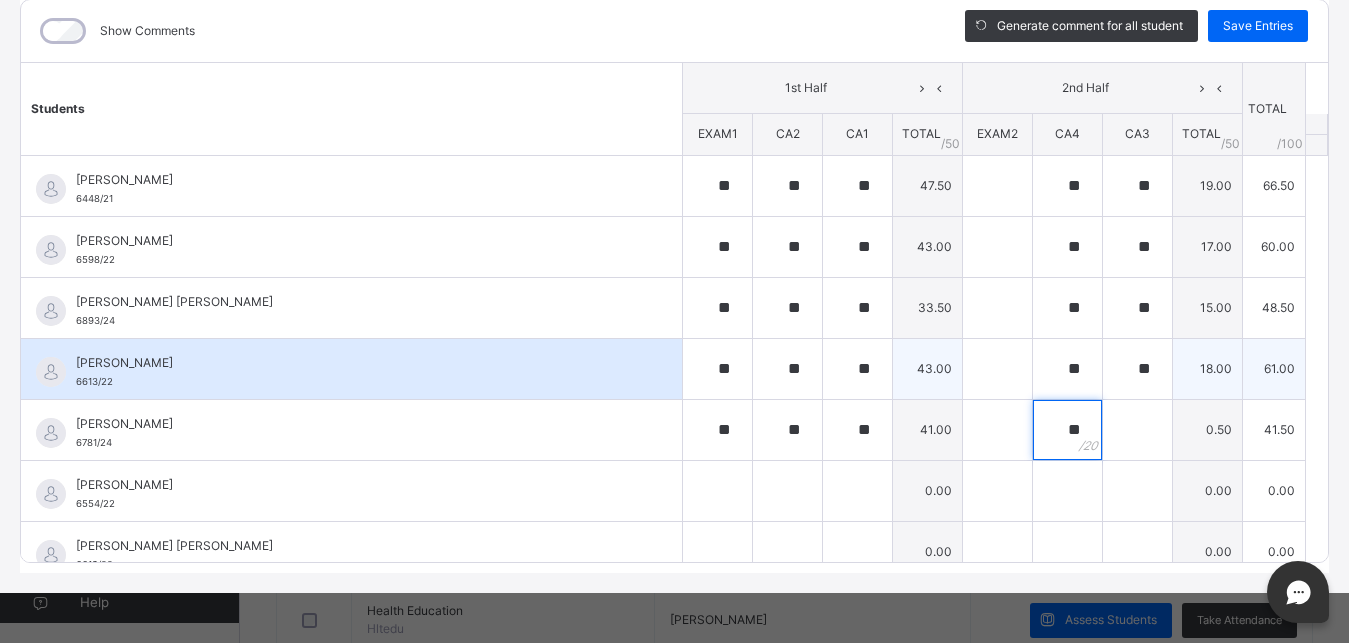 type on "**" 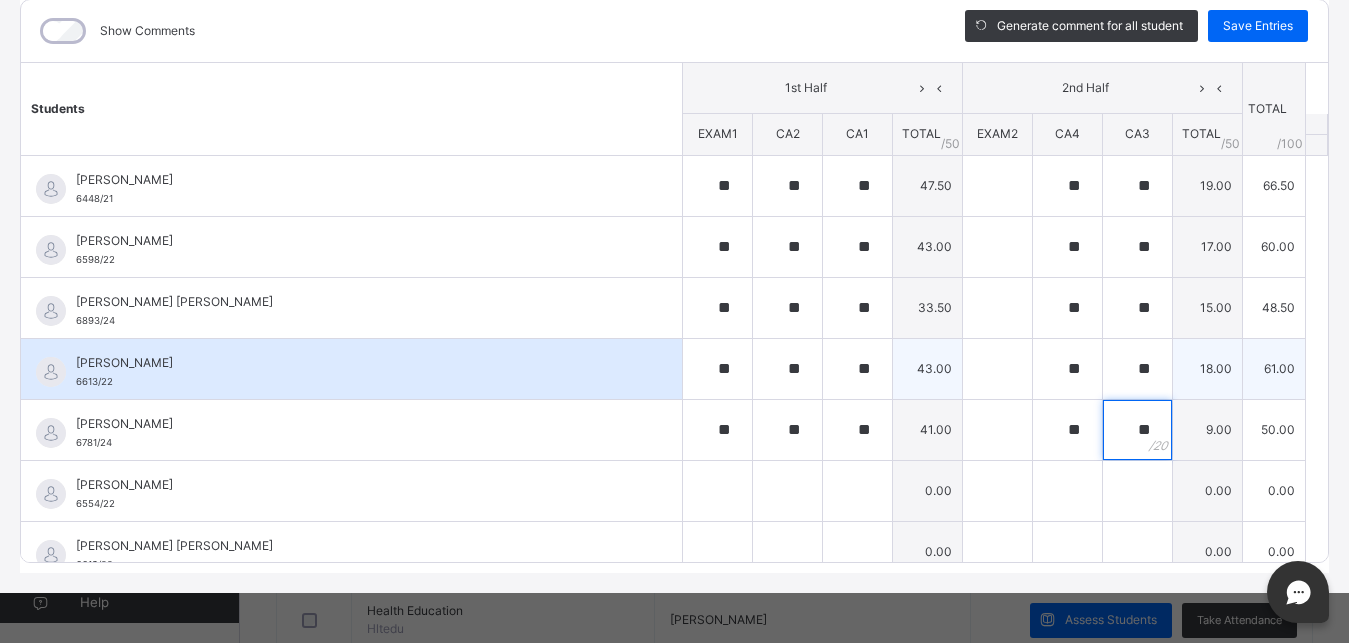 type on "**" 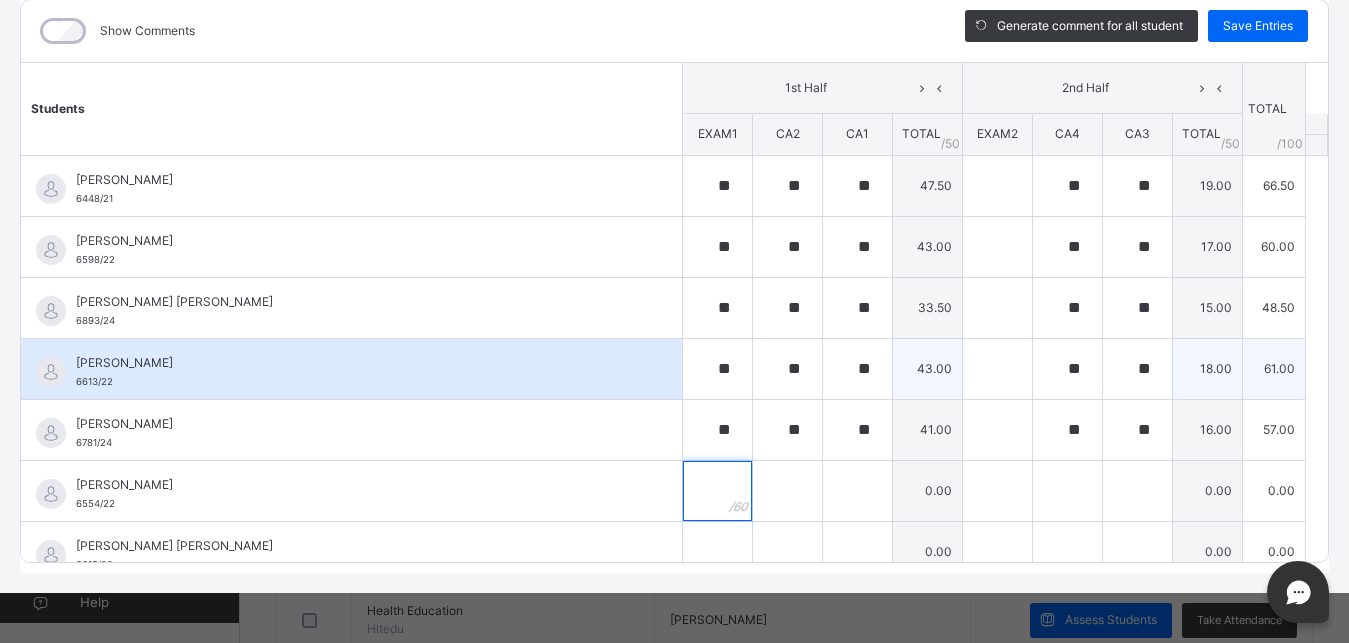type on "*" 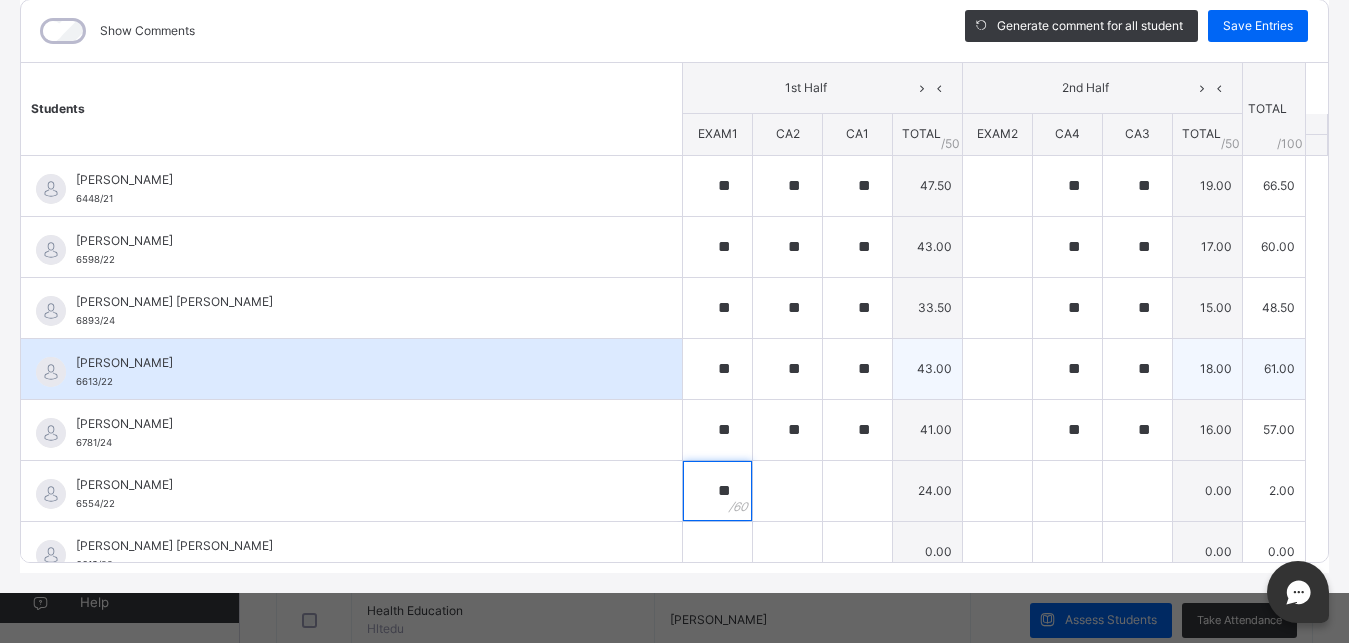 type on "**" 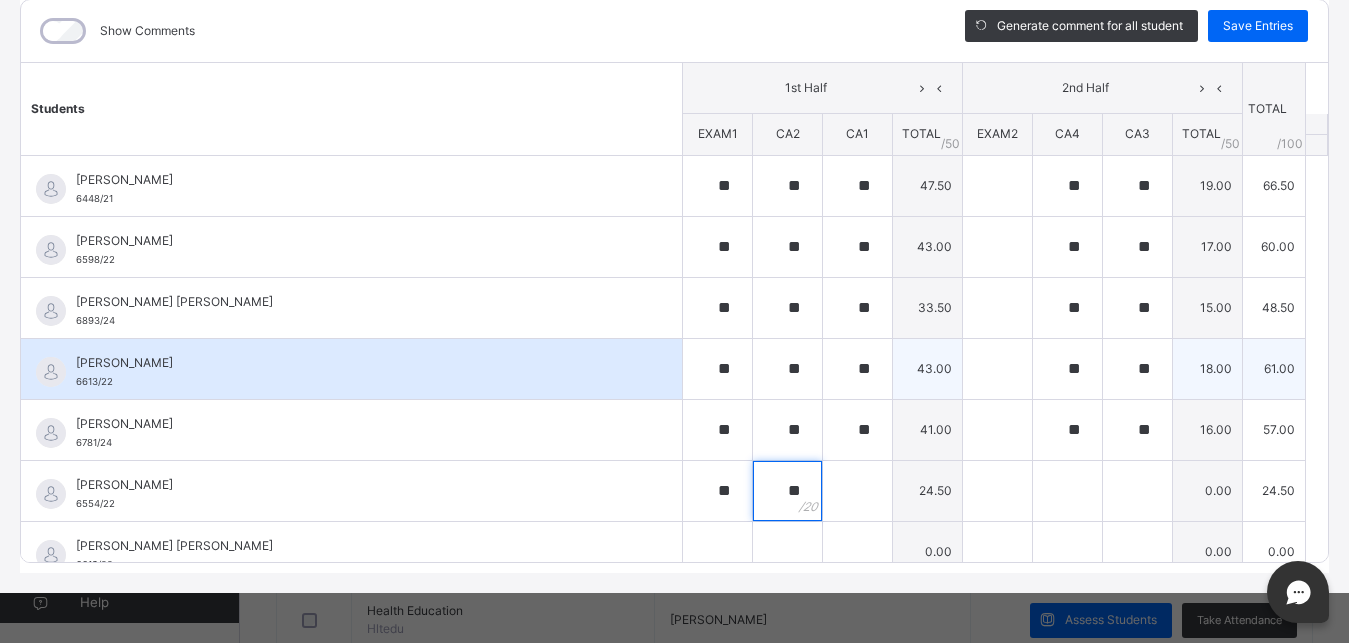 type on "**" 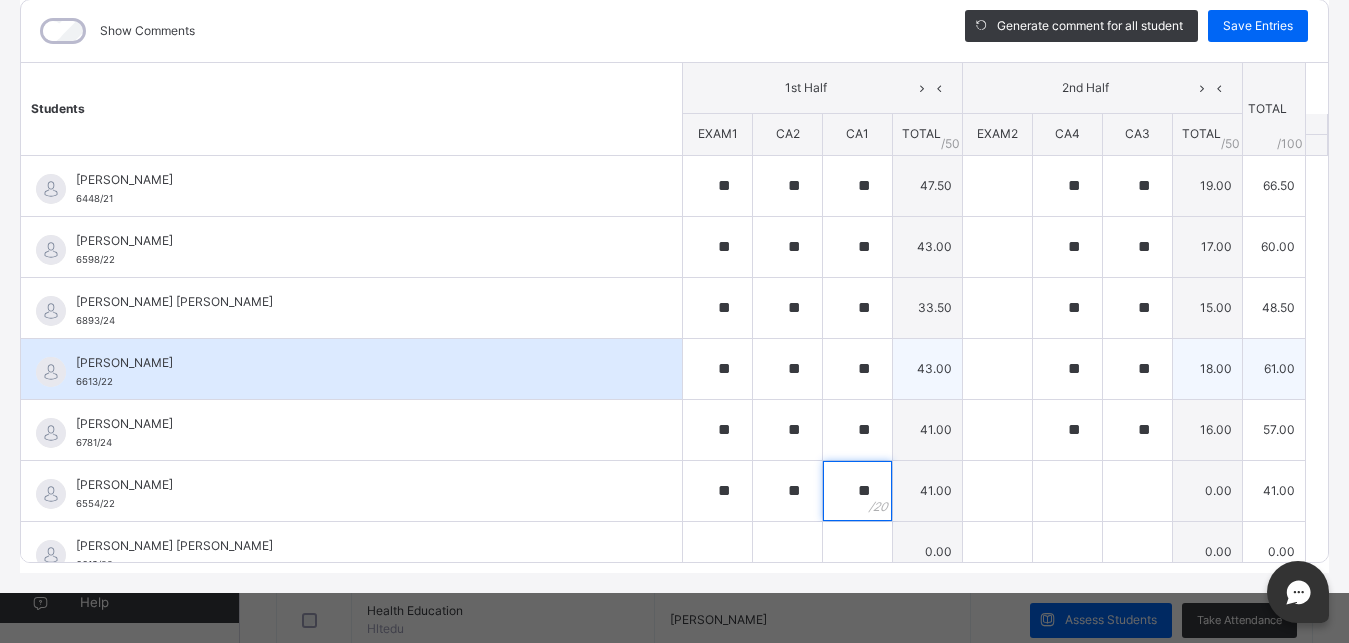 type on "**" 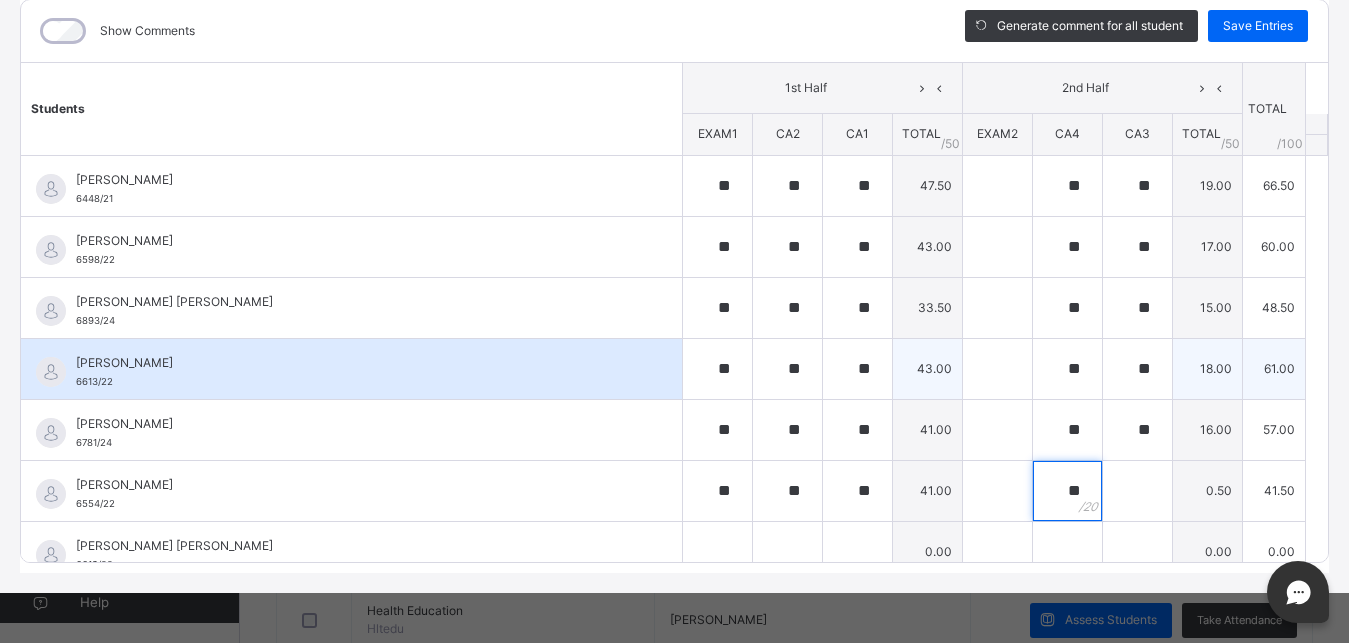 type on "**" 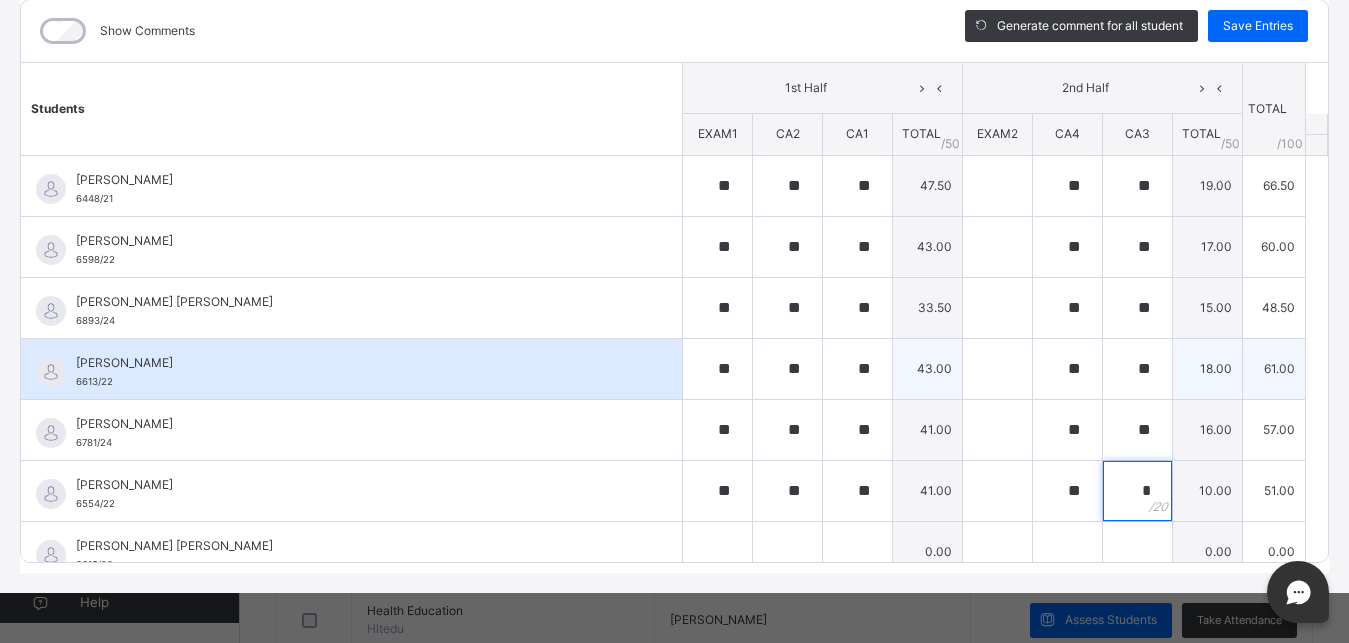 type on "**" 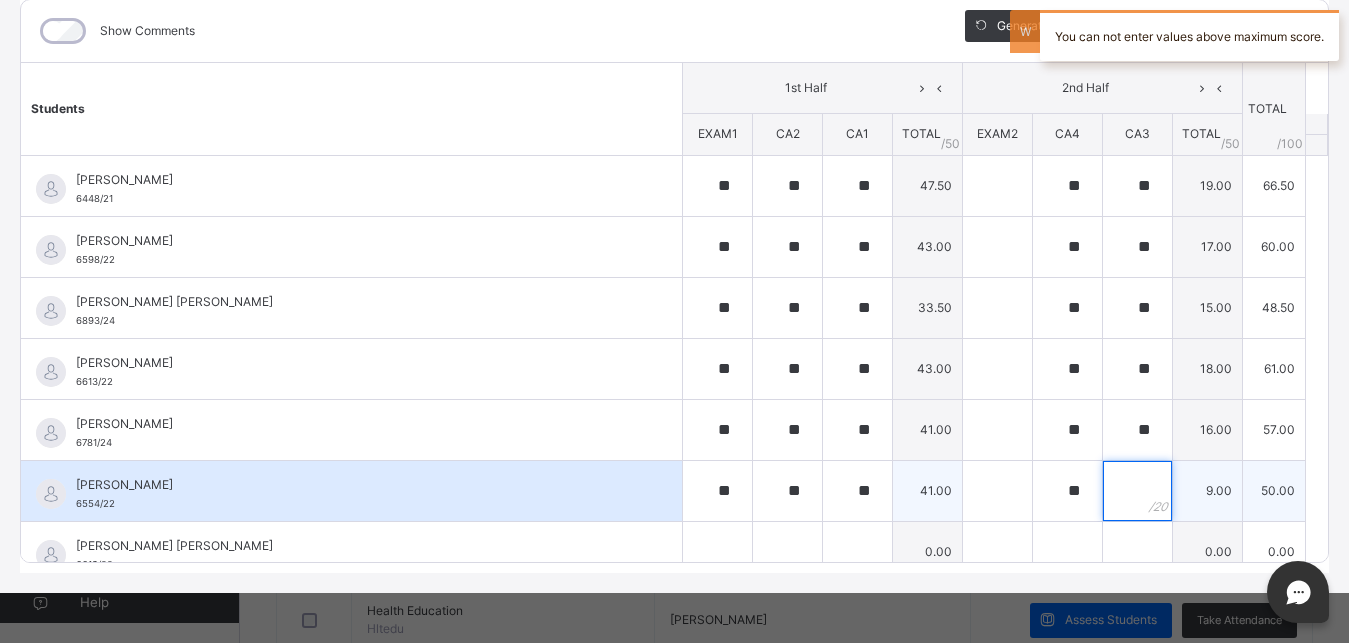 click at bounding box center [1137, 491] 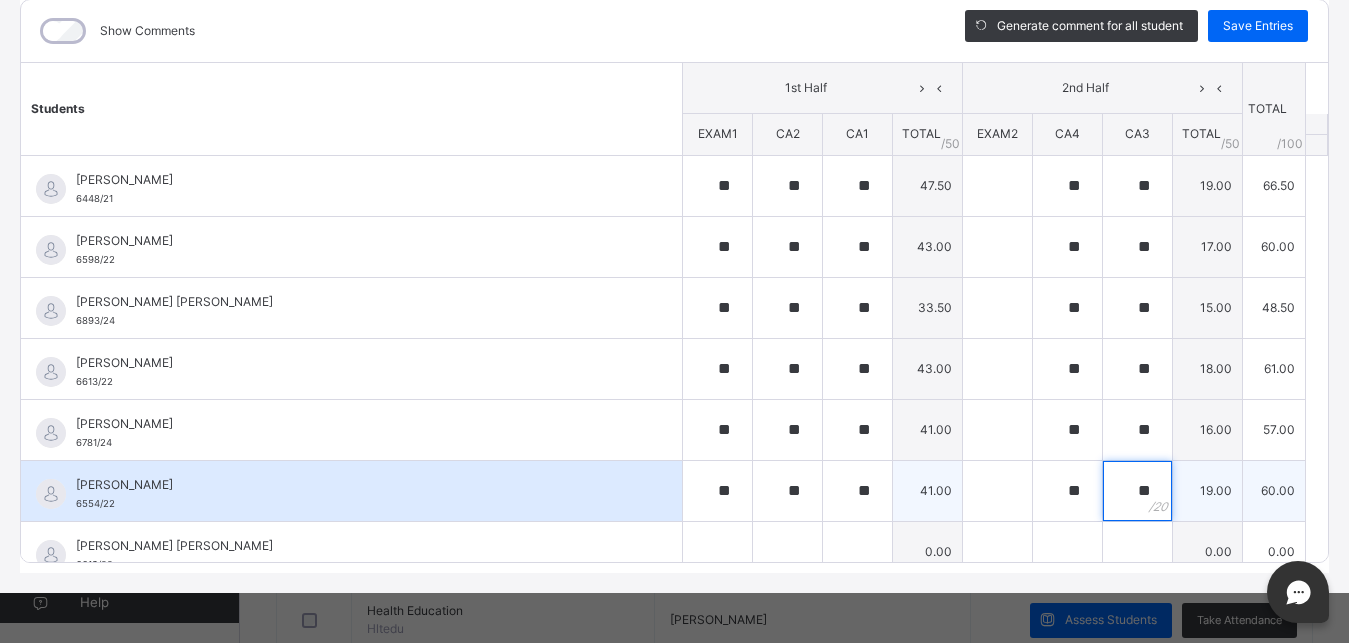 type on "**" 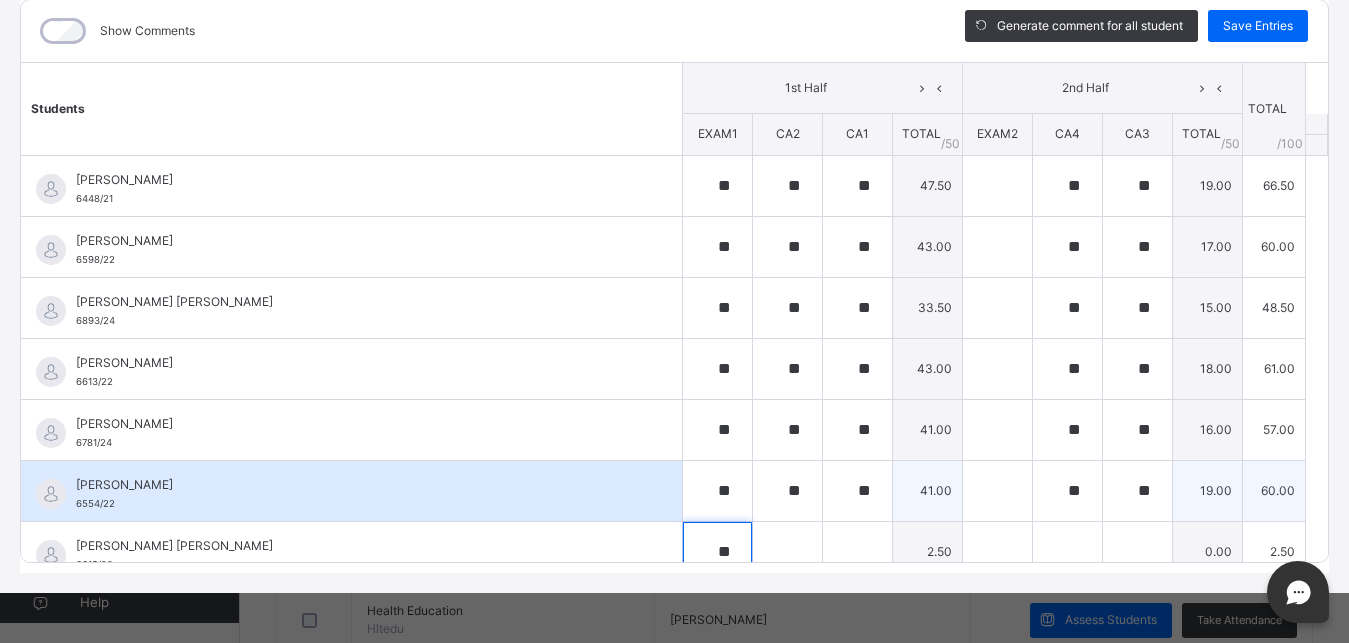 type on "**" 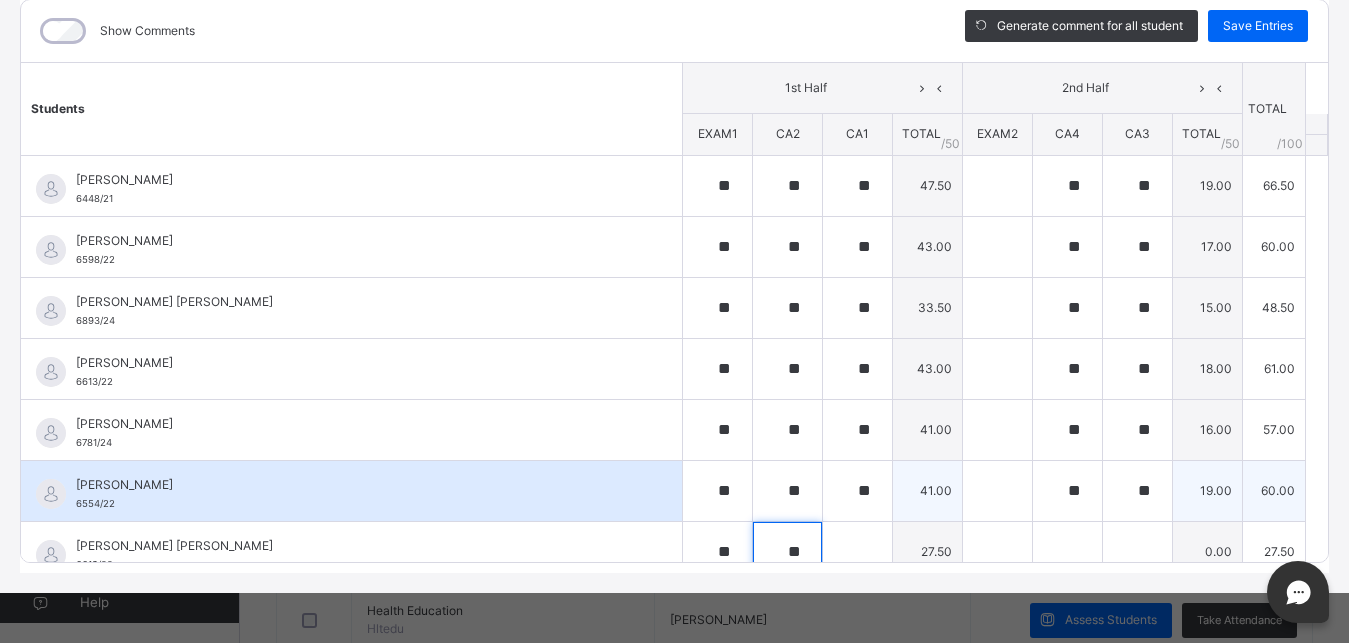 type on "**" 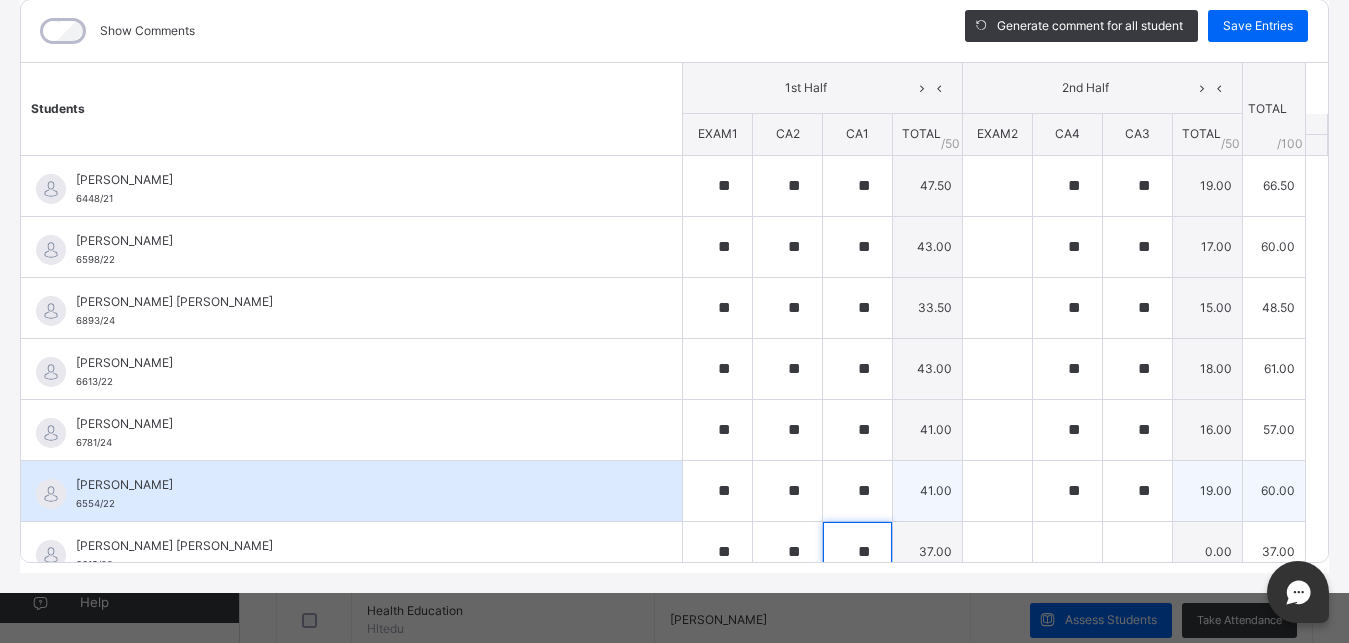 type on "**" 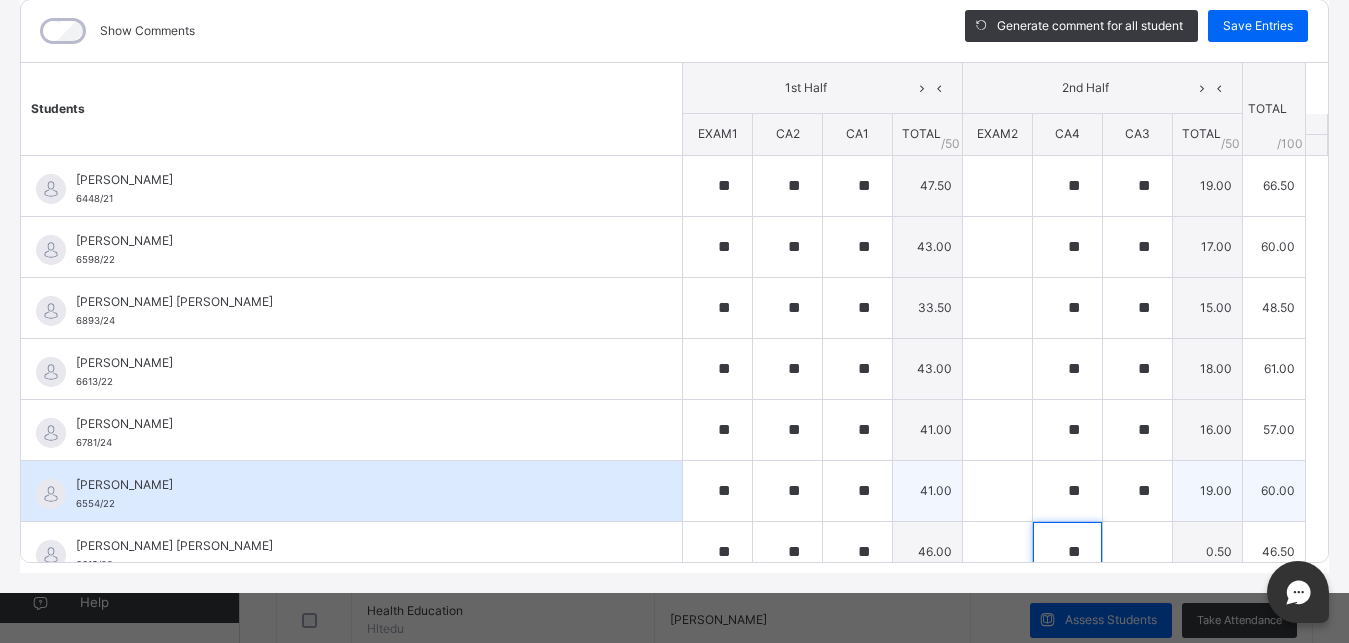 type on "**" 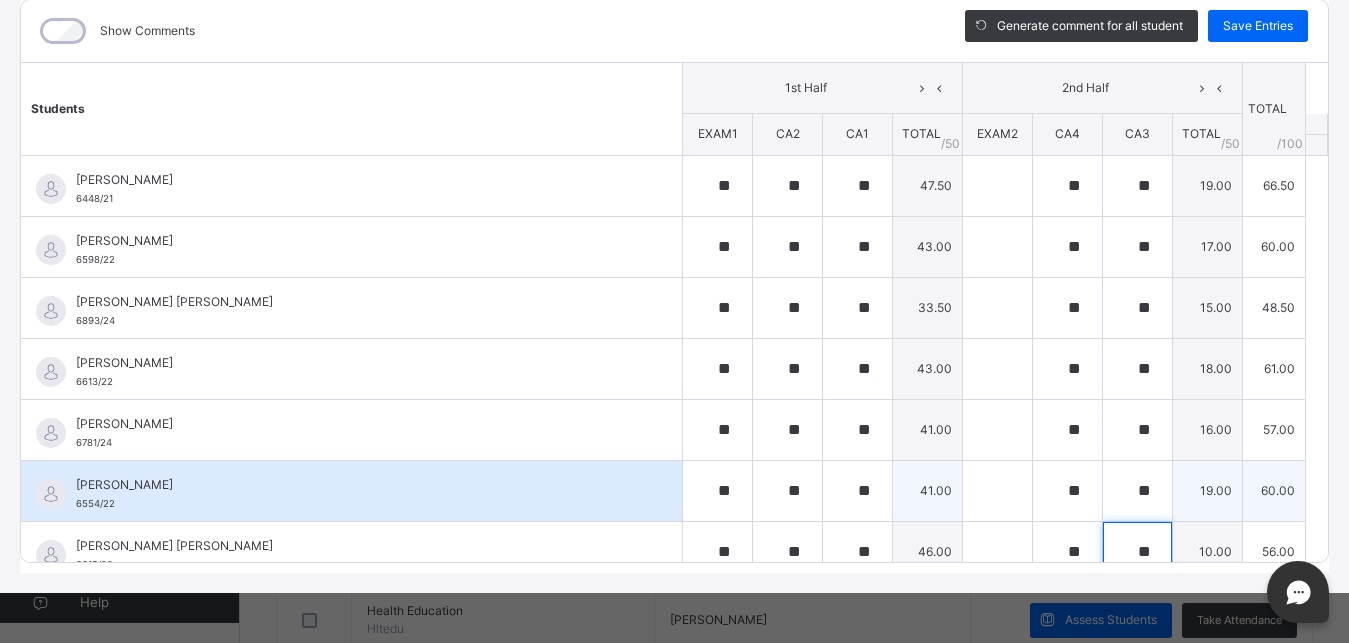 type on "**" 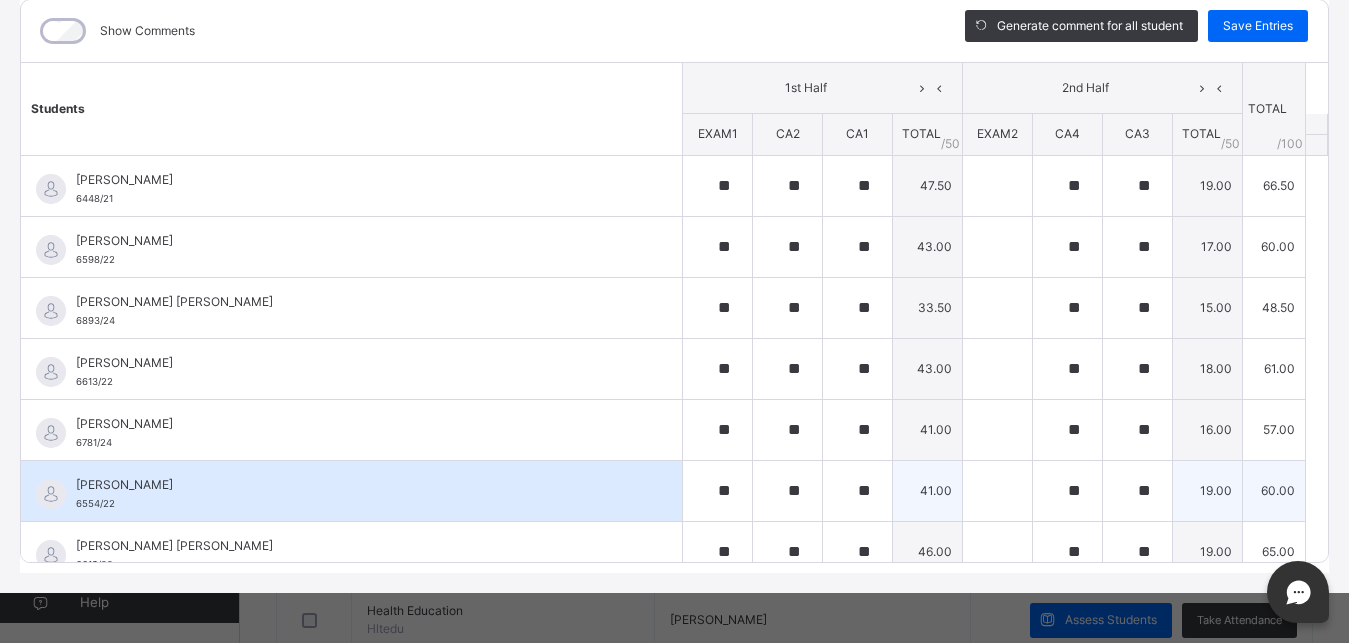 scroll, scrollTop: 301, scrollLeft: 0, axis: vertical 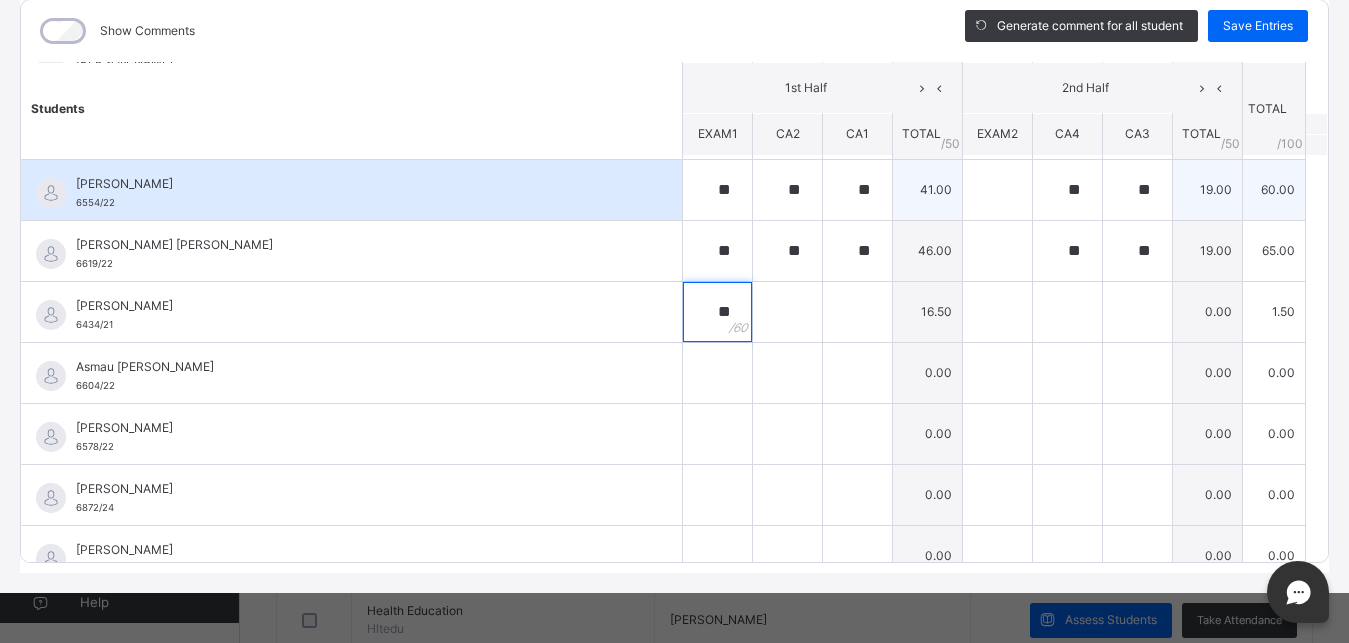 type on "**" 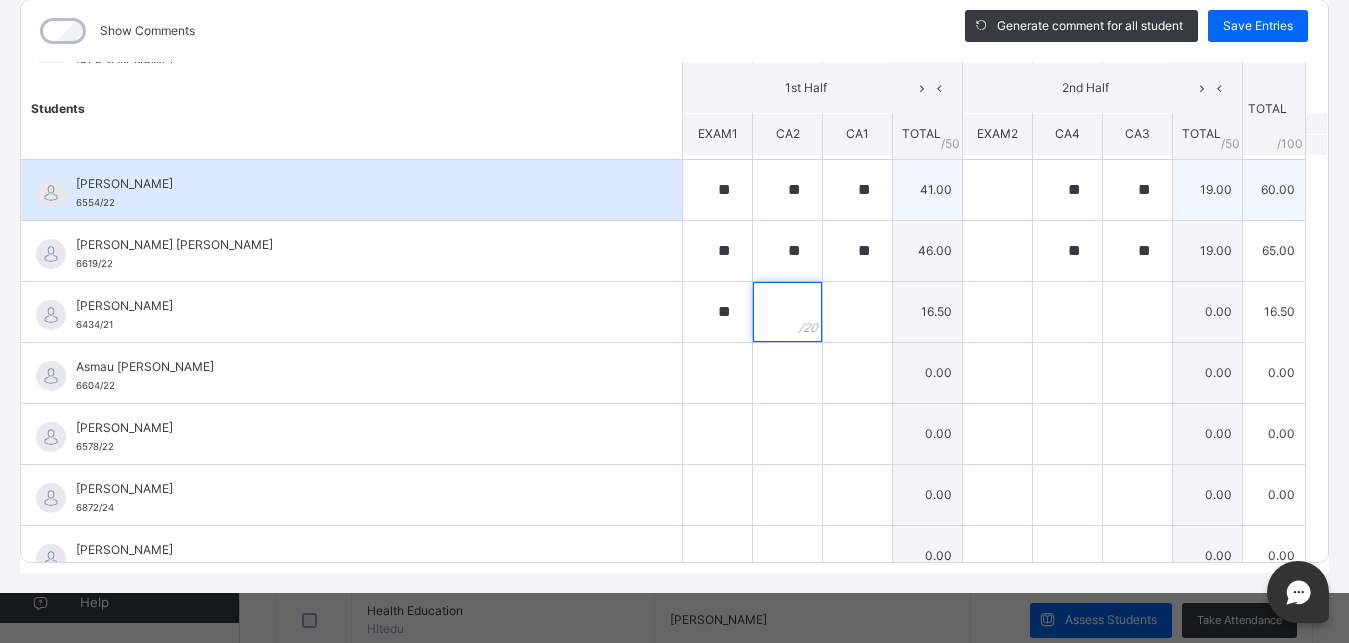 type on "*" 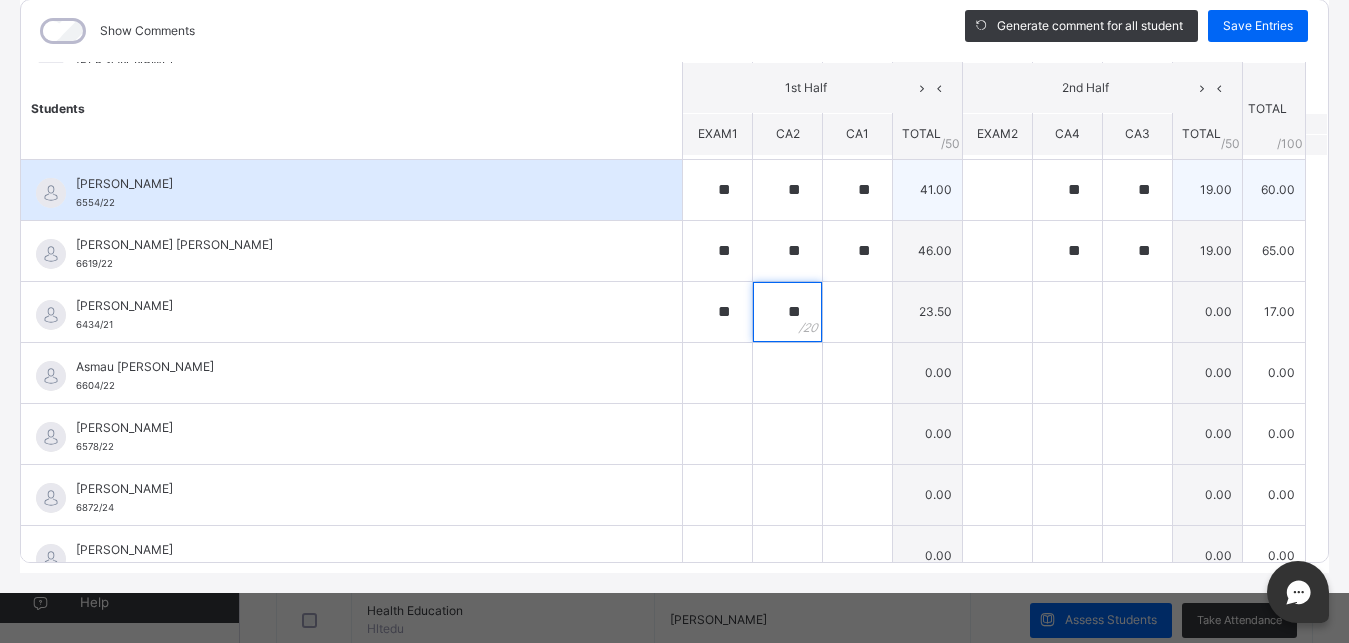 type on "**" 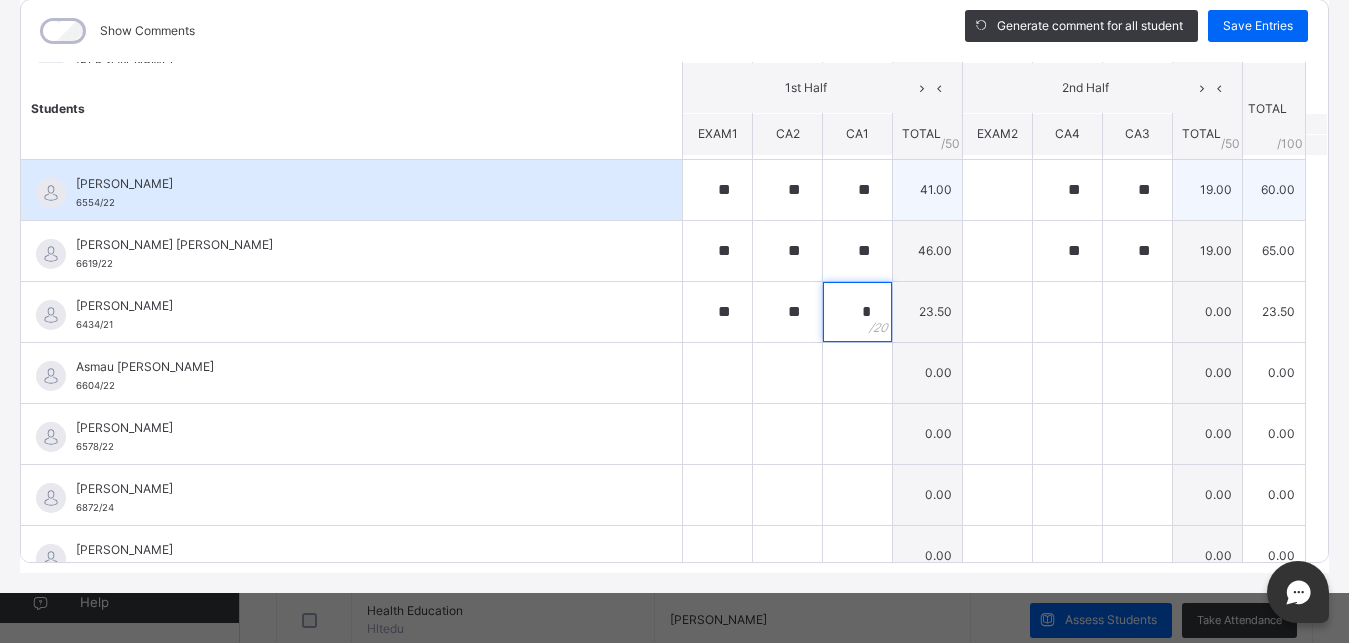 type on "*" 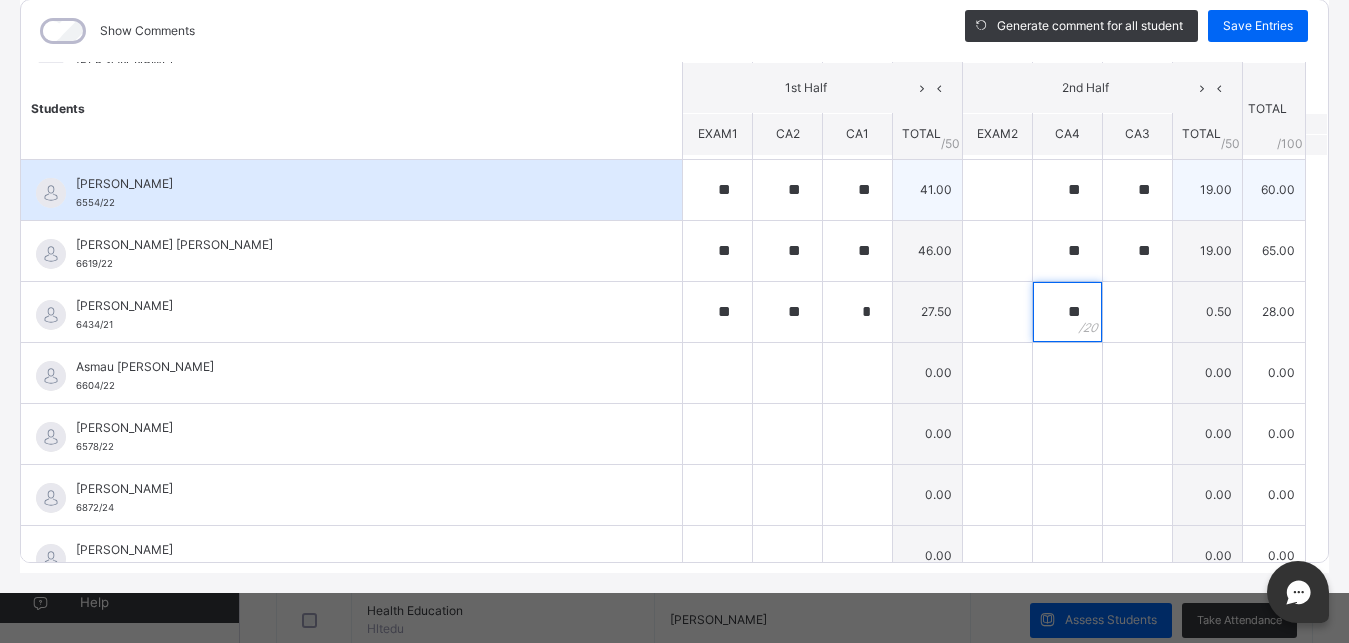 type on "**" 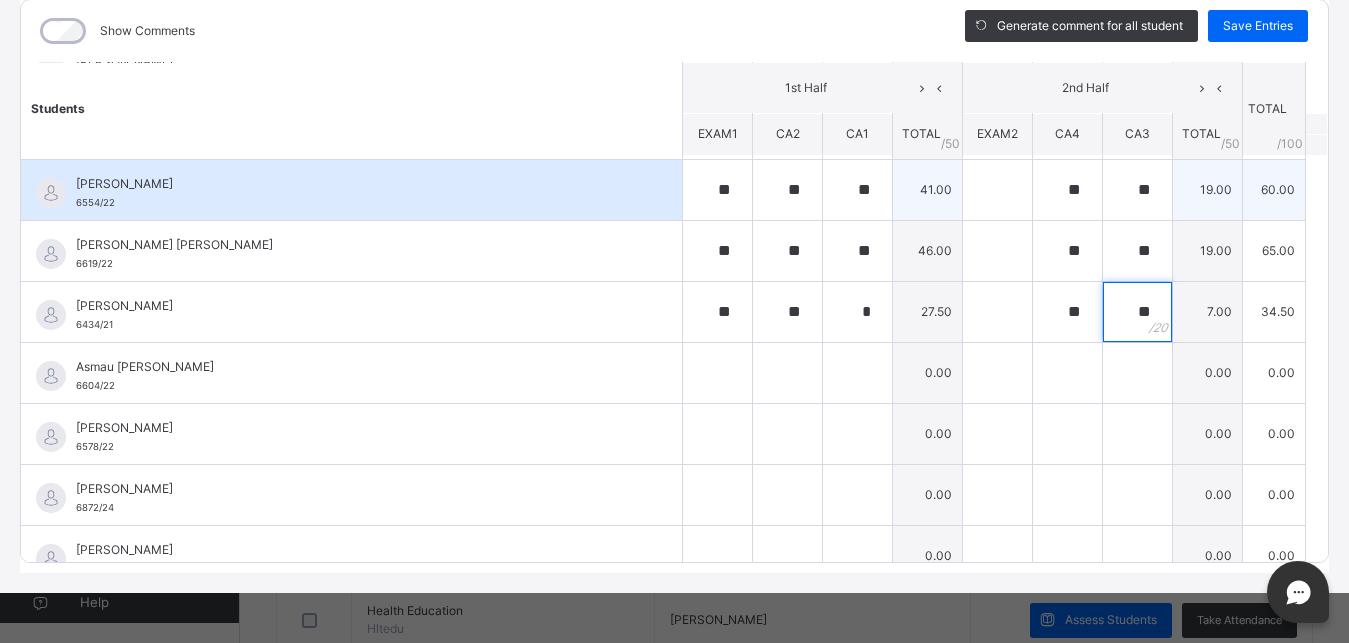 type on "**" 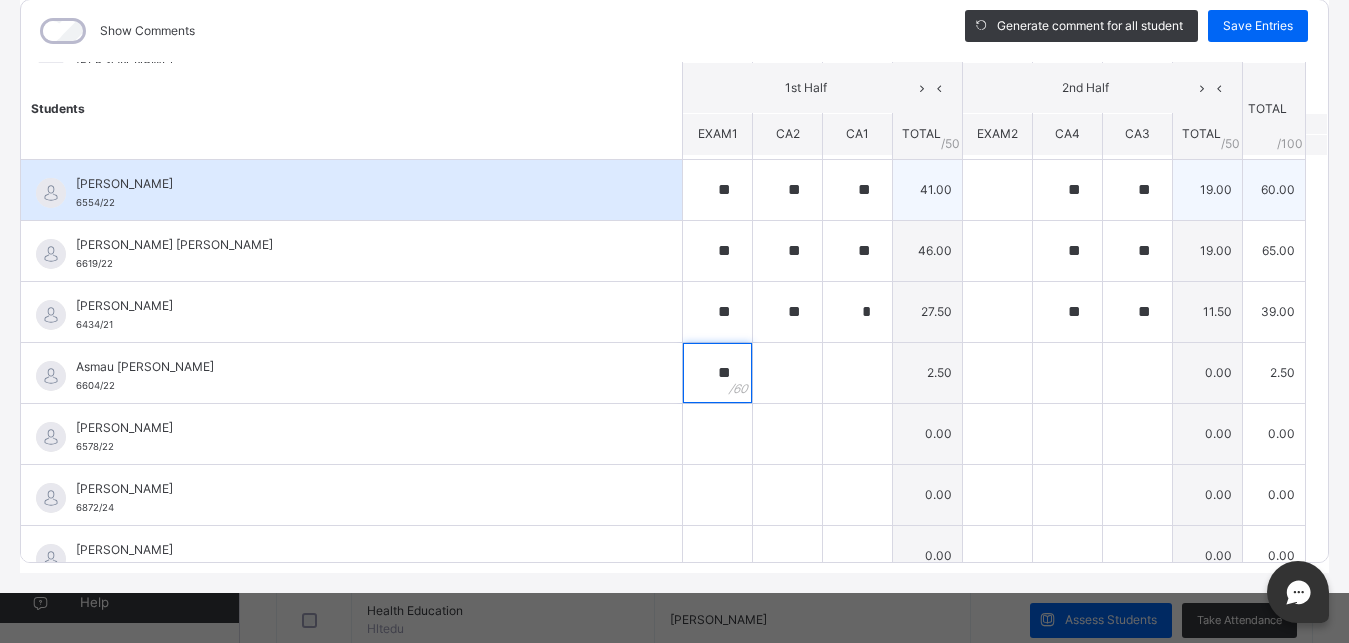 type on "**" 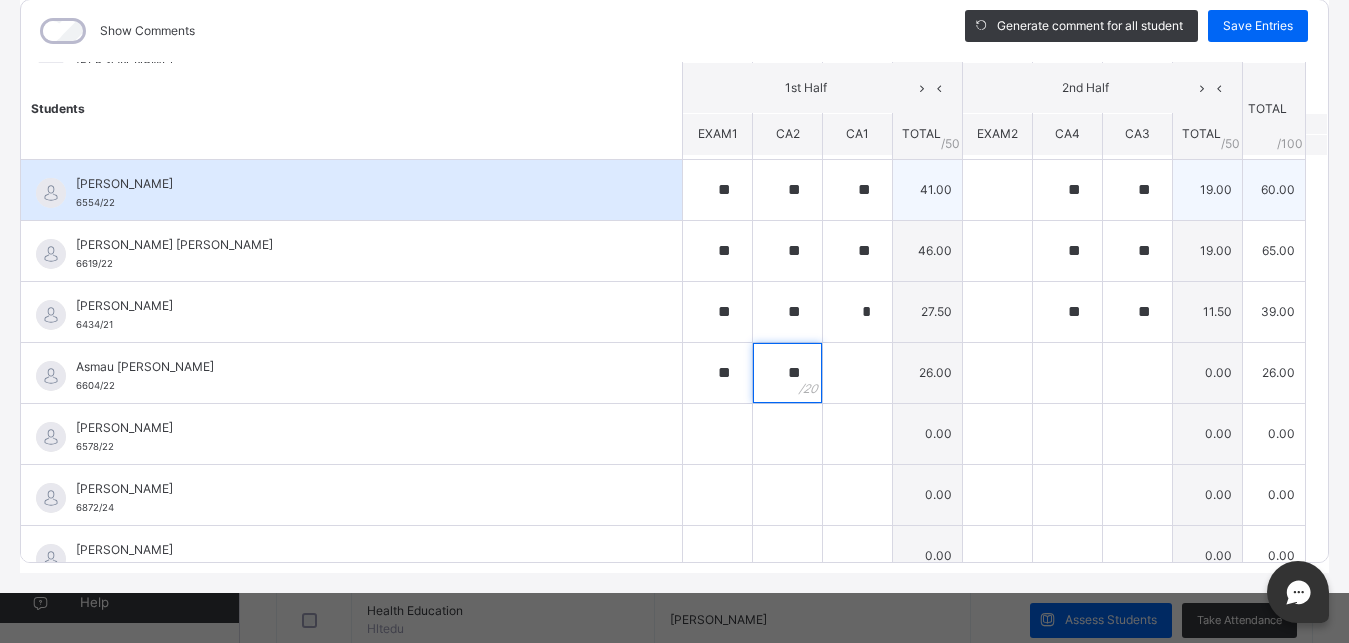 type on "**" 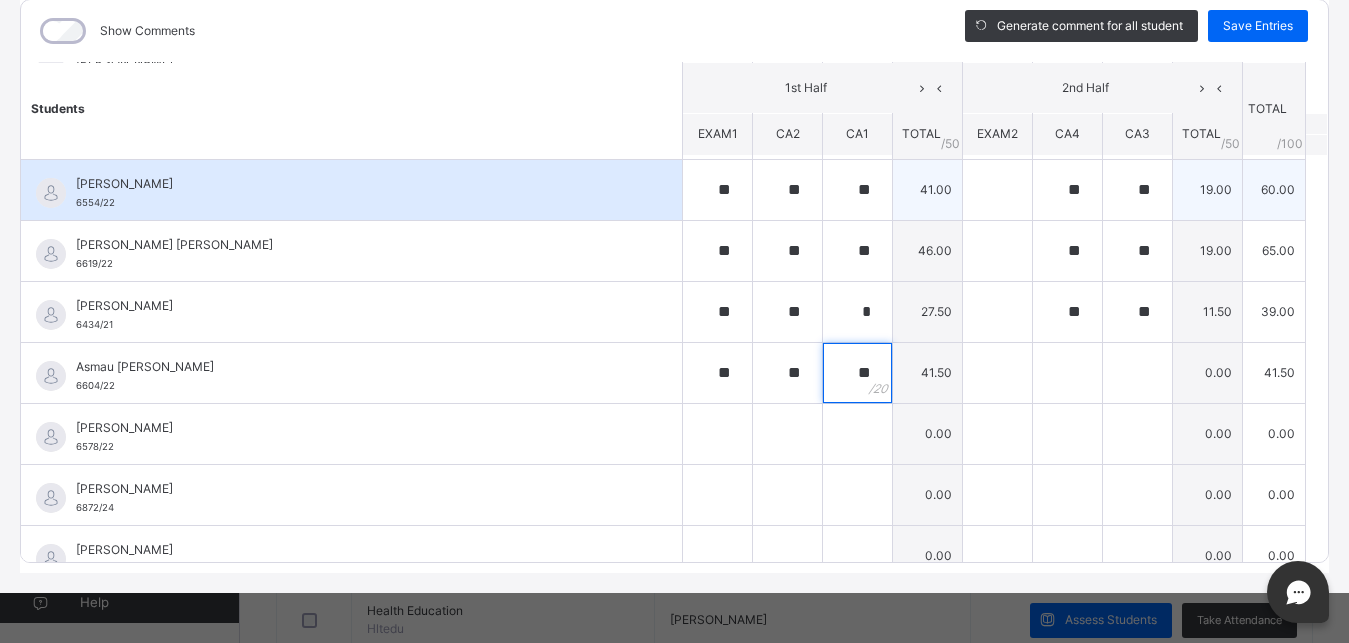 type on "**" 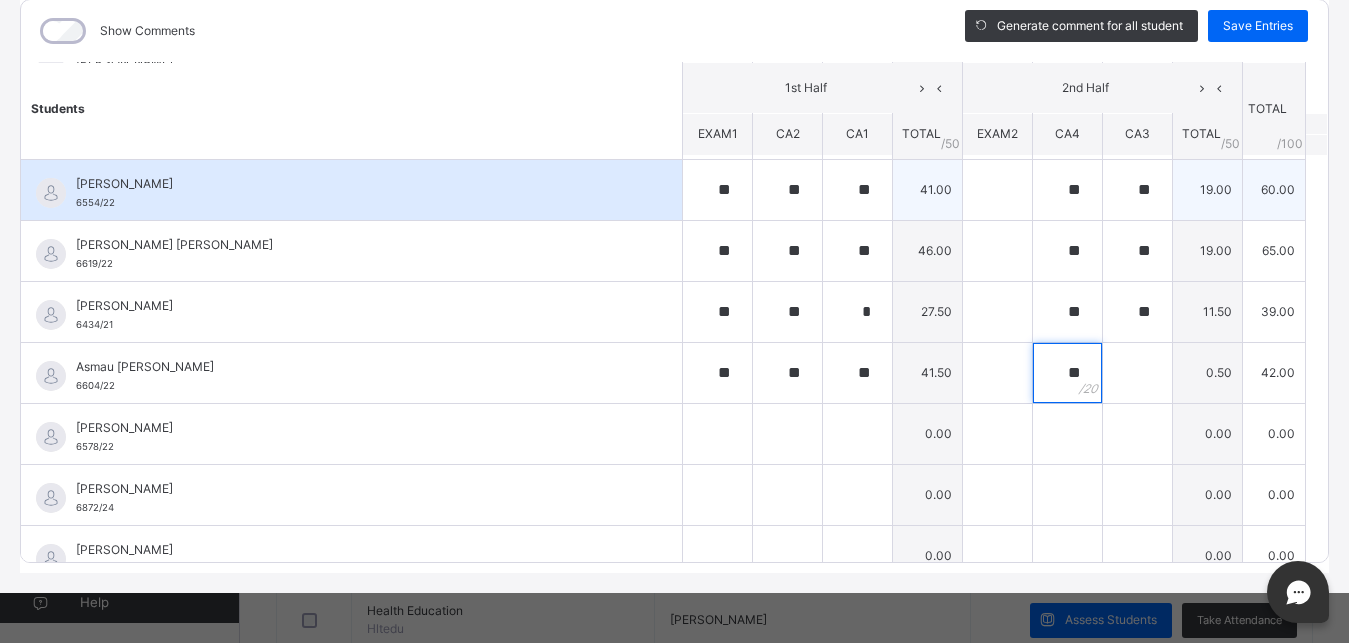 type on "**" 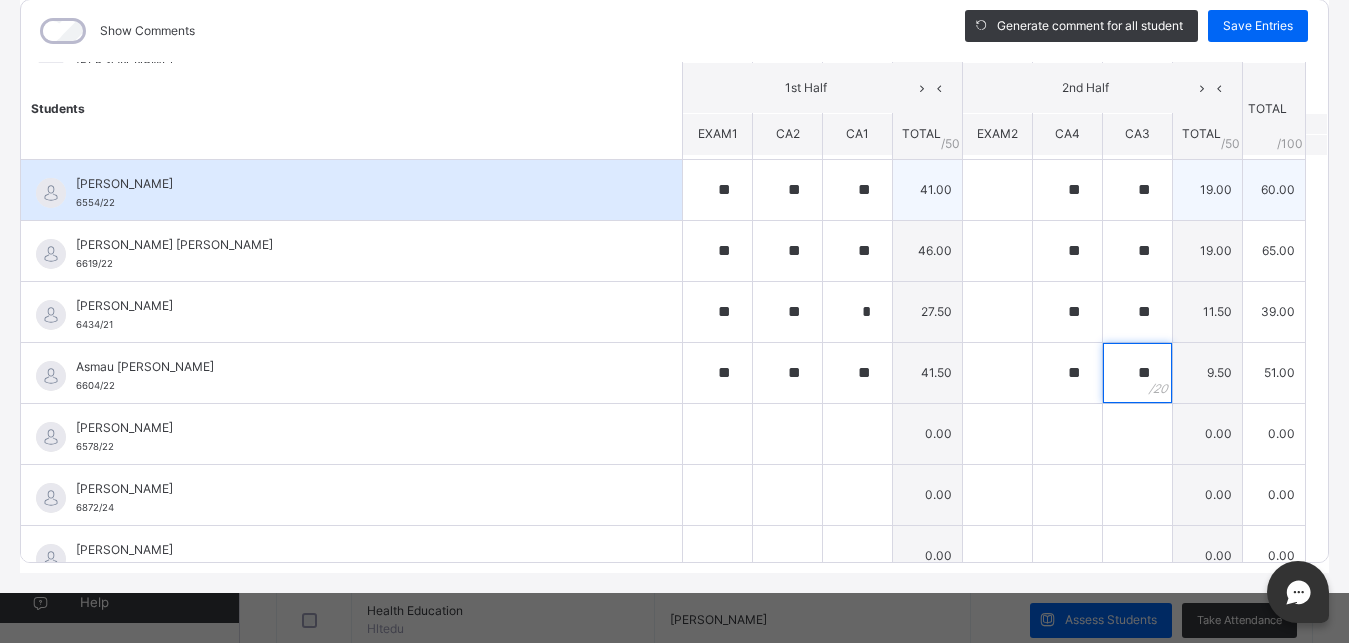 type on "**" 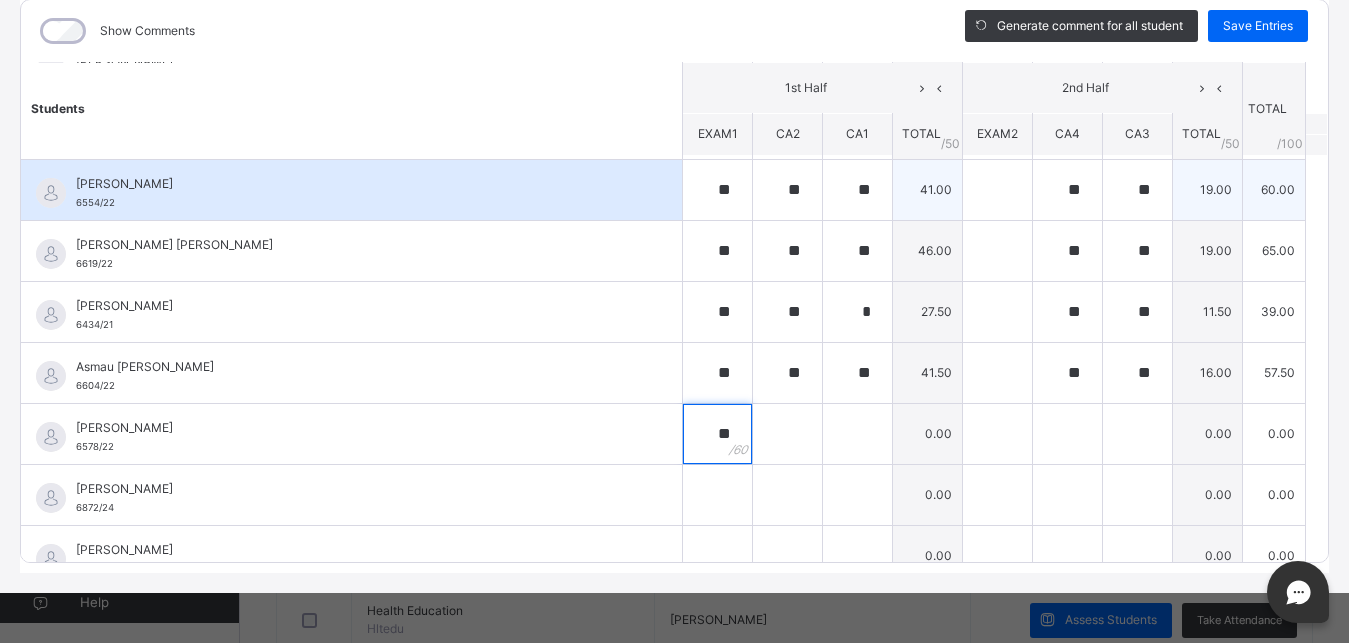 type on "**" 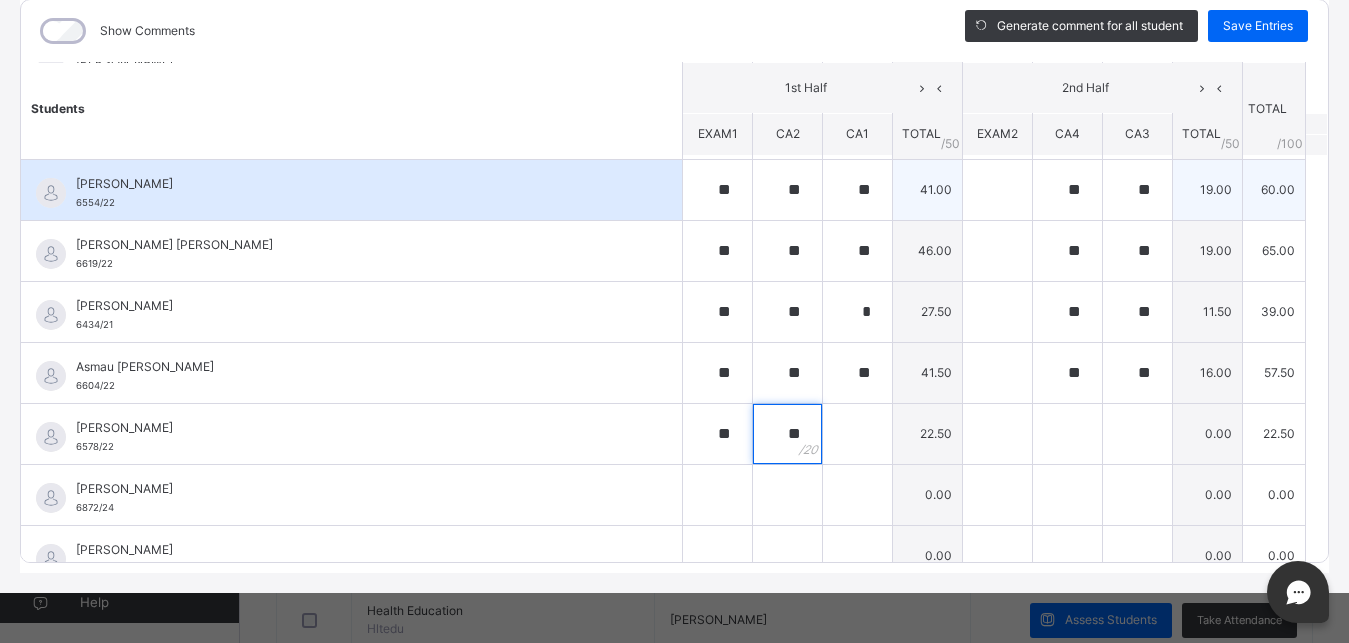 type on "**" 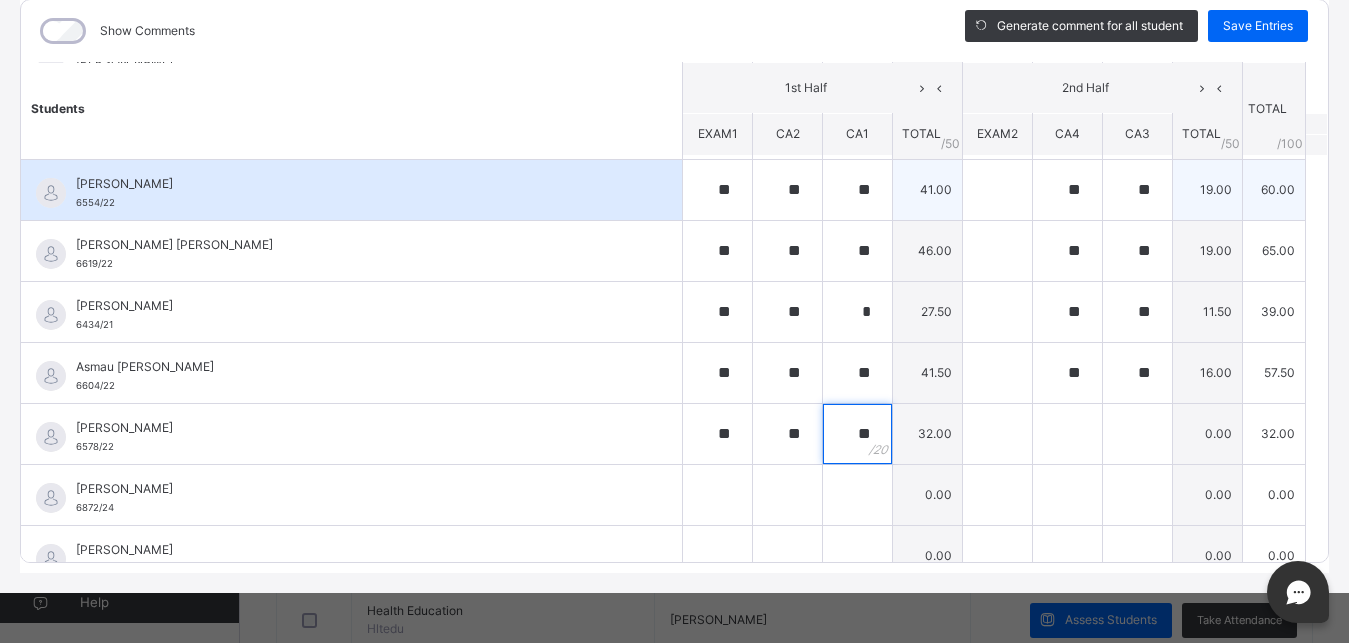 type on "**" 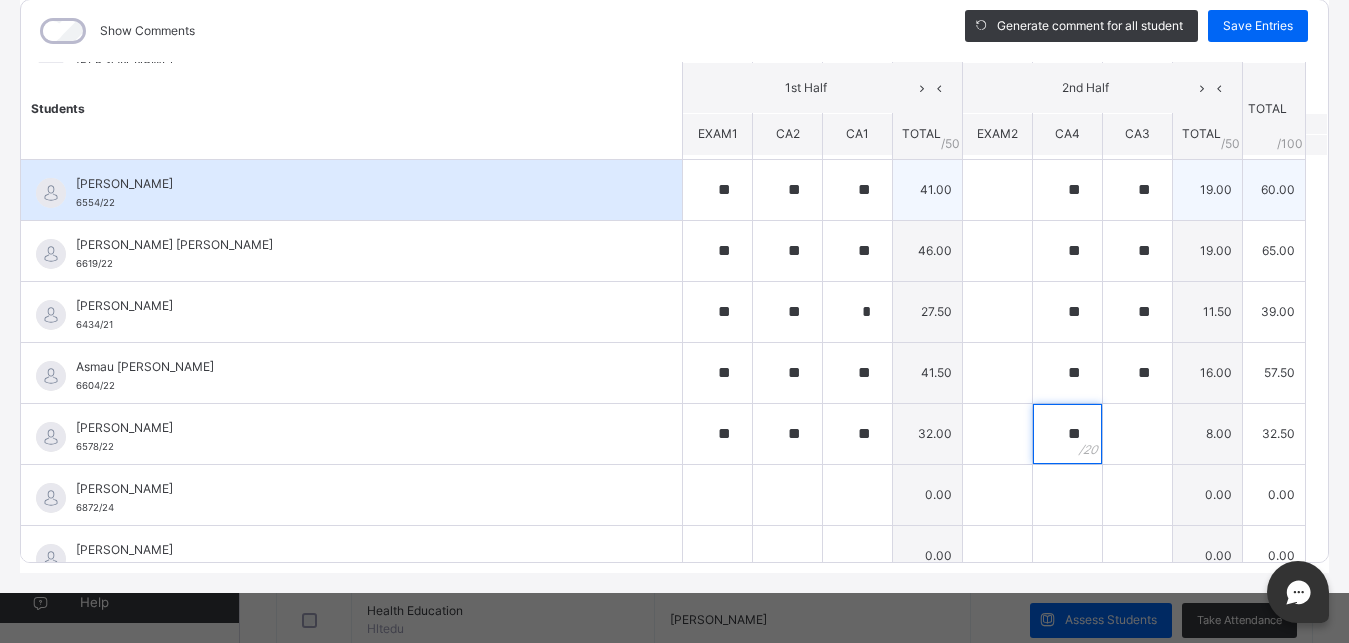 type on "**" 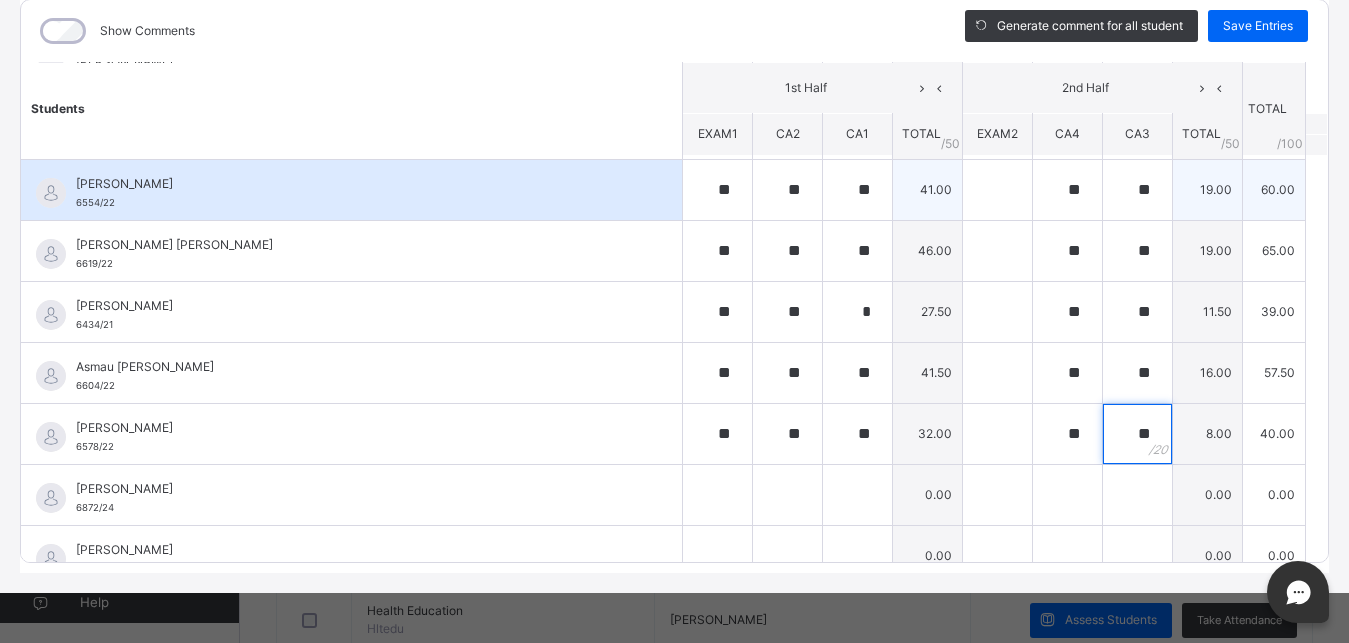 type on "**" 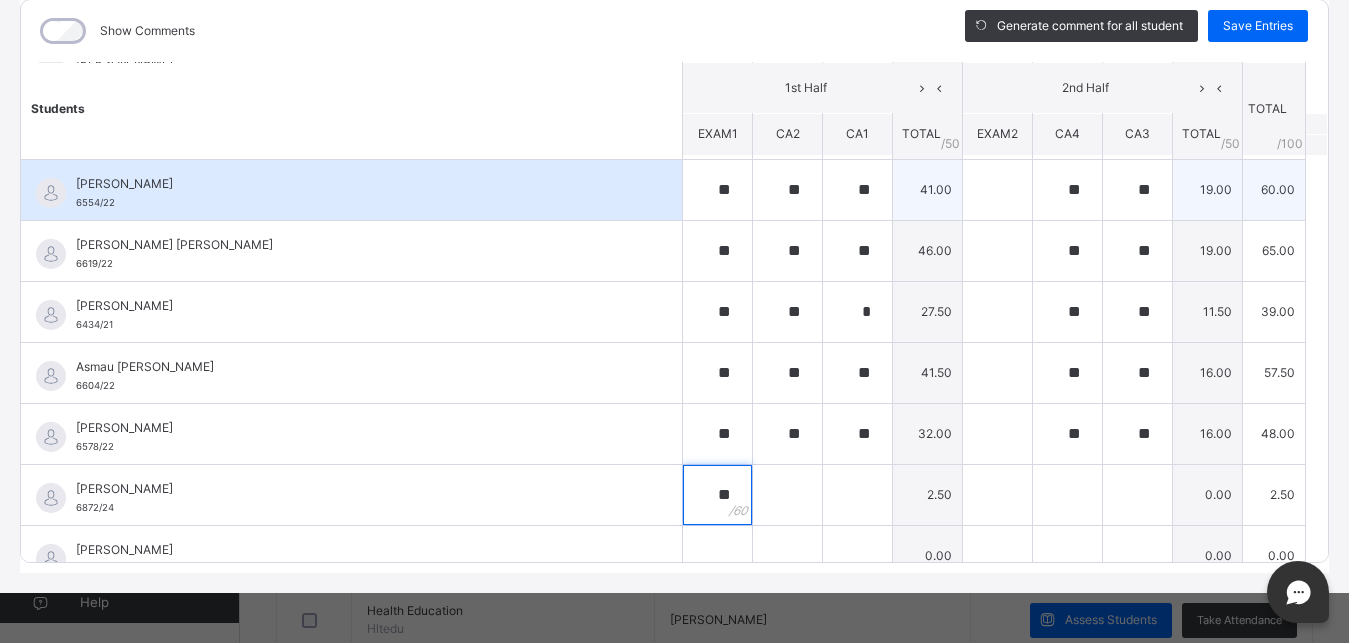 type on "**" 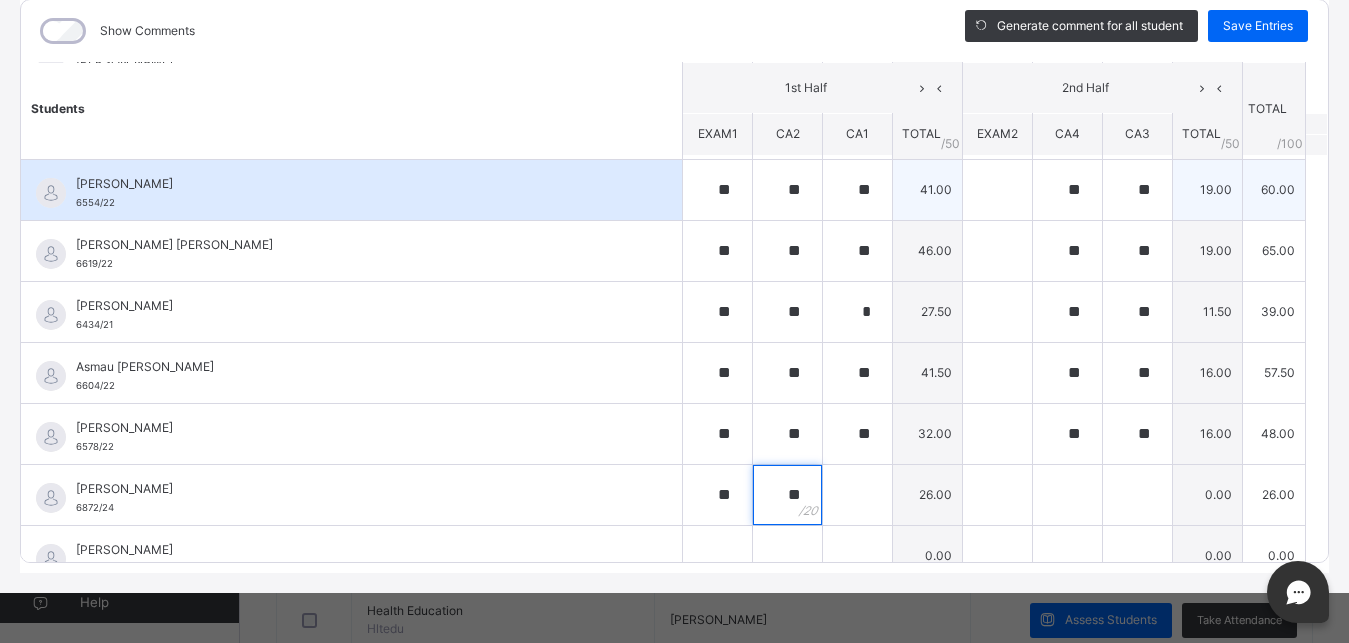 type on "**" 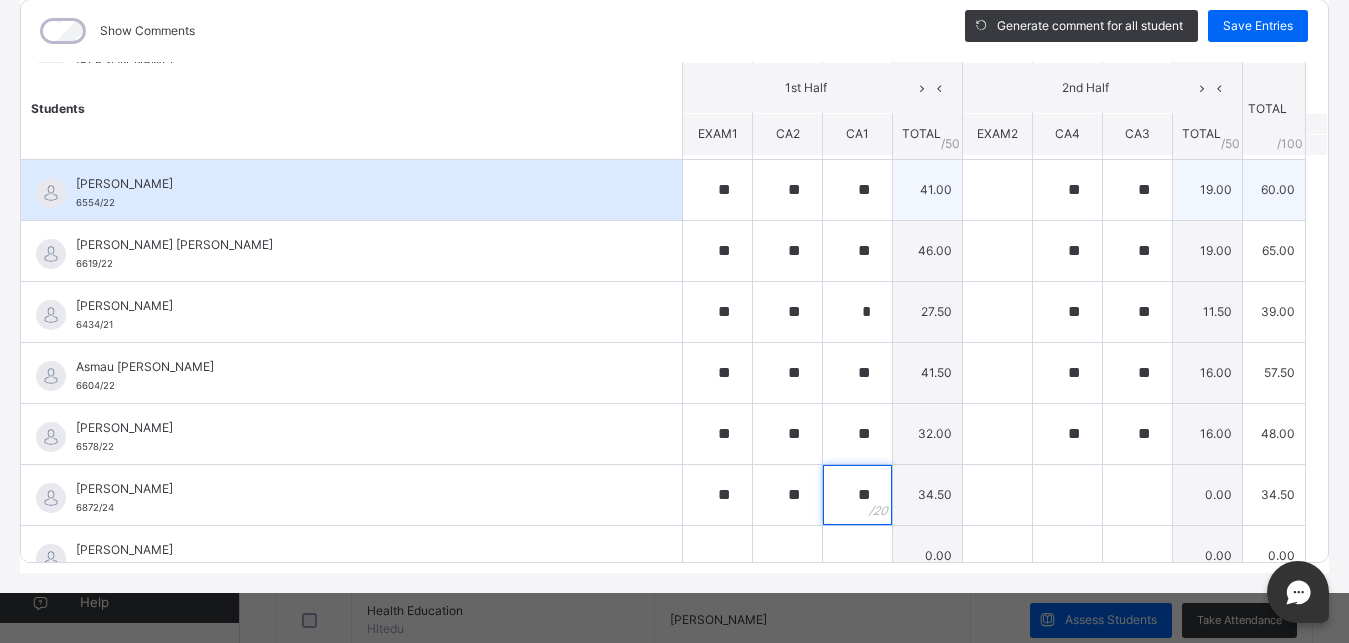 type on "**" 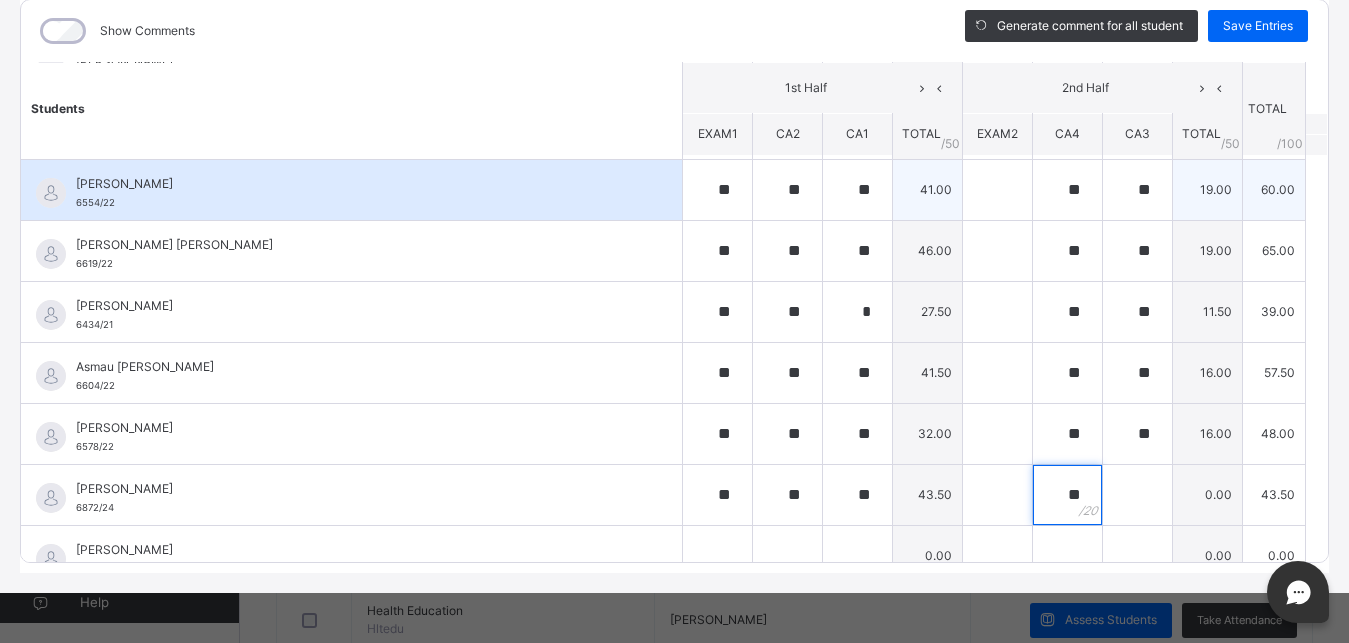 type on "**" 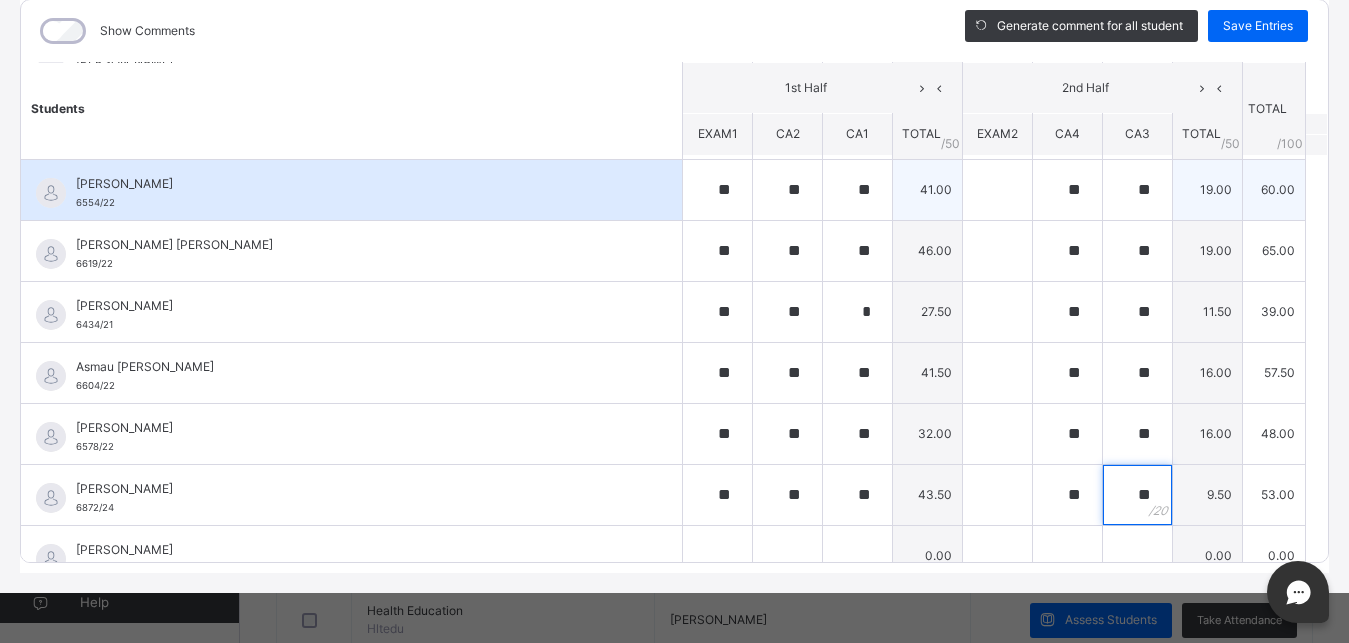 type on "**" 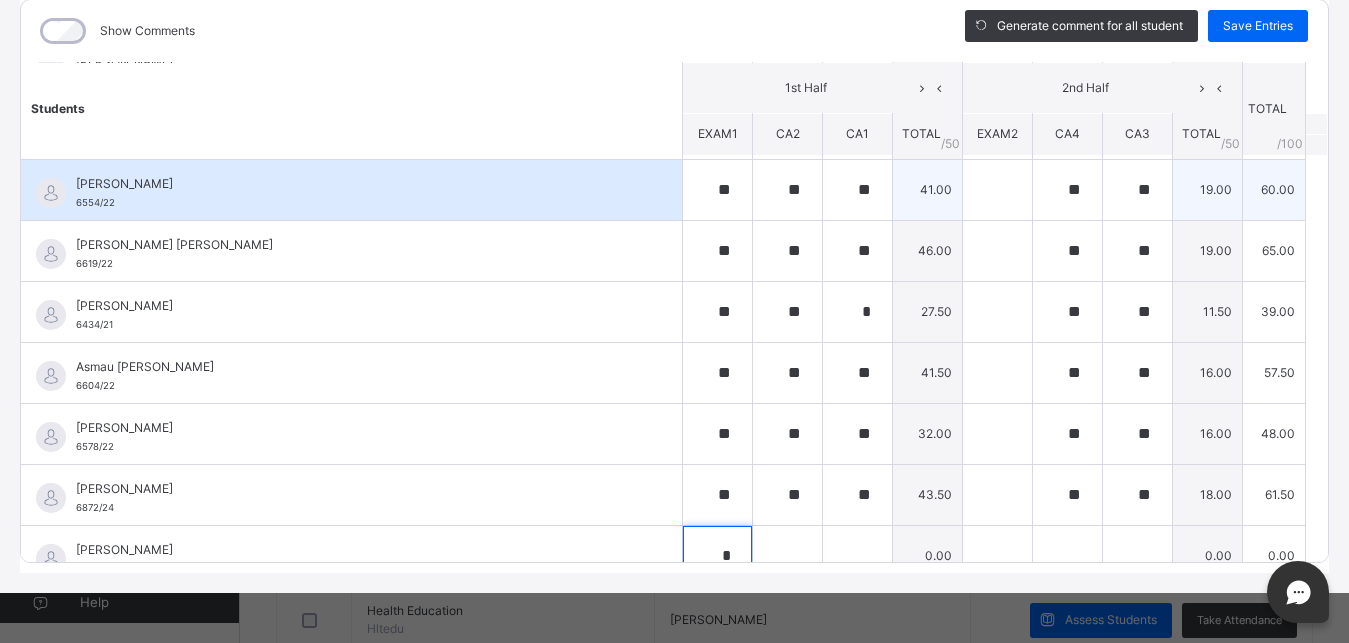 scroll, scrollTop: 305, scrollLeft: 0, axis: vertical 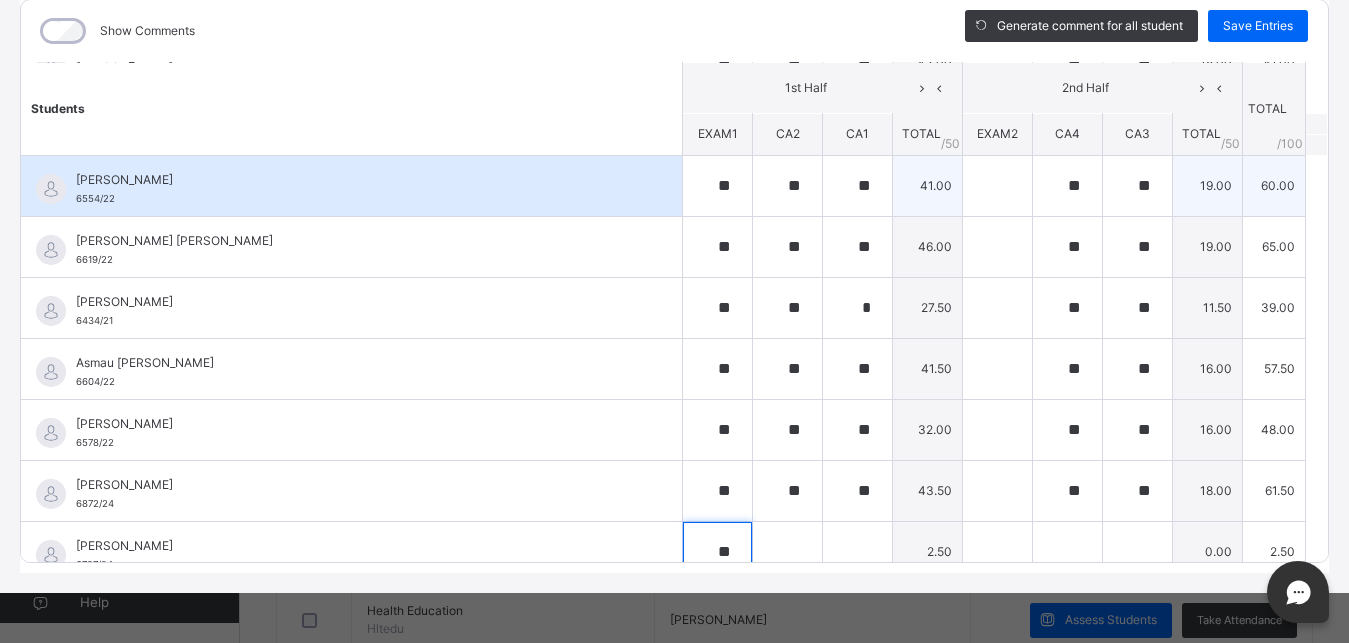 type on "**" 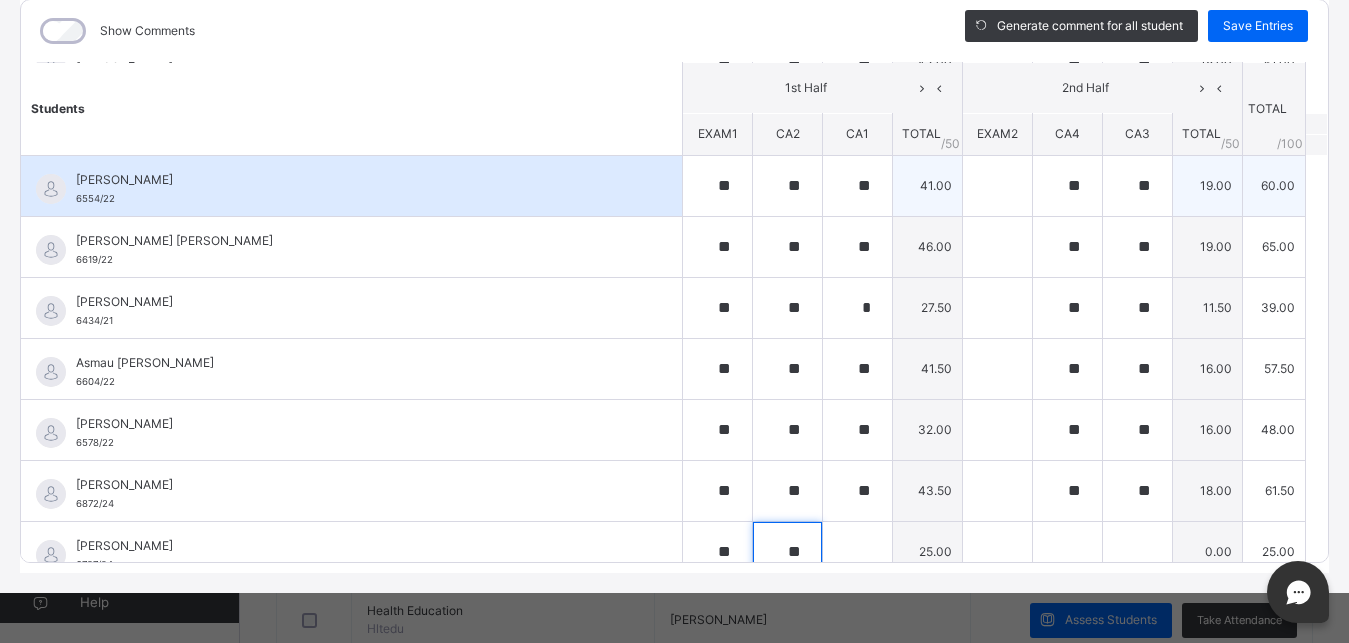 type on "**" 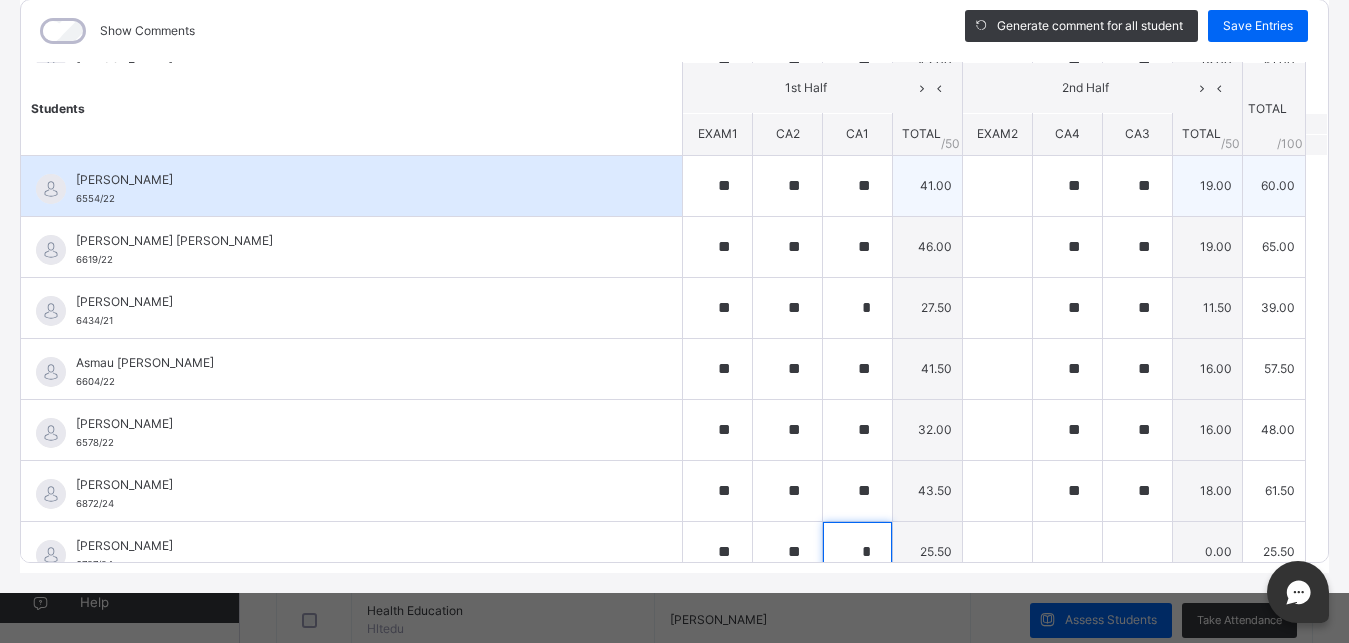 type on "**" 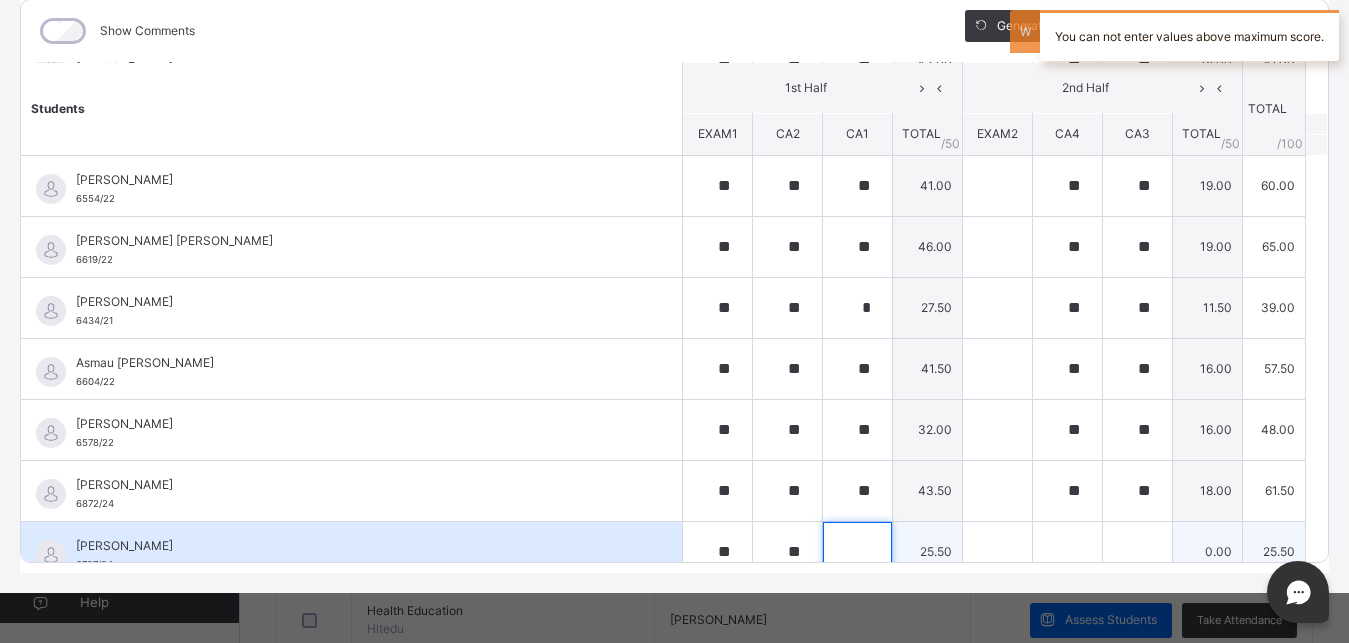 click at bounding box center [857, 552] 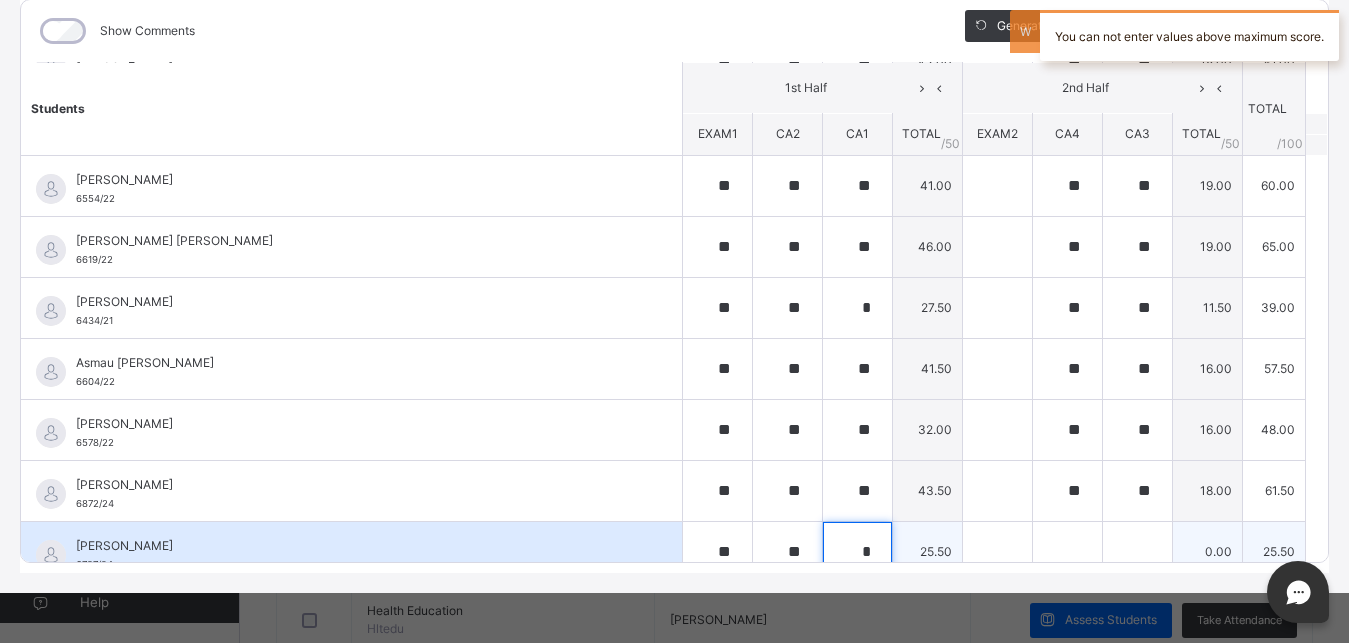 type on "**" 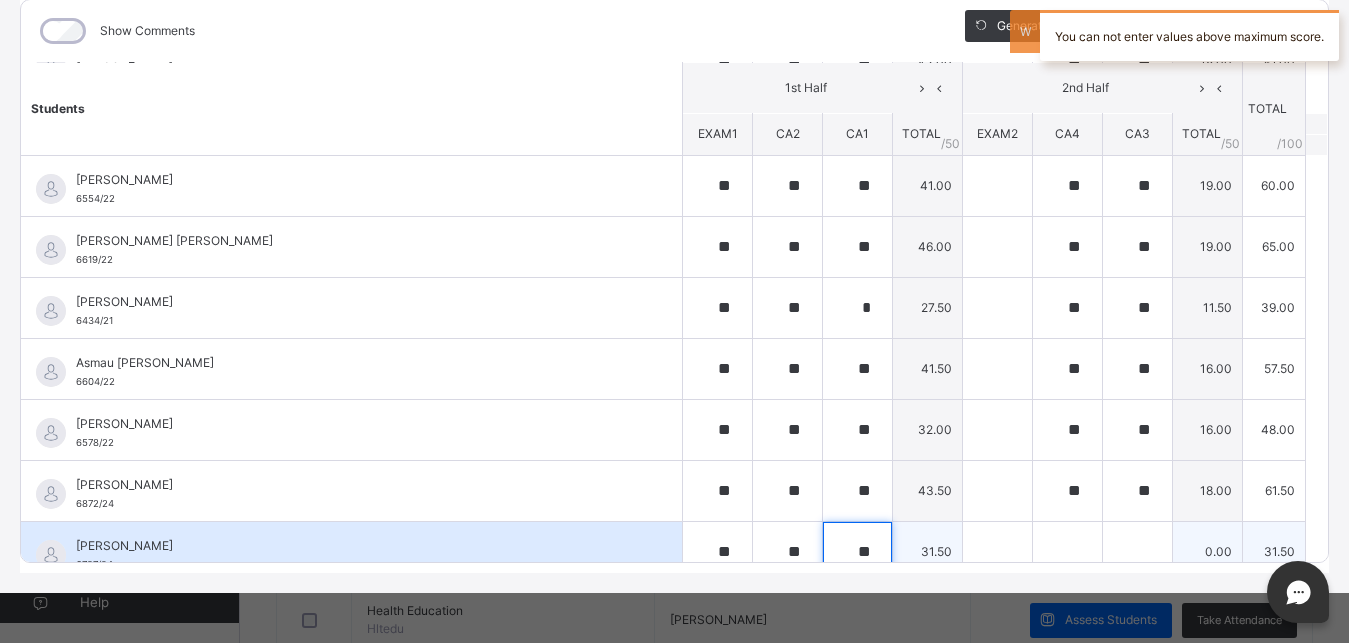 type on "**" 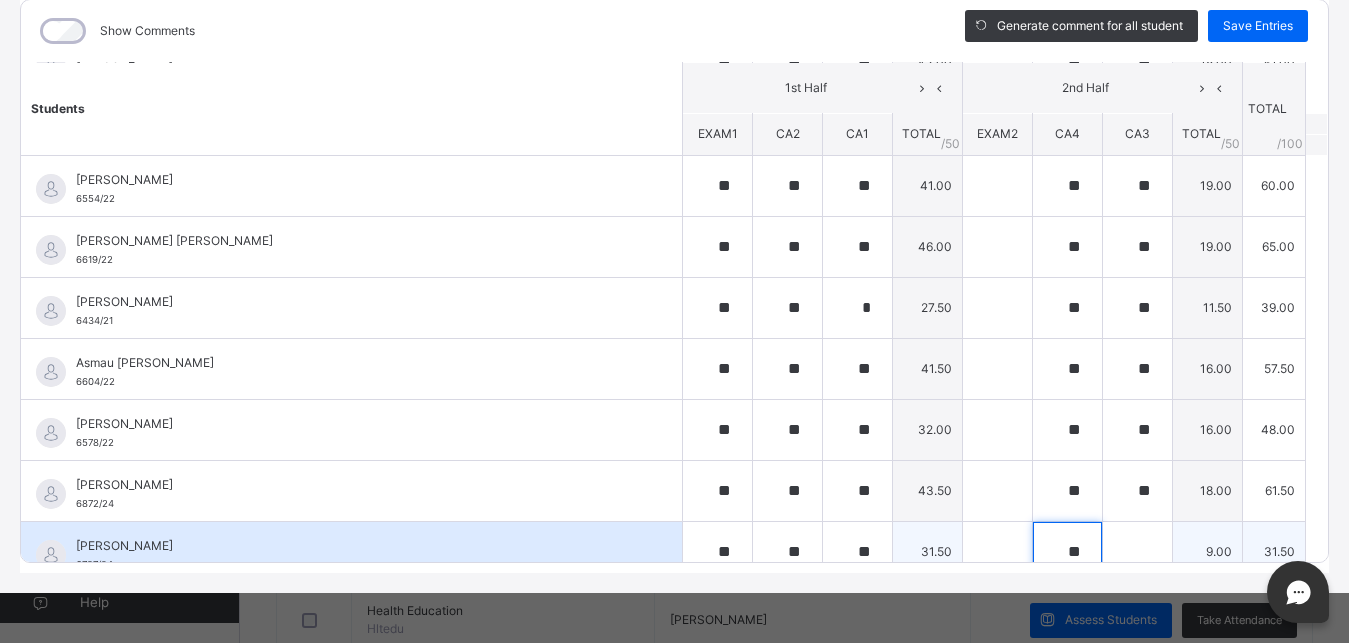 type on "**" 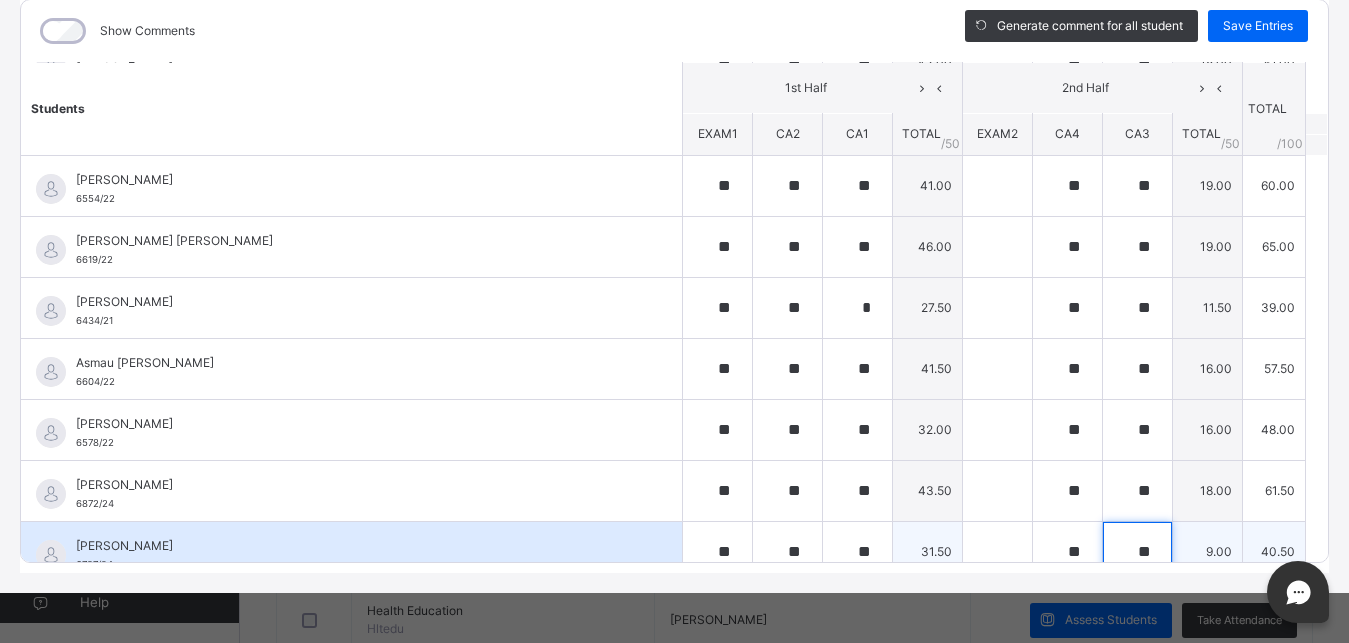 type on "**" 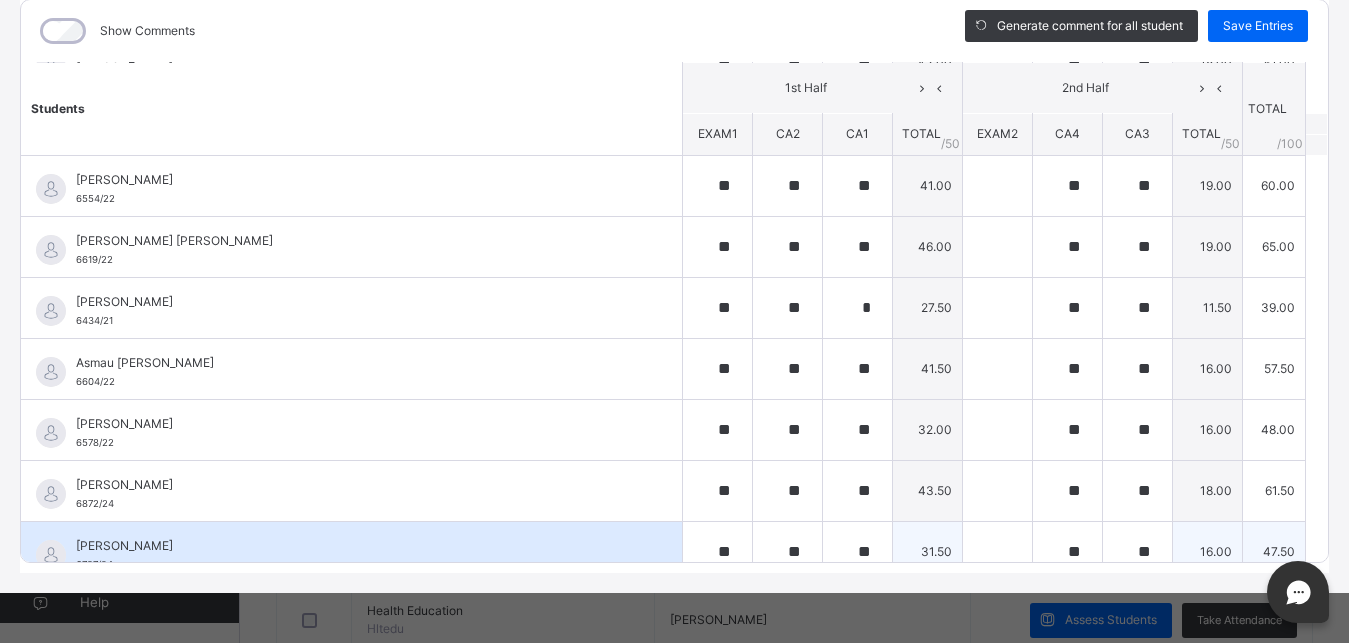 scroll, scrollTop: 606, scrollLeft: 0, axis: vertical 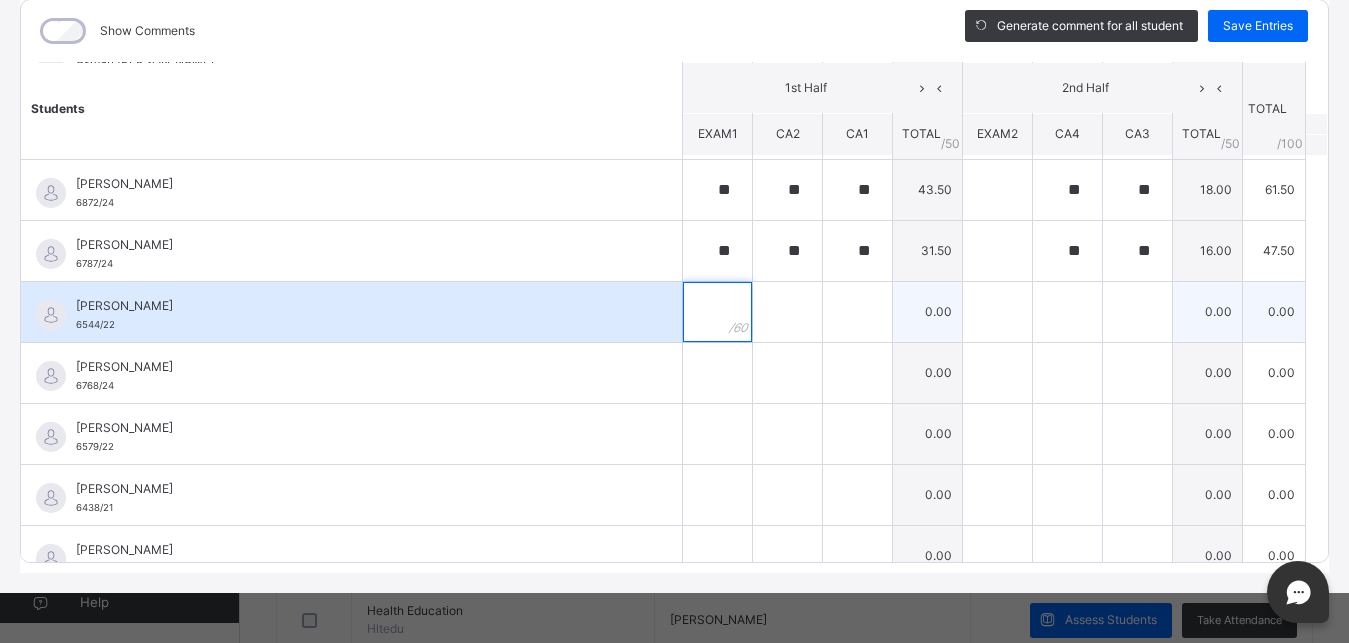 click at bounding box center [717, 312] 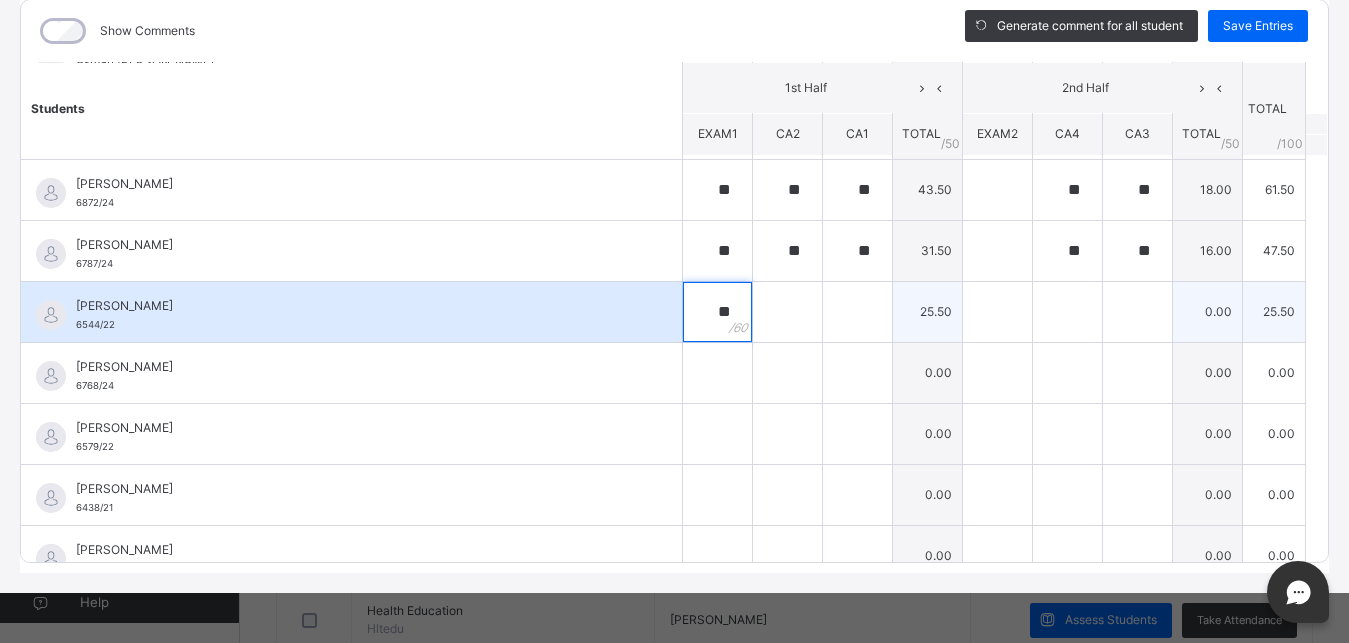 type on "**" 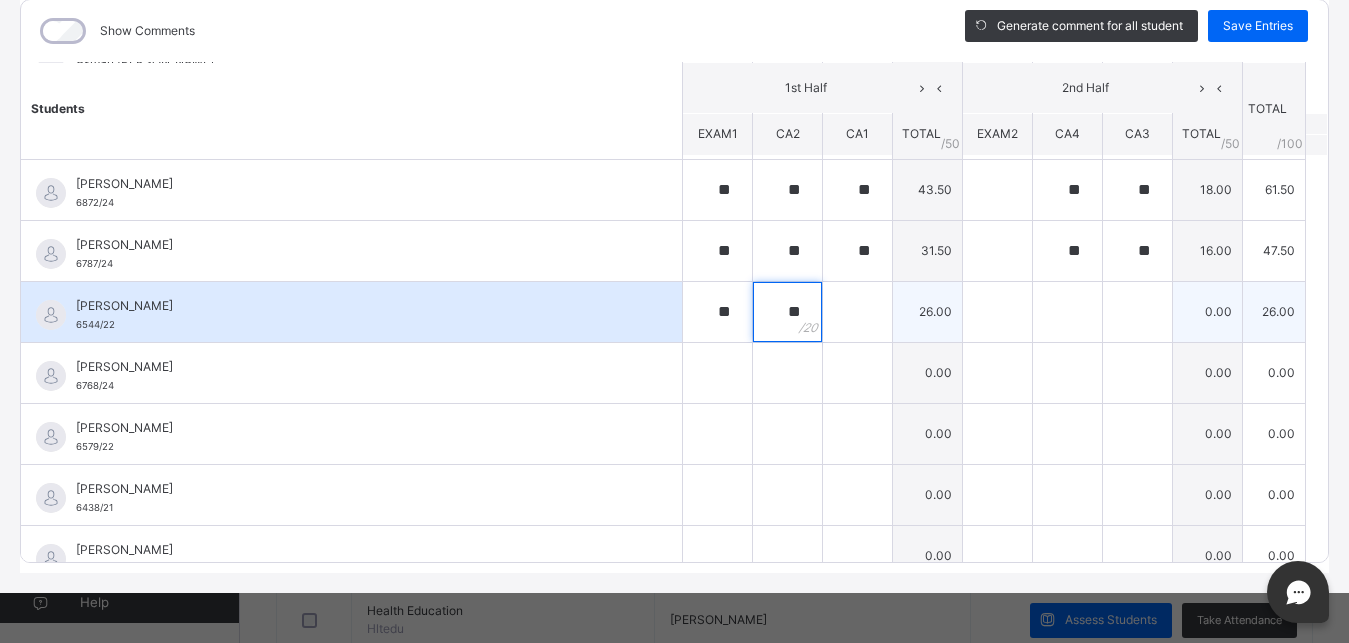 type on "**" 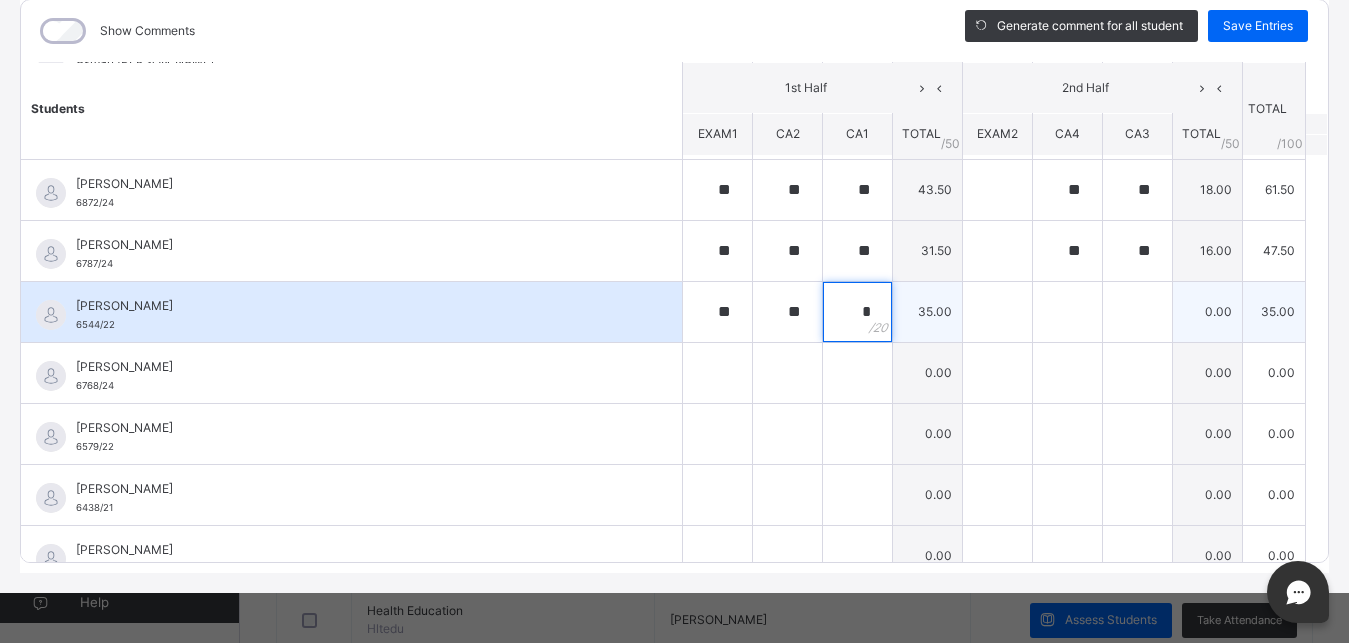 type on "**" 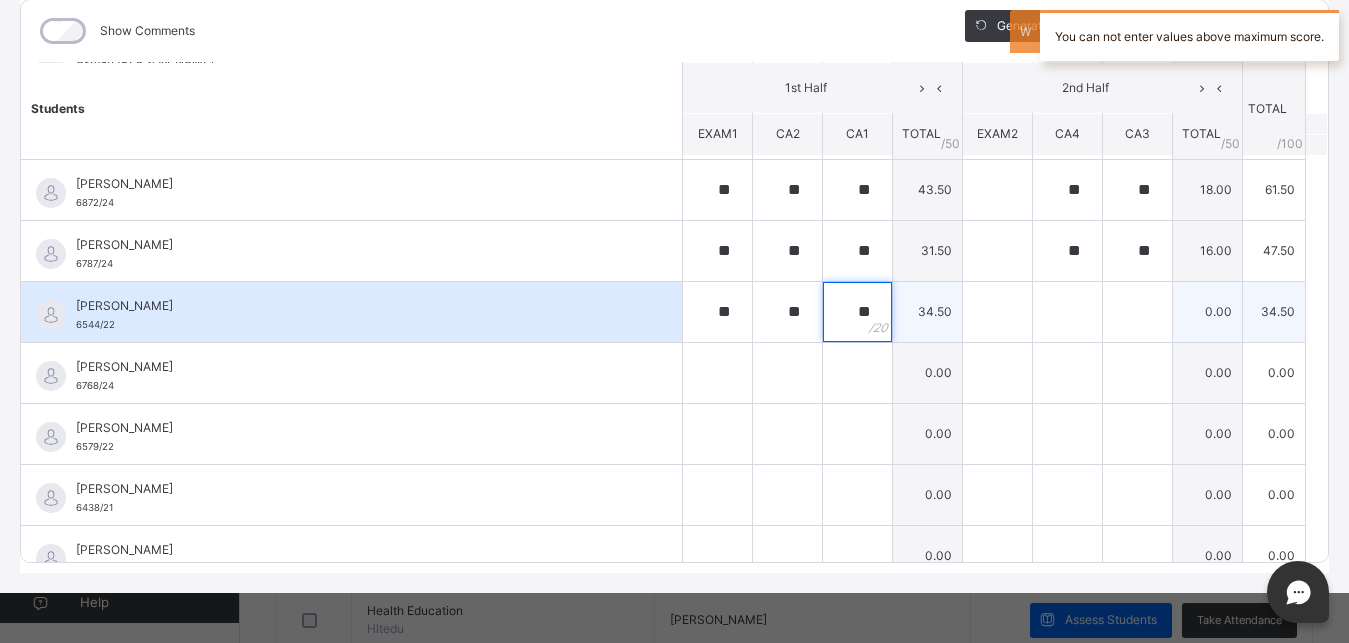 type on "**" 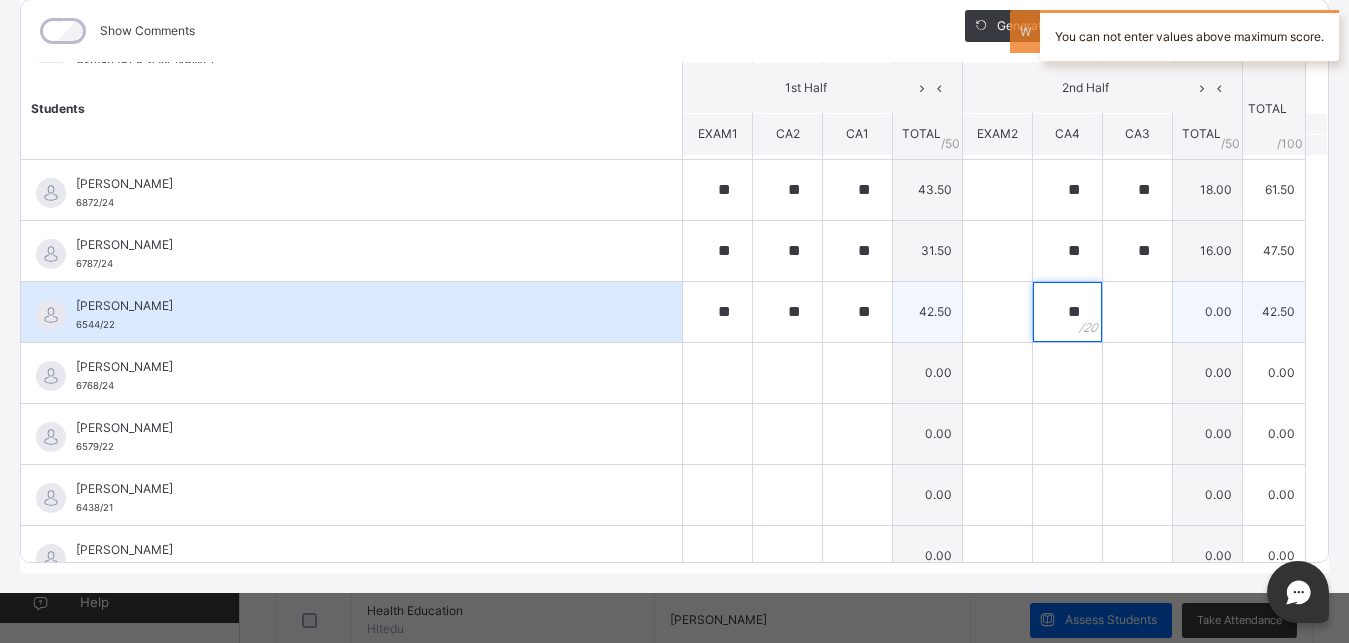type on "**" 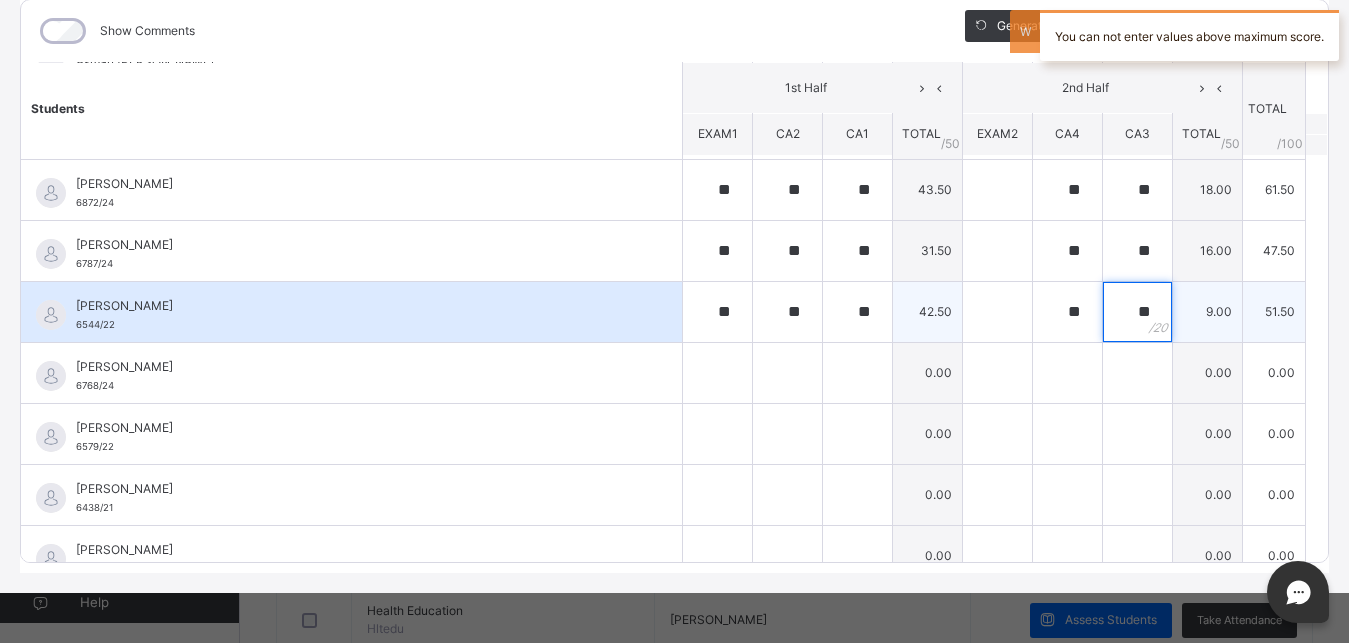 type on "**" 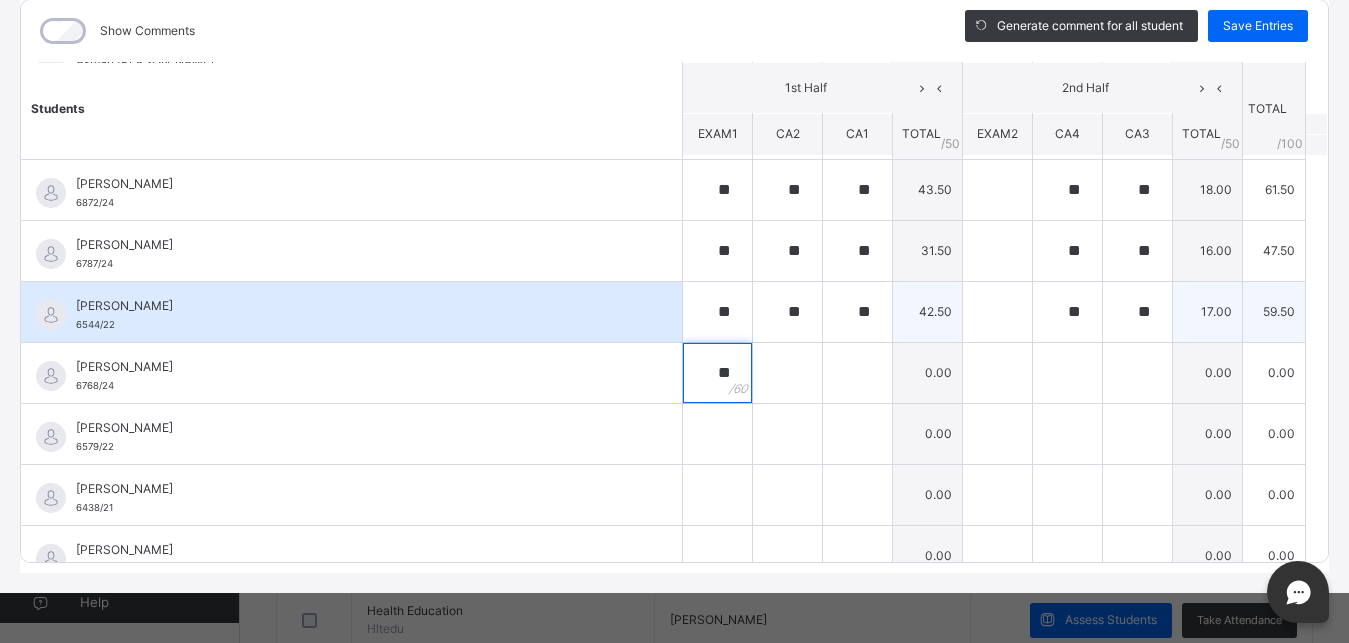 type on "**" 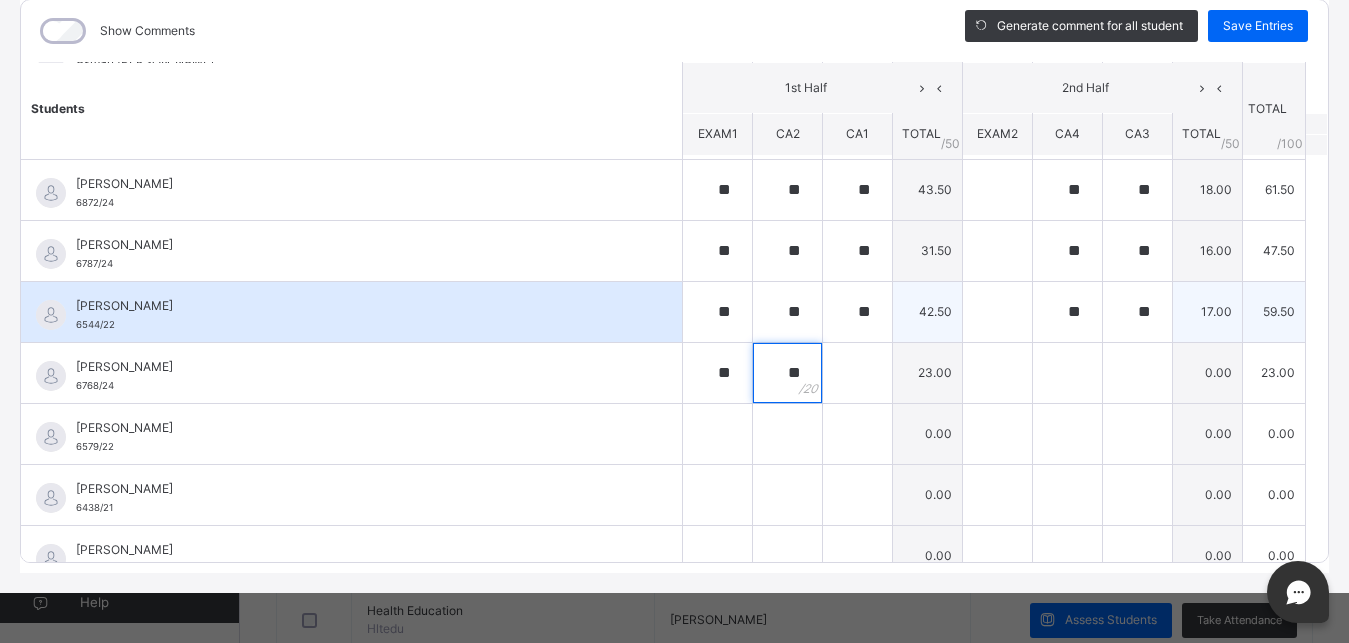type on "**" 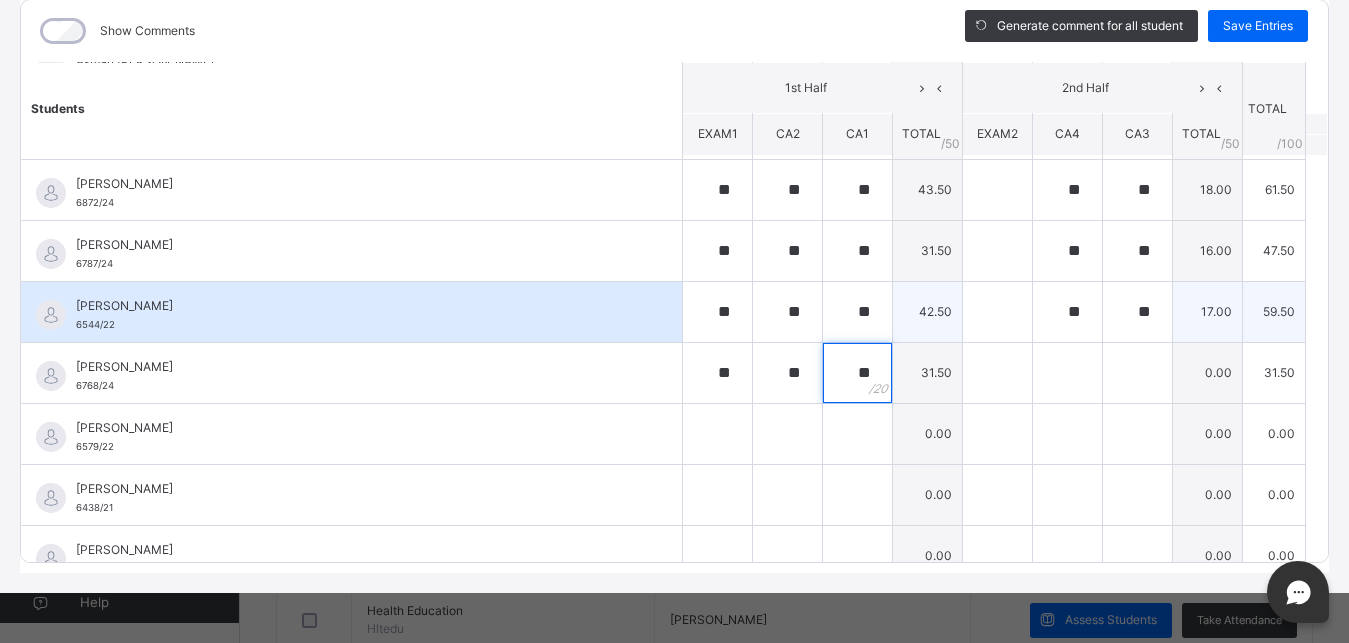 type on "**" 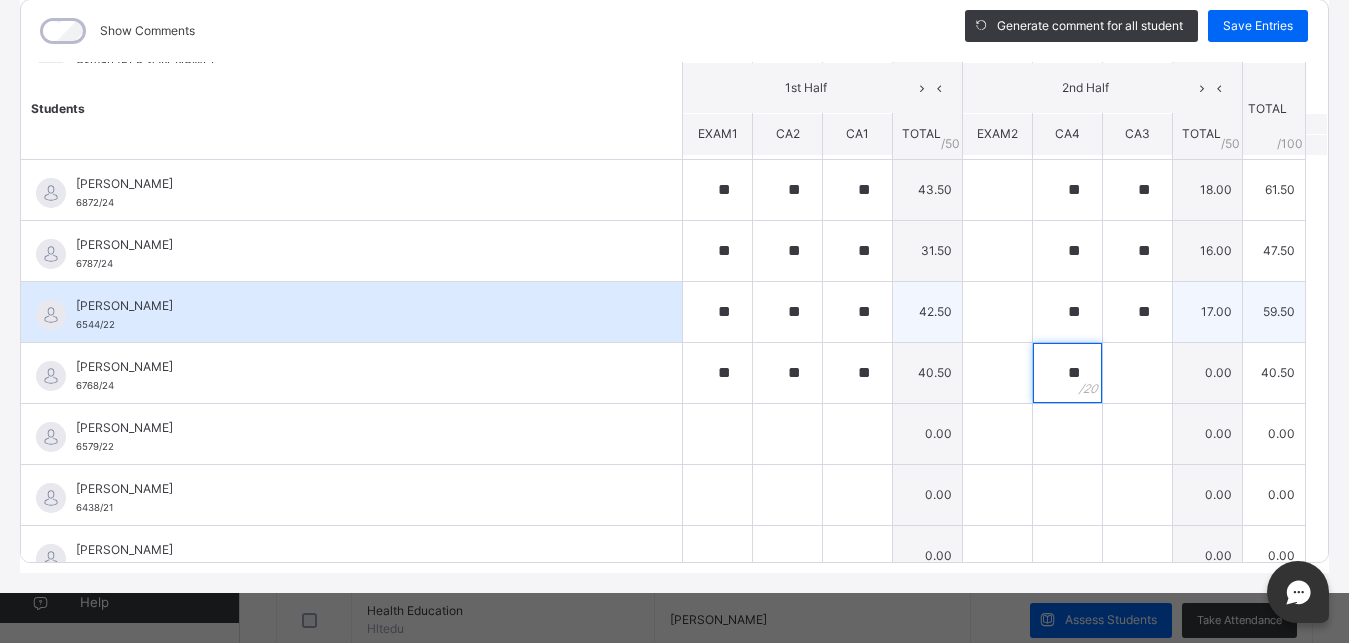 type on "**" 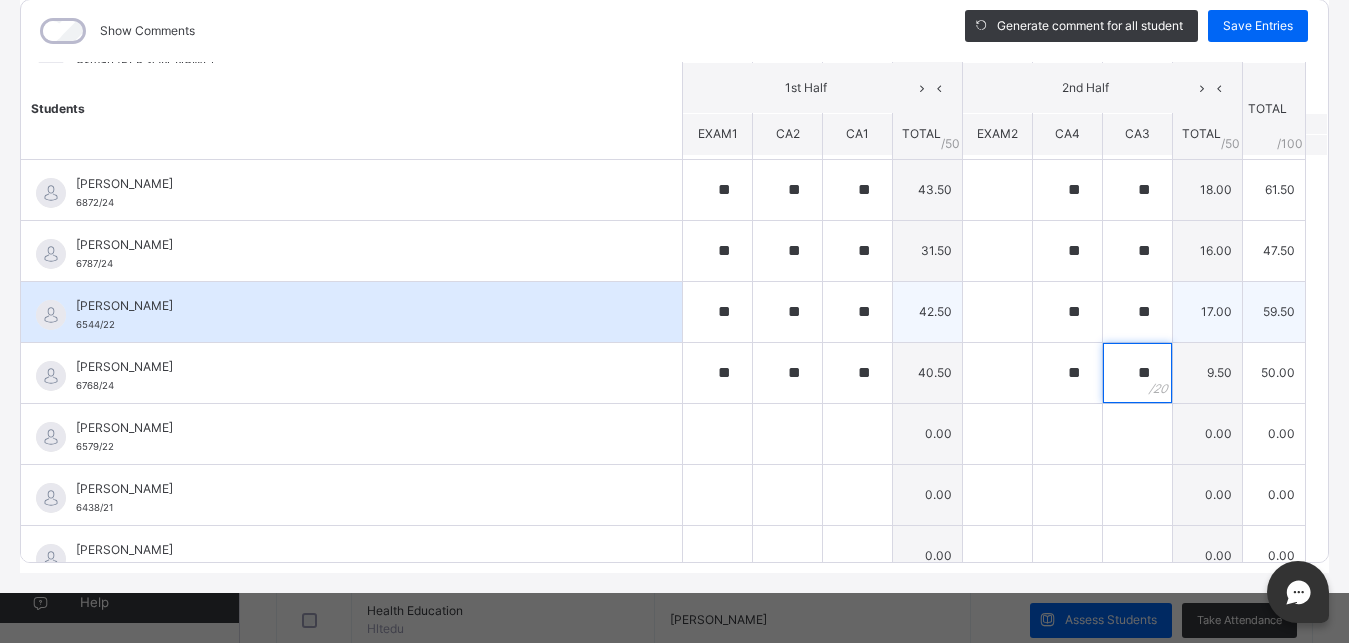 type 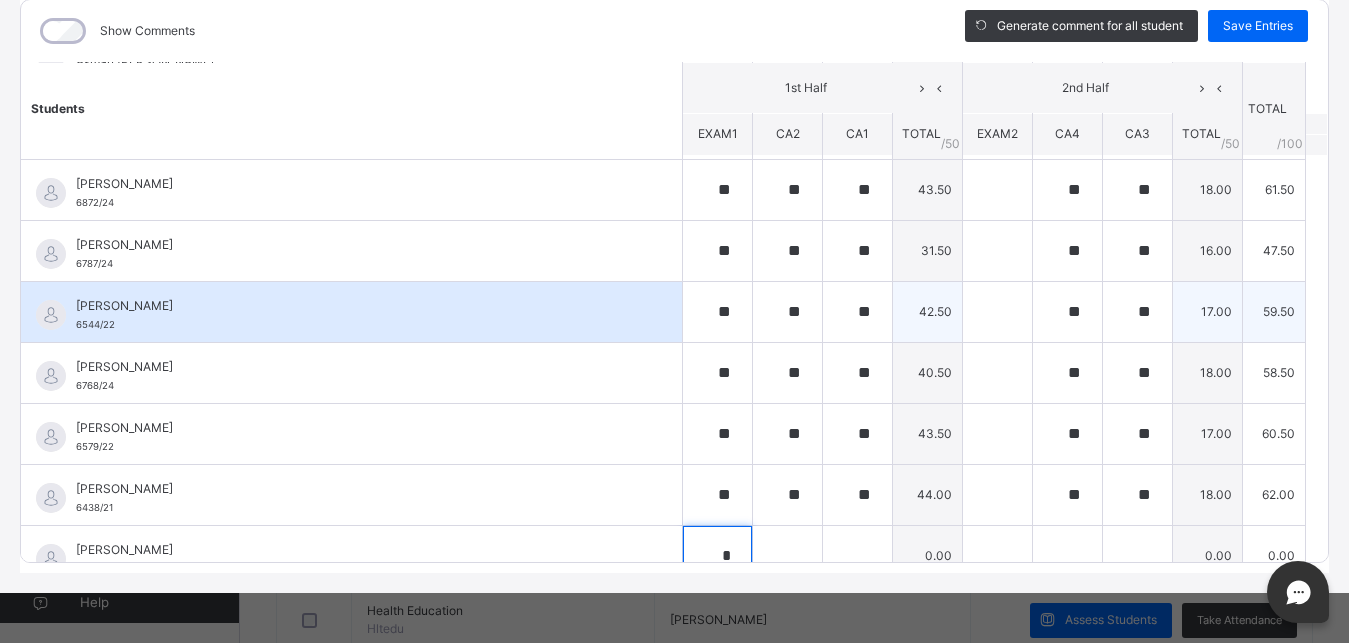 scroll, scrollTop: 610, scrollLeft: 0, axis: vertical 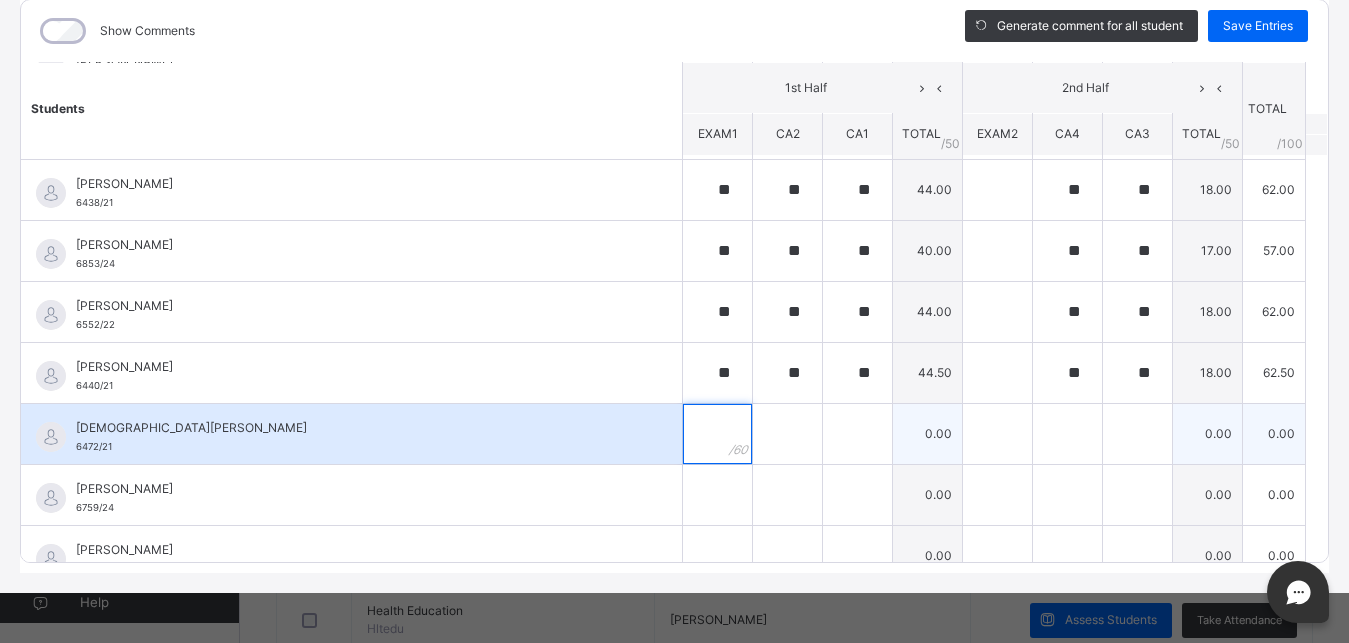 click at bounding box center (717, 434) 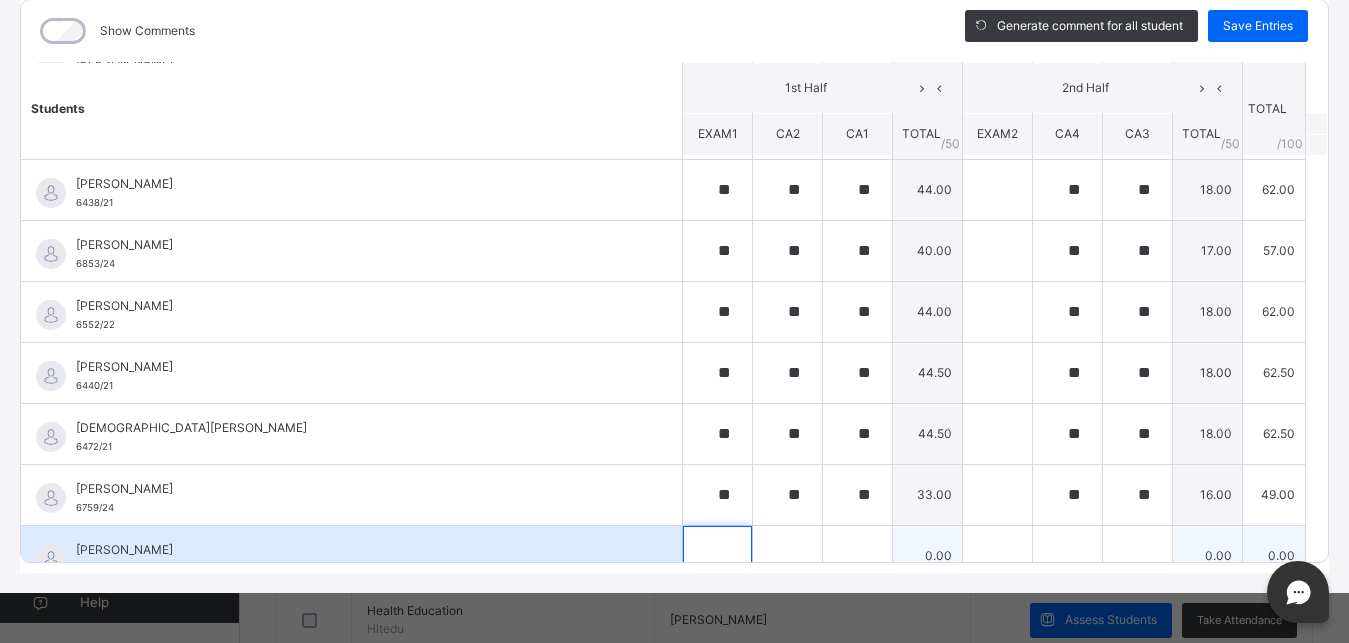 click at bounding box center [717, 556] 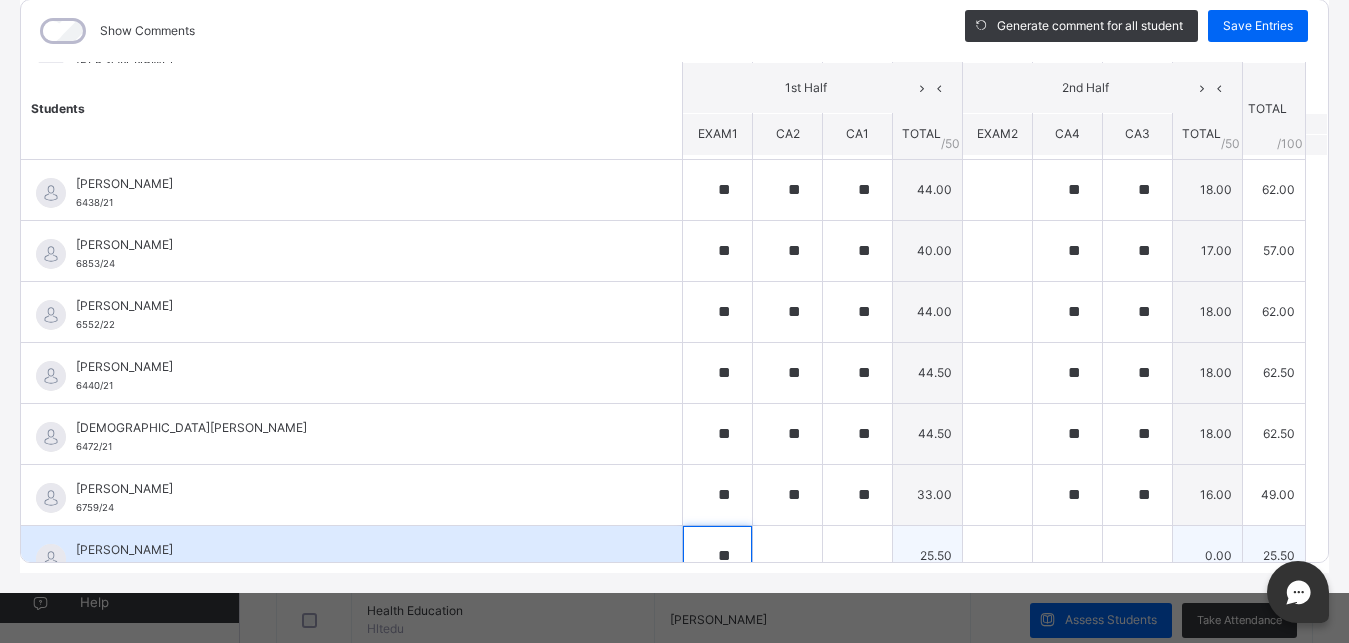 scroll, scrollTop: 915, scrollLeft: 0, axis: vertical 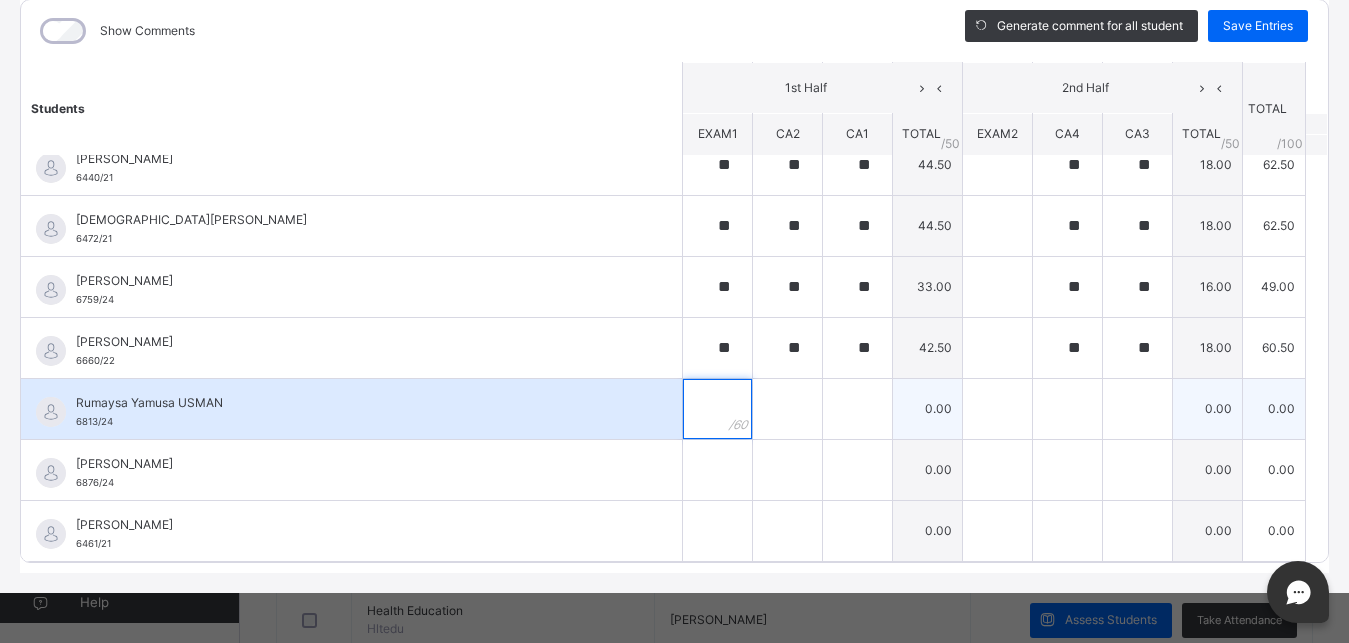 click at bounding box center [717, 409] 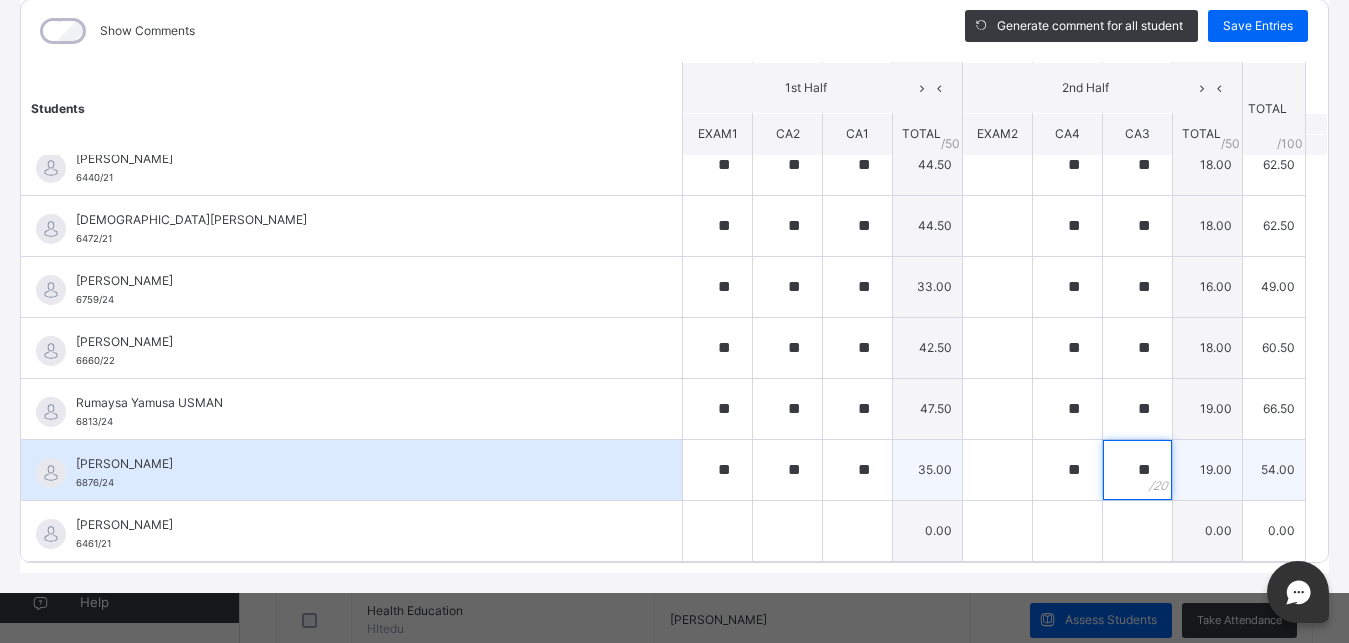 click on "**" at bounding box center (1137, 470) 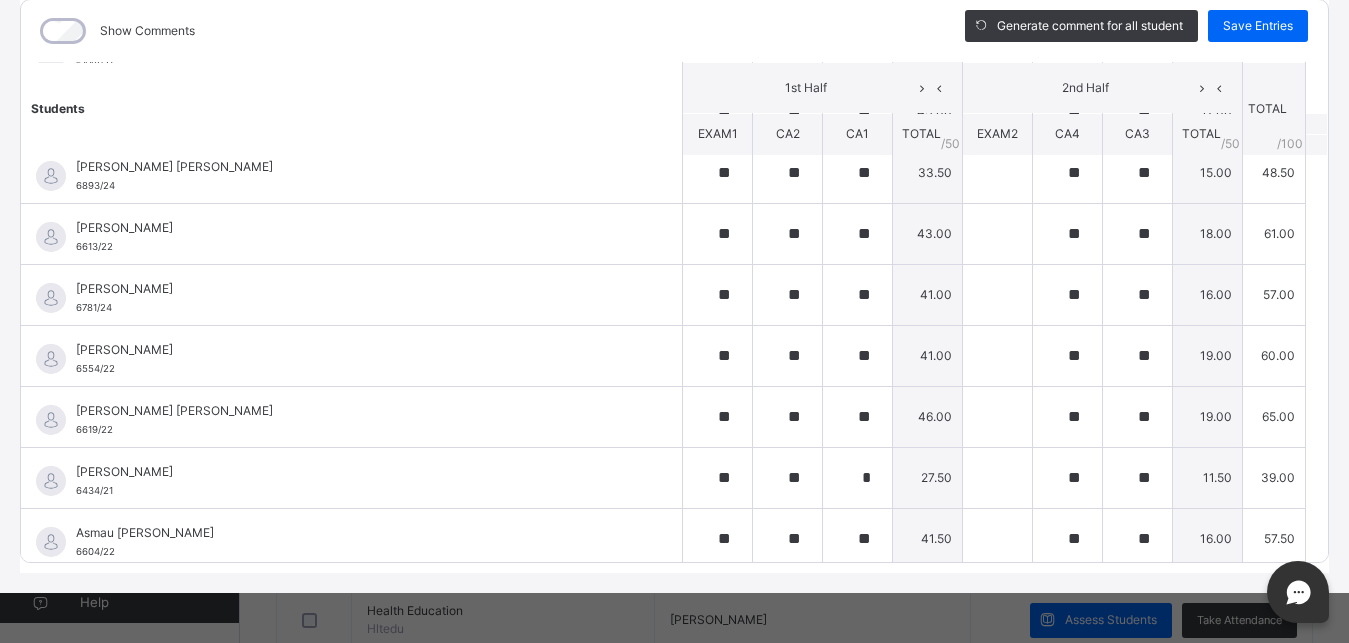 scroll, scrollTop: 0, scrollLeft: 0, axis: both 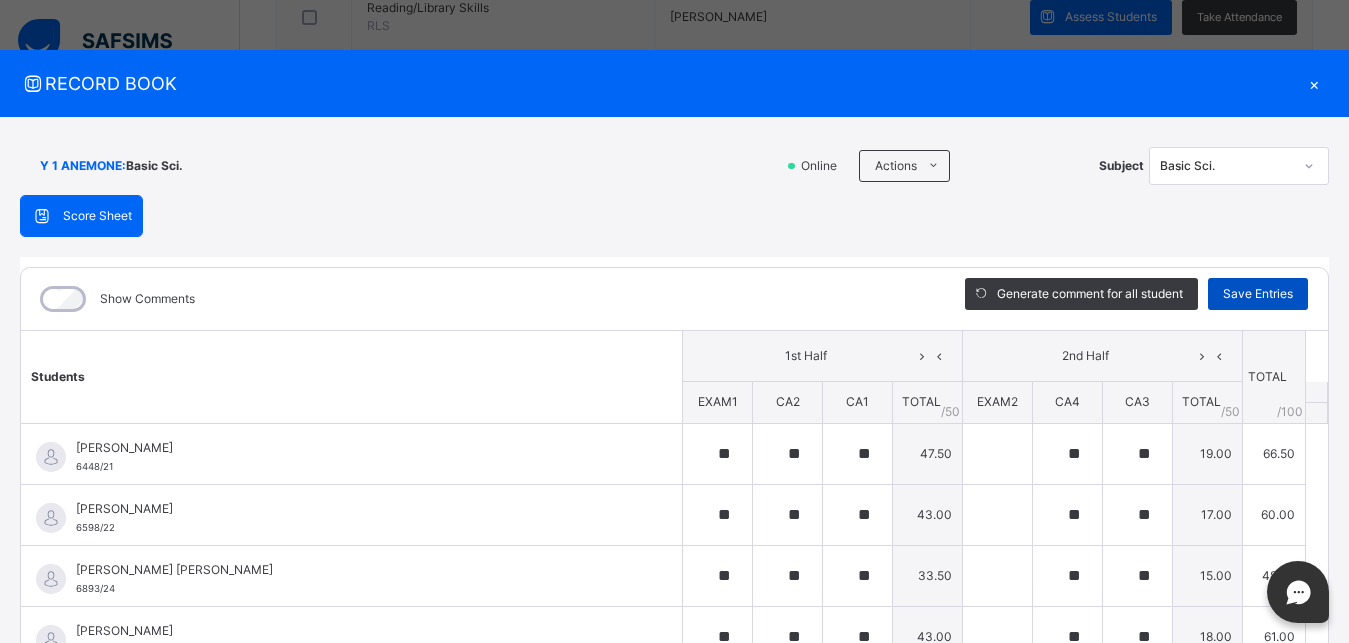 click on "Save Entries" at bounding box center [1258, 294] 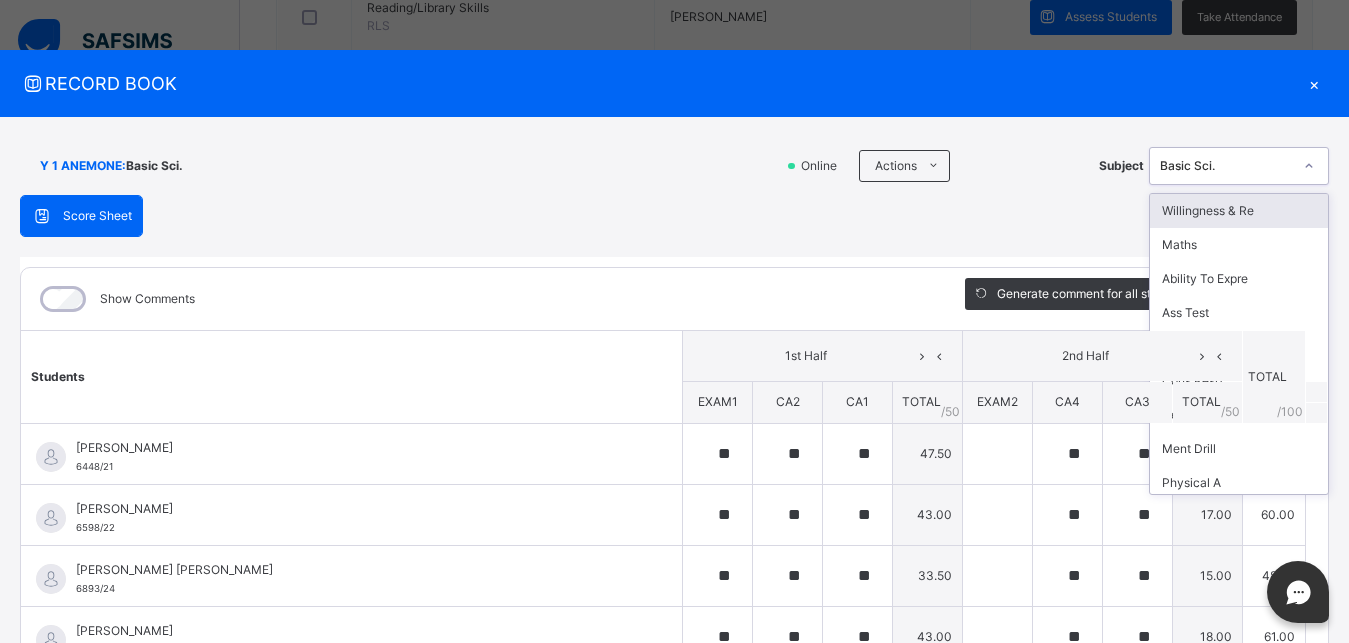 click 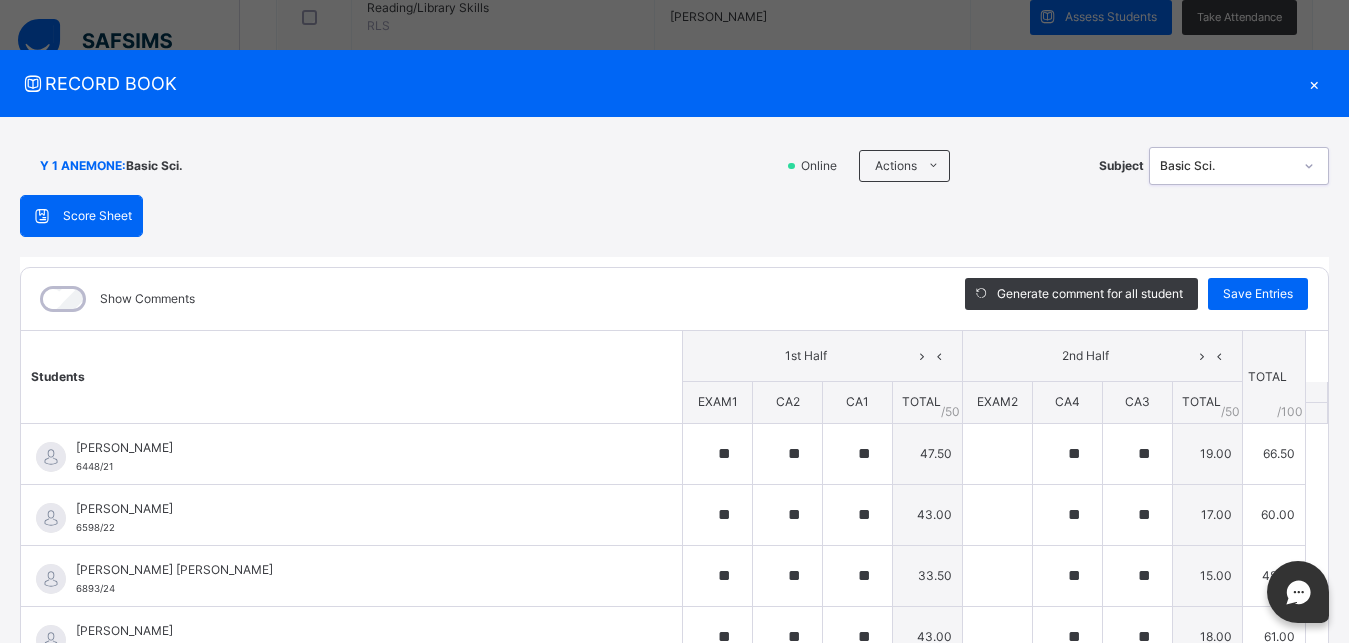 click 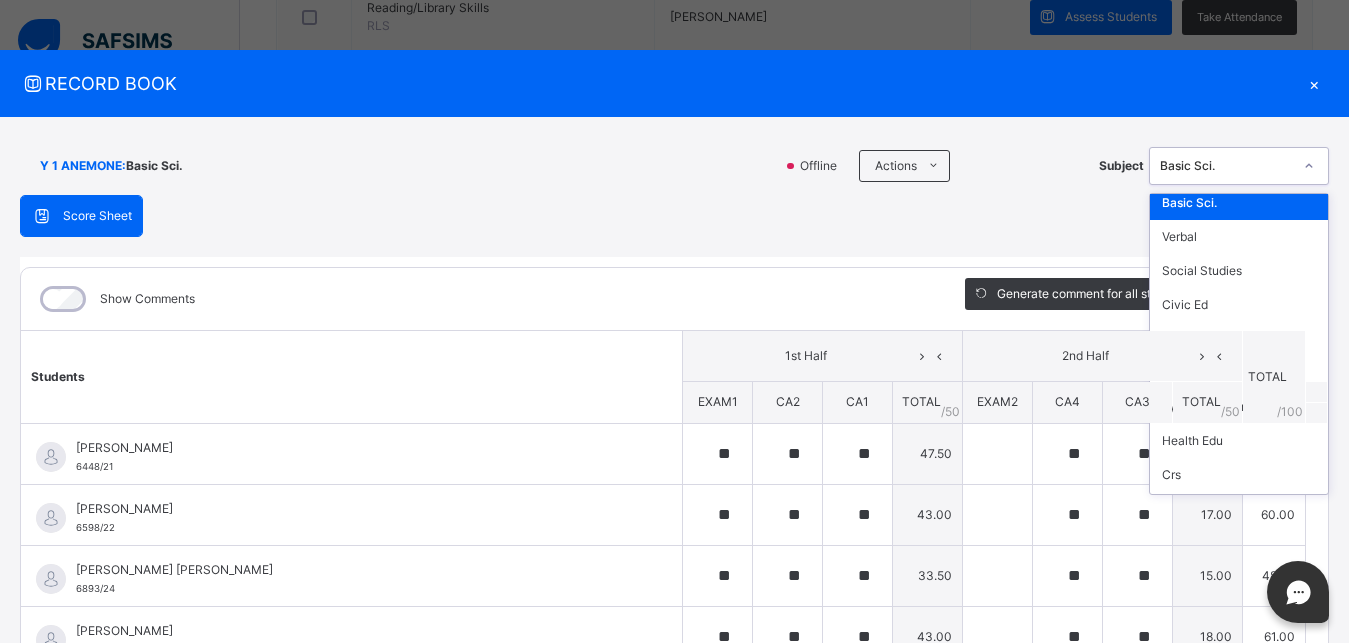 scroll, scrollTop: 495, scrollLeft: 0, axis: vertical 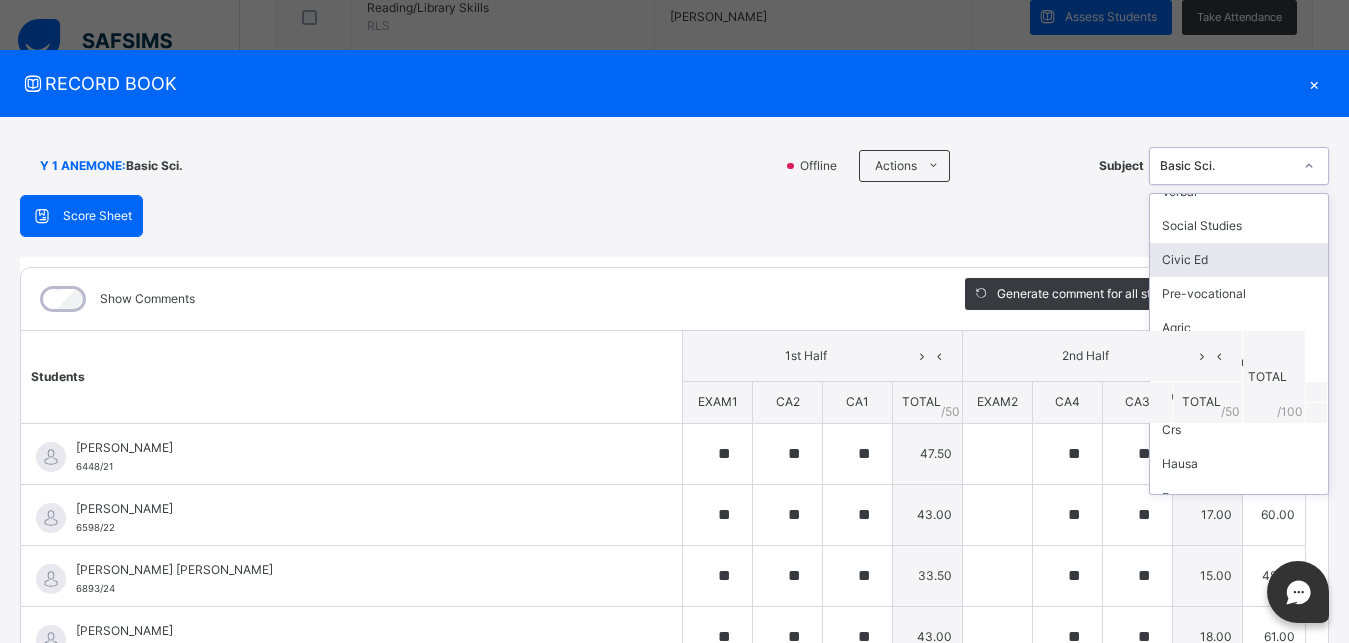 click on "Civic Ed" at bounding box center [1239, 260] 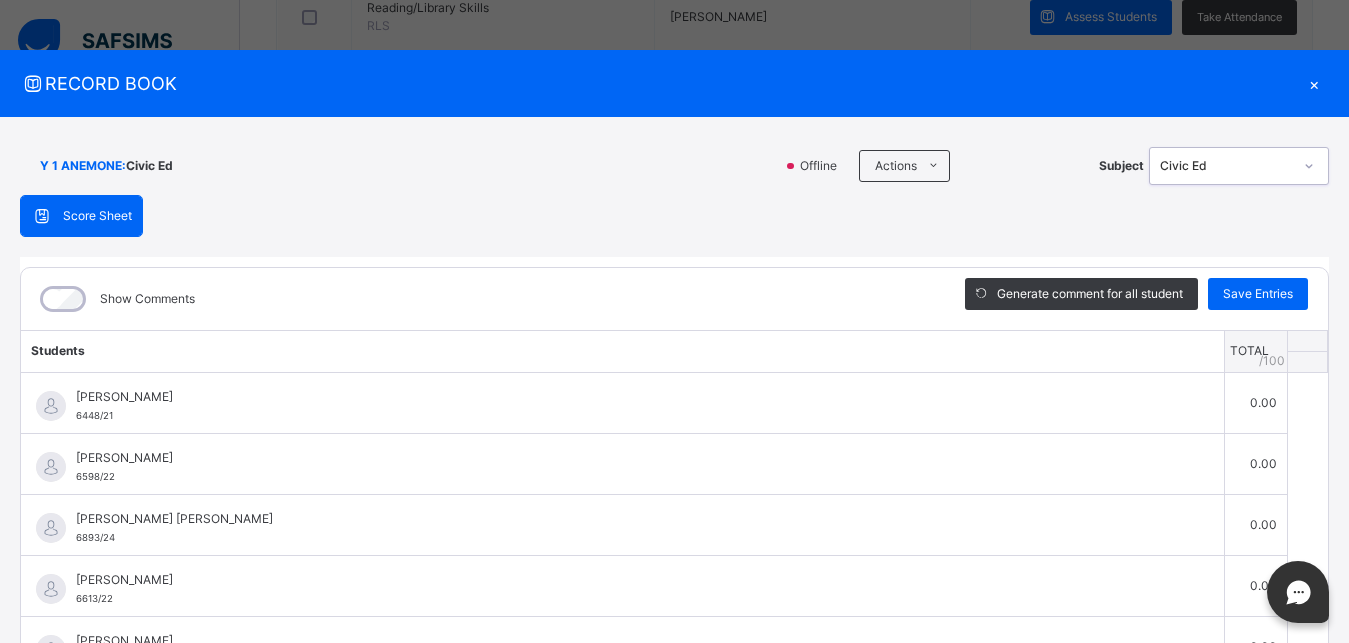 scroll, scrollTop: 268, scrollLeft: 0, axis: vertical 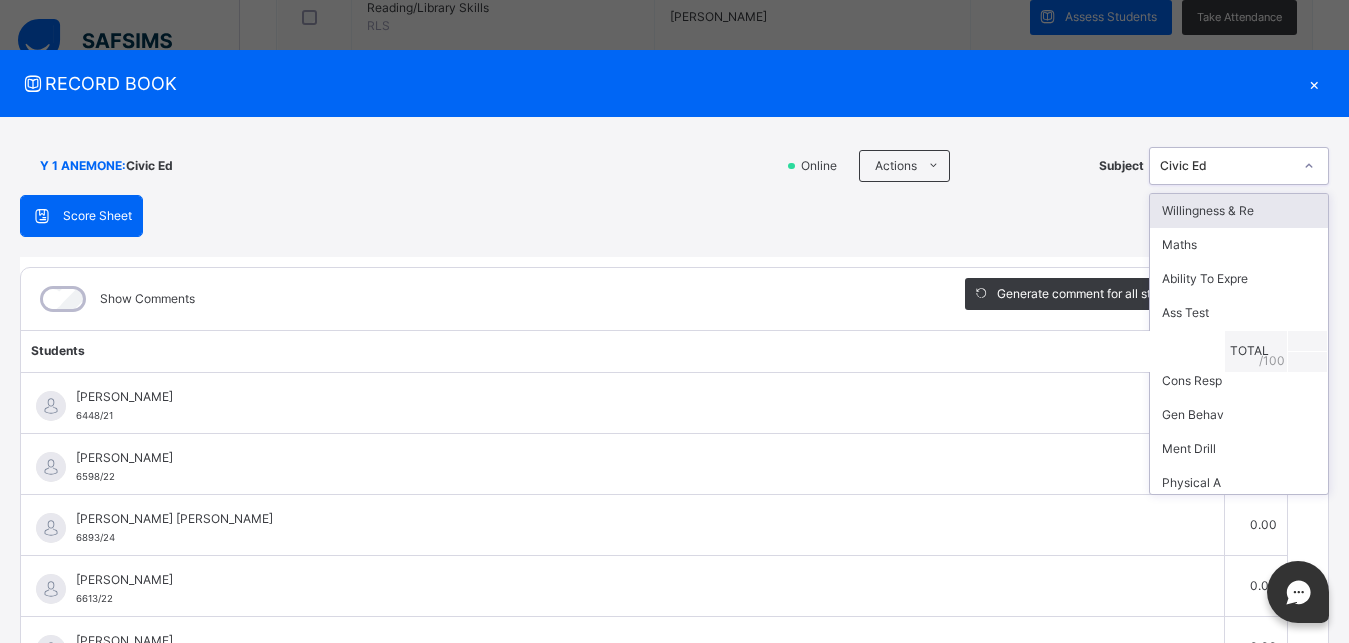 click 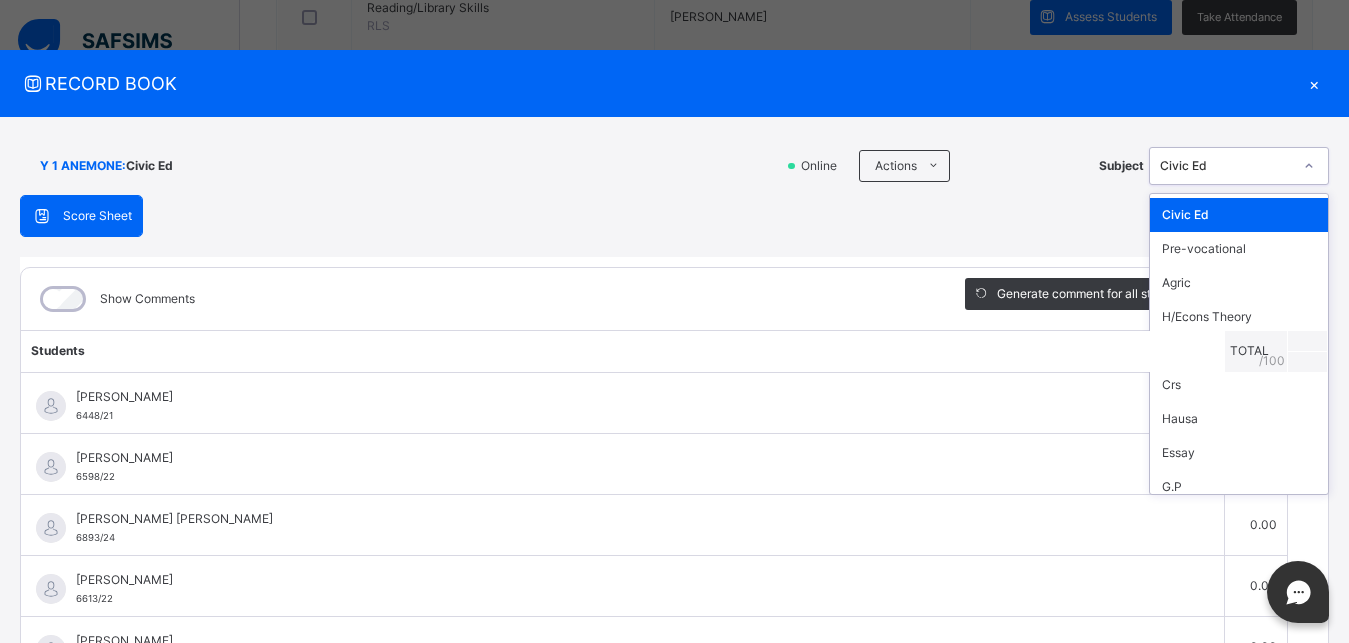 scroll, scrollTop: 584, scrollLeft: 0, axis: vertical 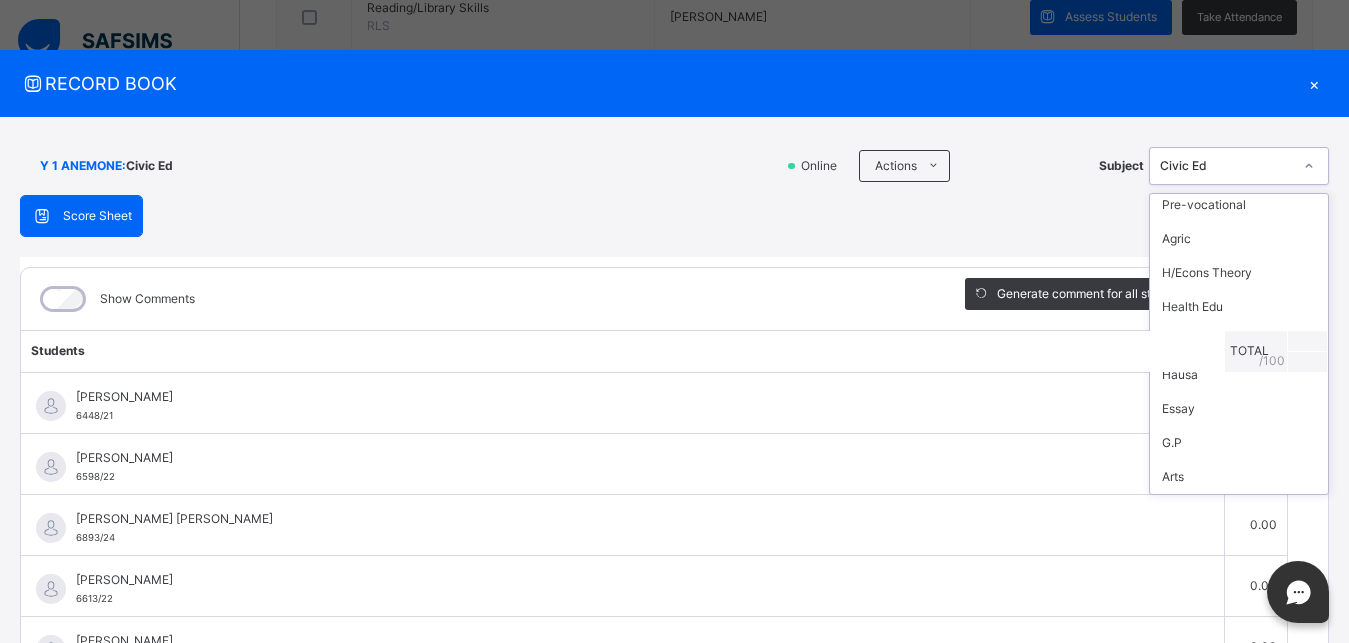 click 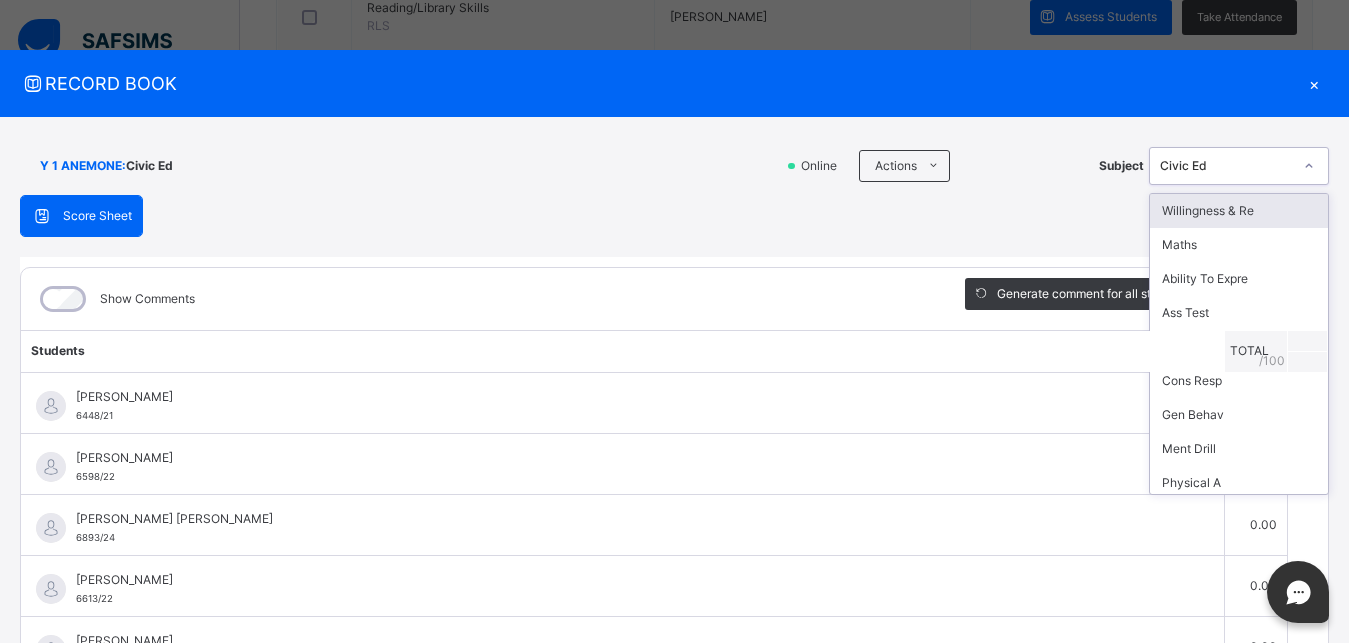 click 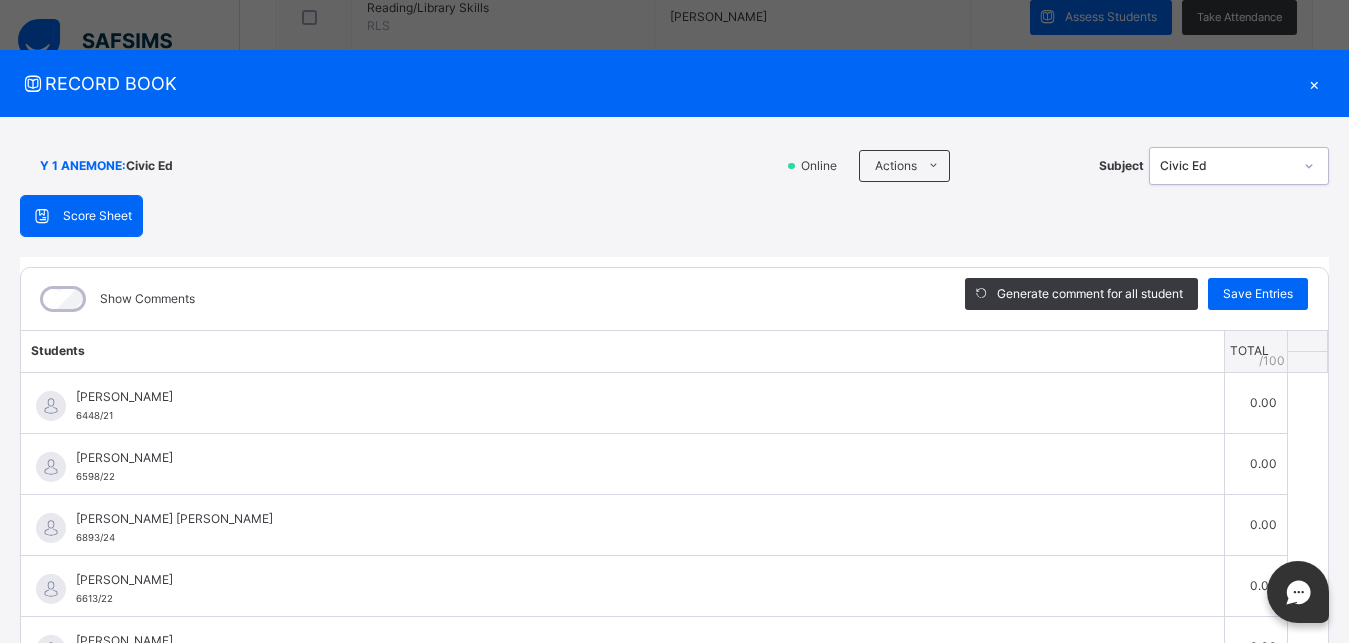 click 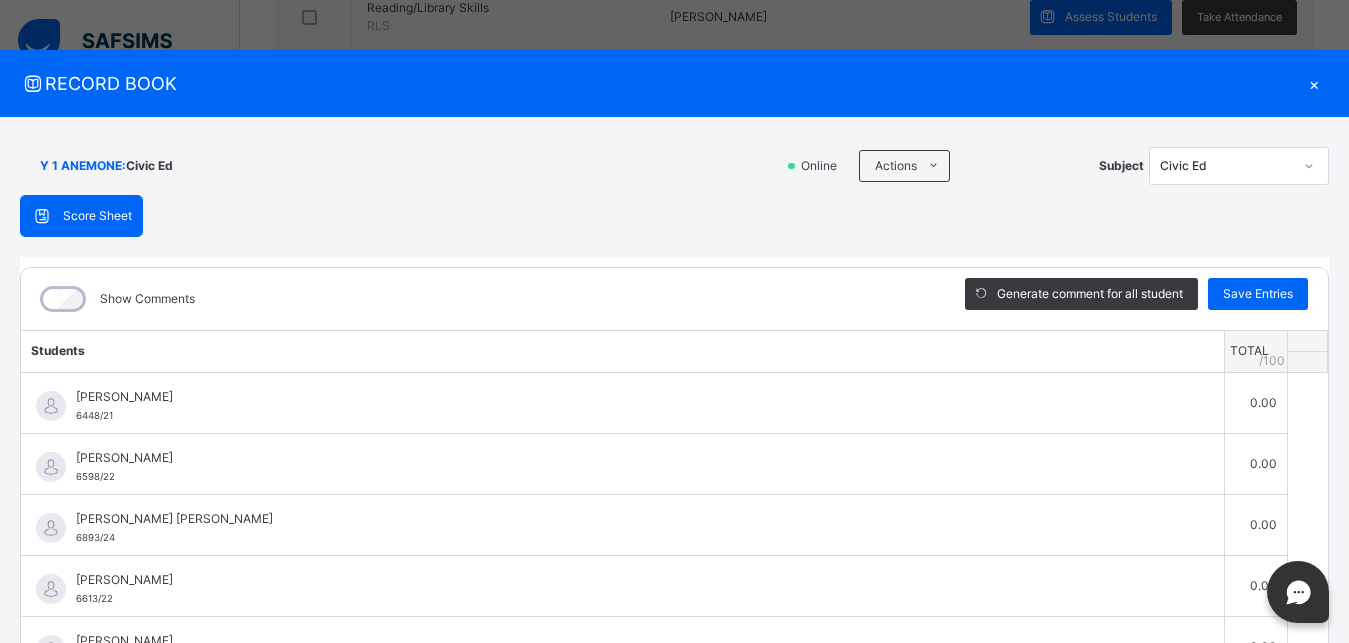 click on "×" at bounding box center [1314, 83] 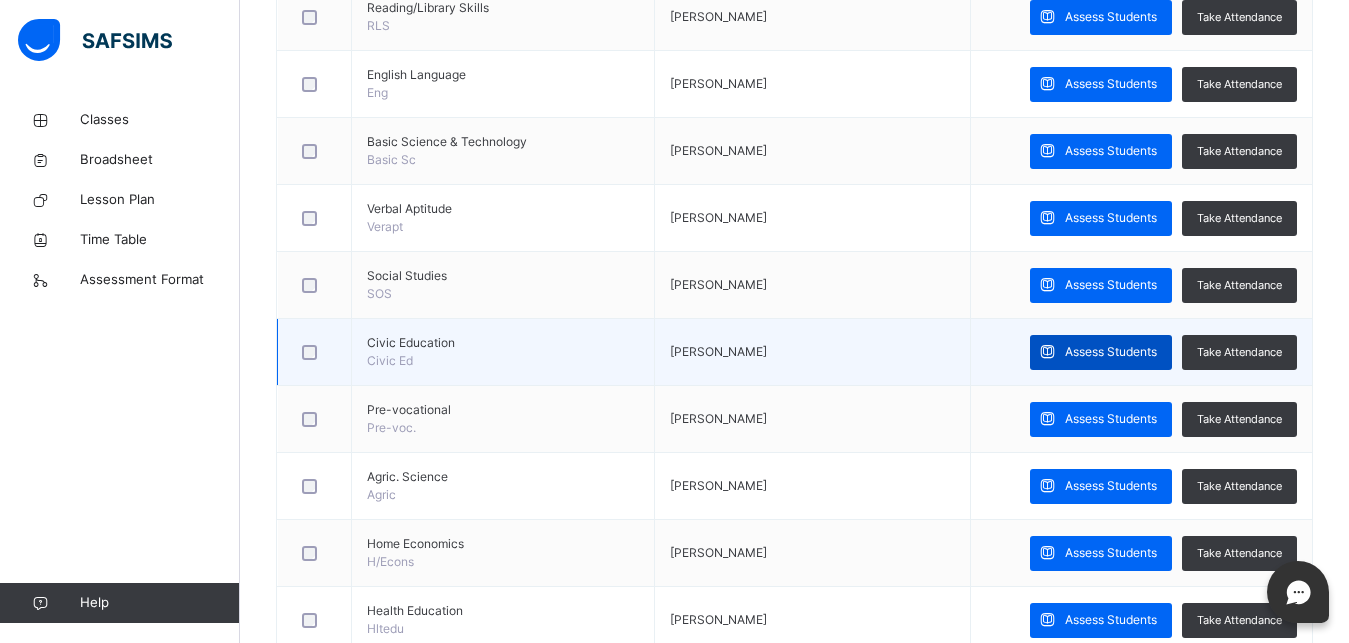 click on "Assess Students" at bounding box center (1111, 352) 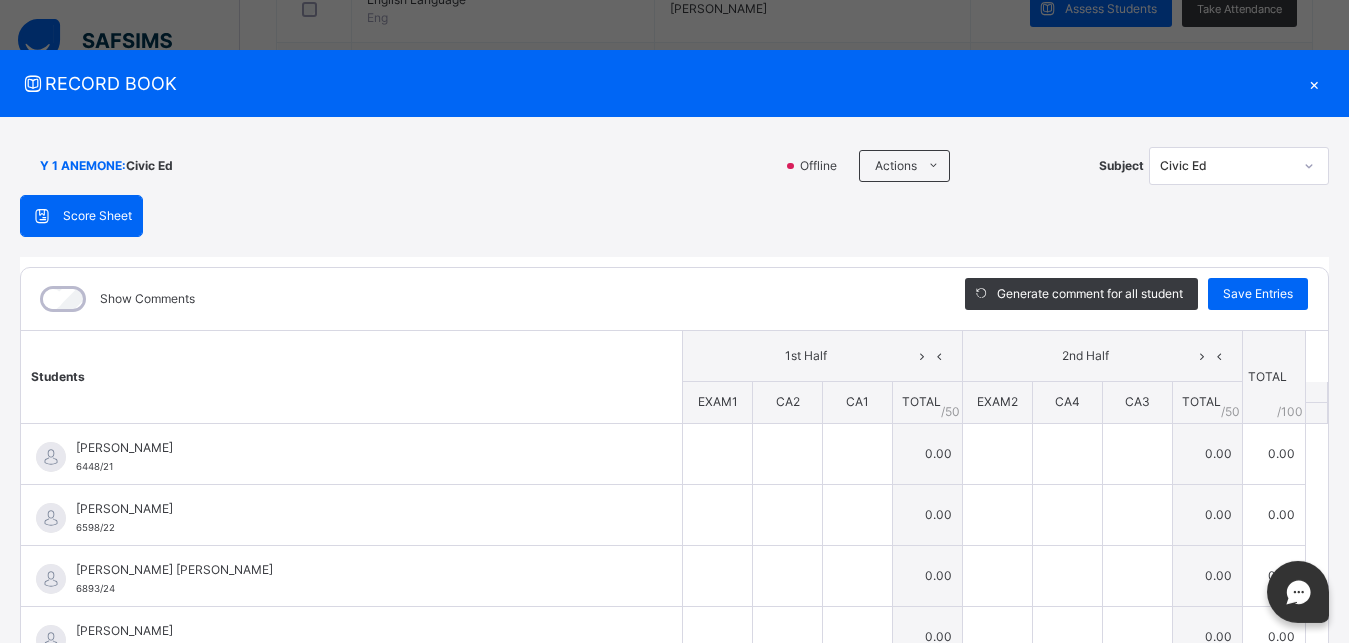 scroll, scrollTop: 1428, scrollLeft: 0, axis: vertical 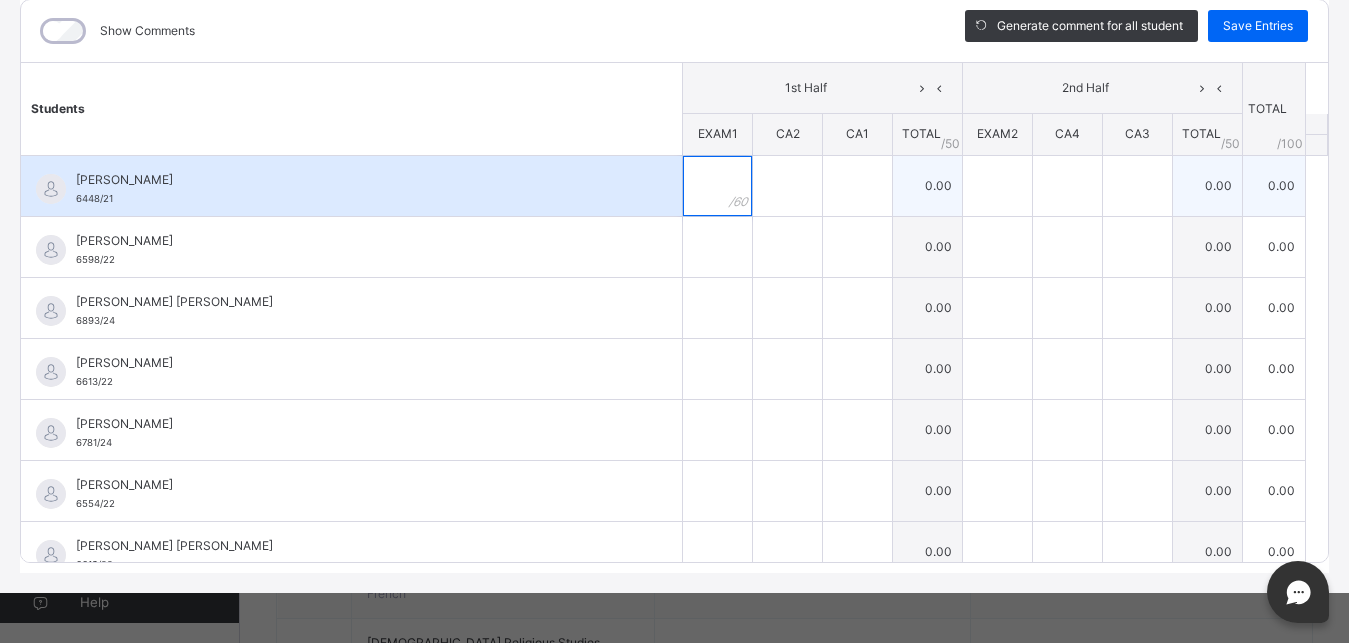 click at bounding box center [717, 186] 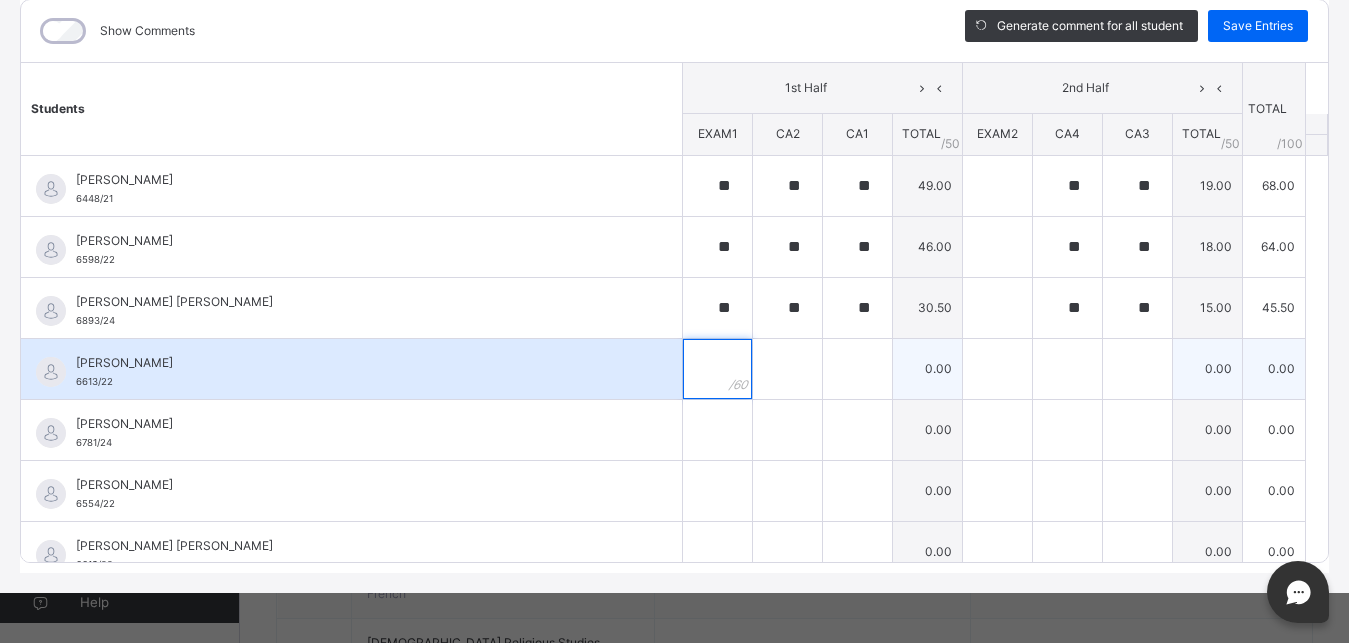 click at bounding box center (717, 369) 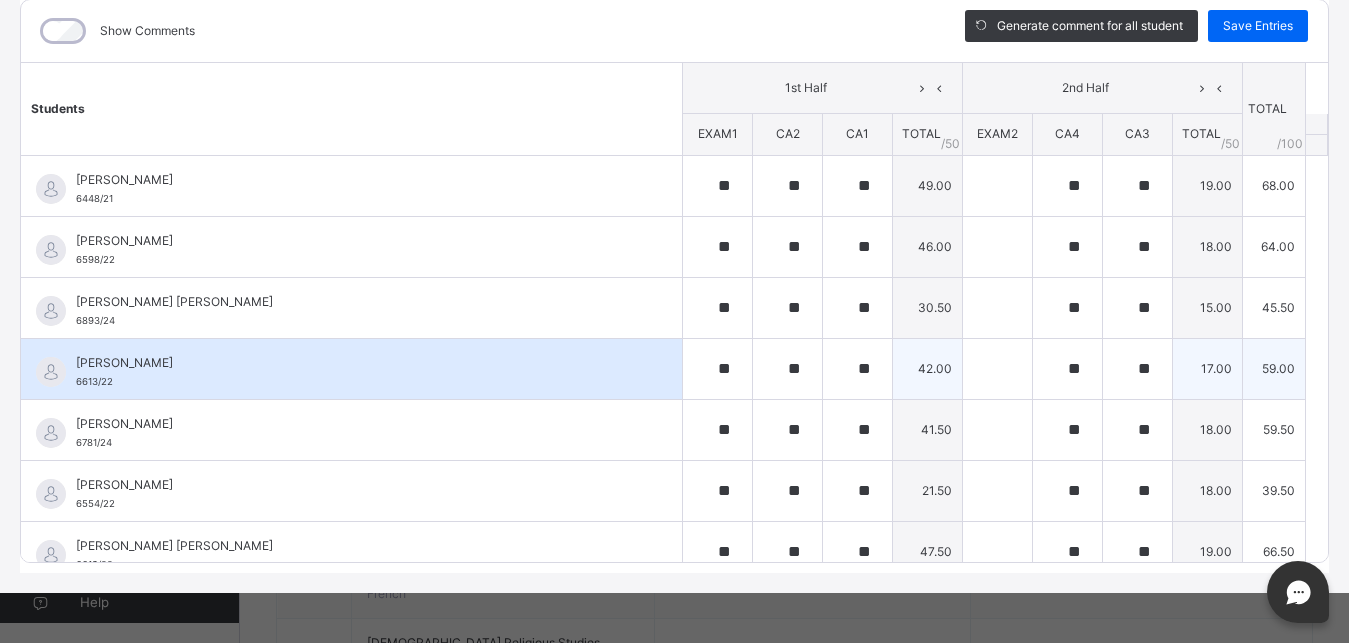 scroll, scrollTop: 301, scrollLeft: 0, axis: vertical 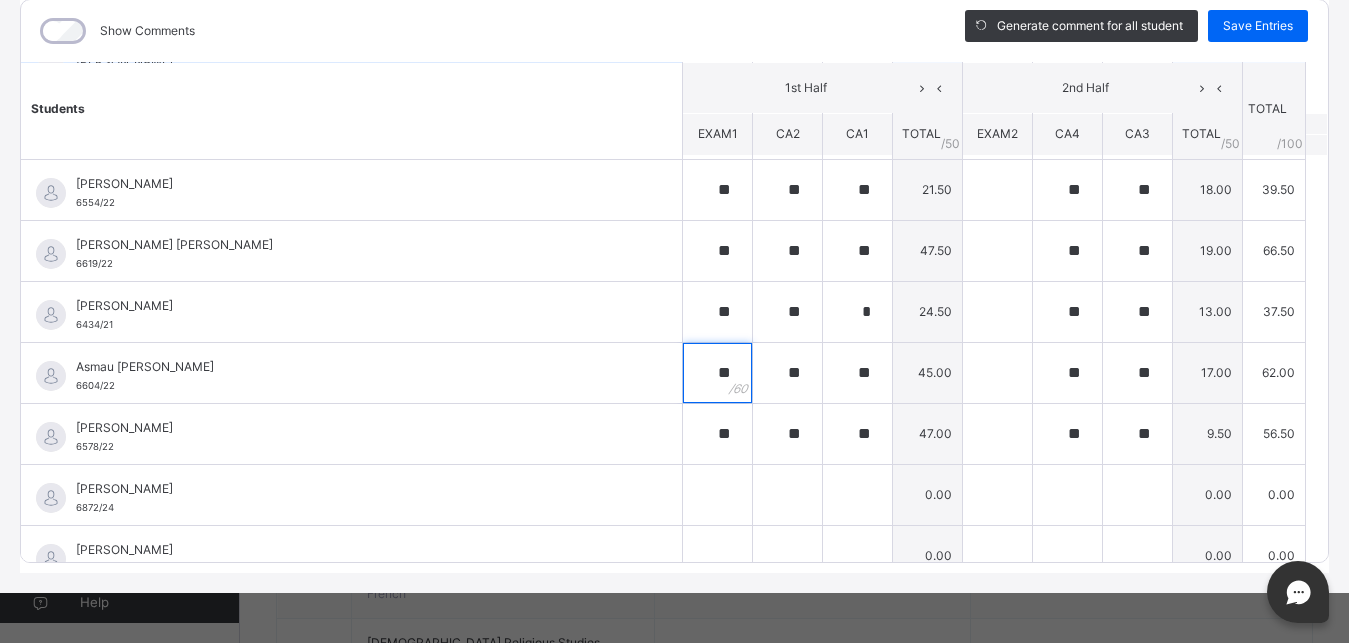 click on "**" at bounding box center (717, 373) 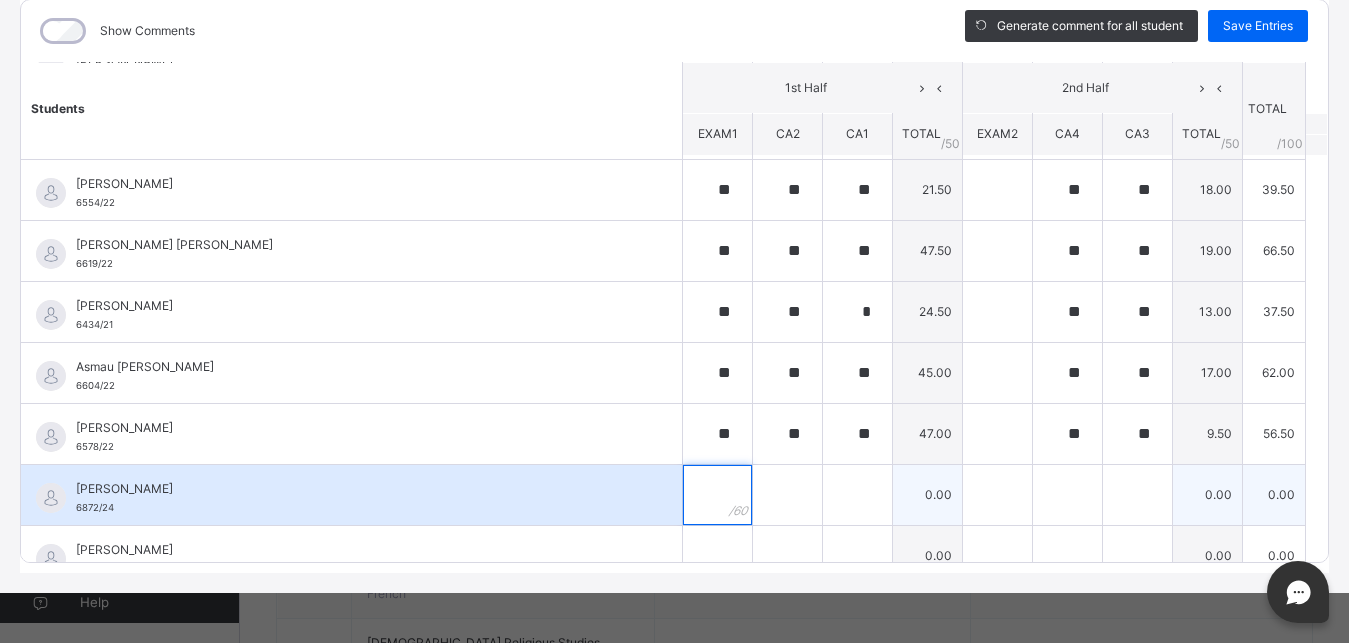 click at bounding box center [717, 495] 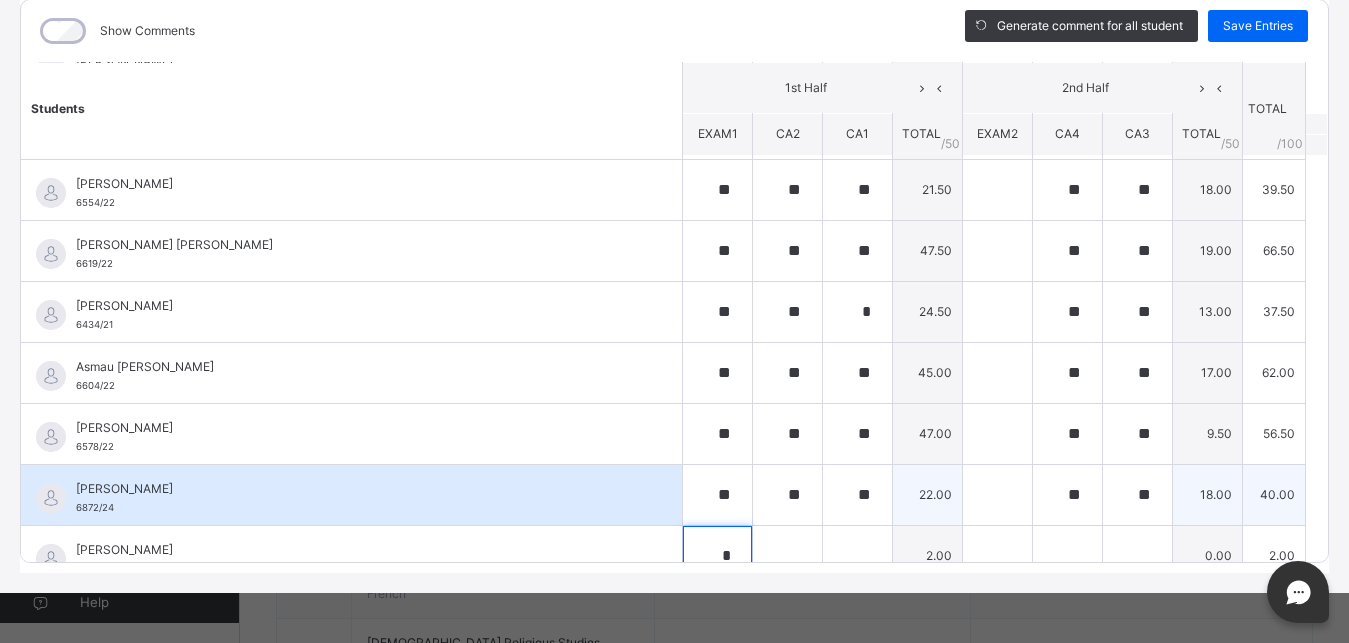 scroll, scrollTop: 305, scrollLeft: 0, axis: vertical 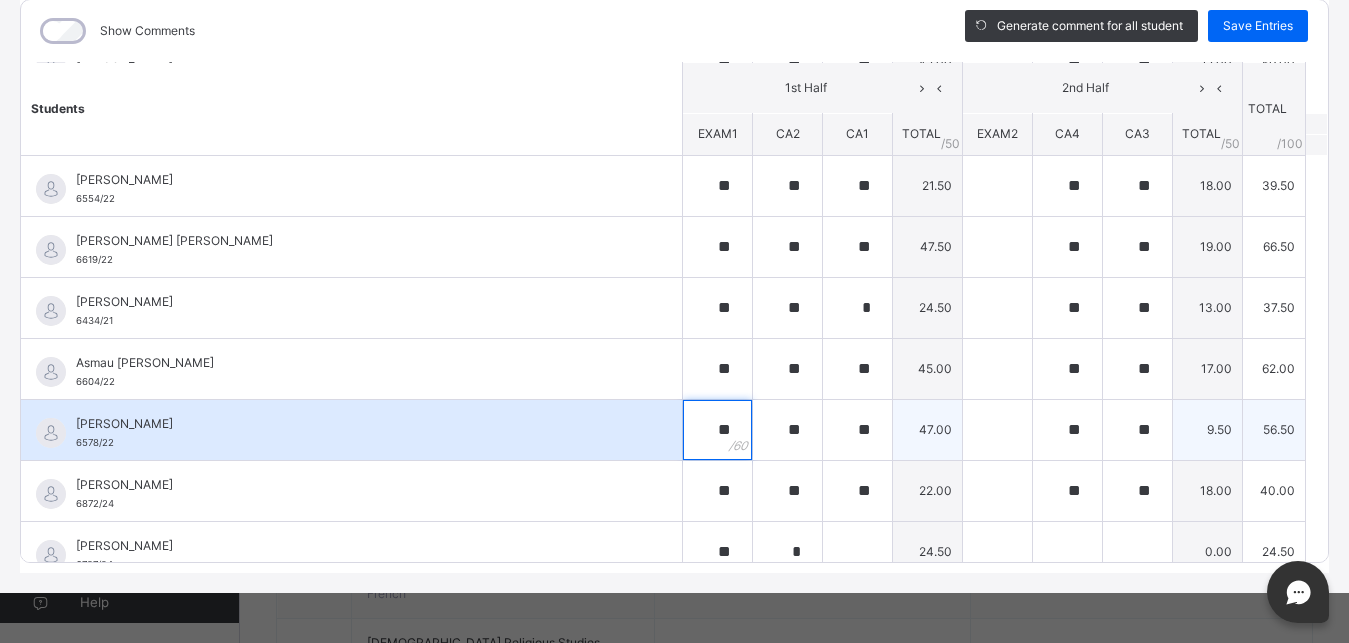 click on "**" at bounding box center (717, 430) 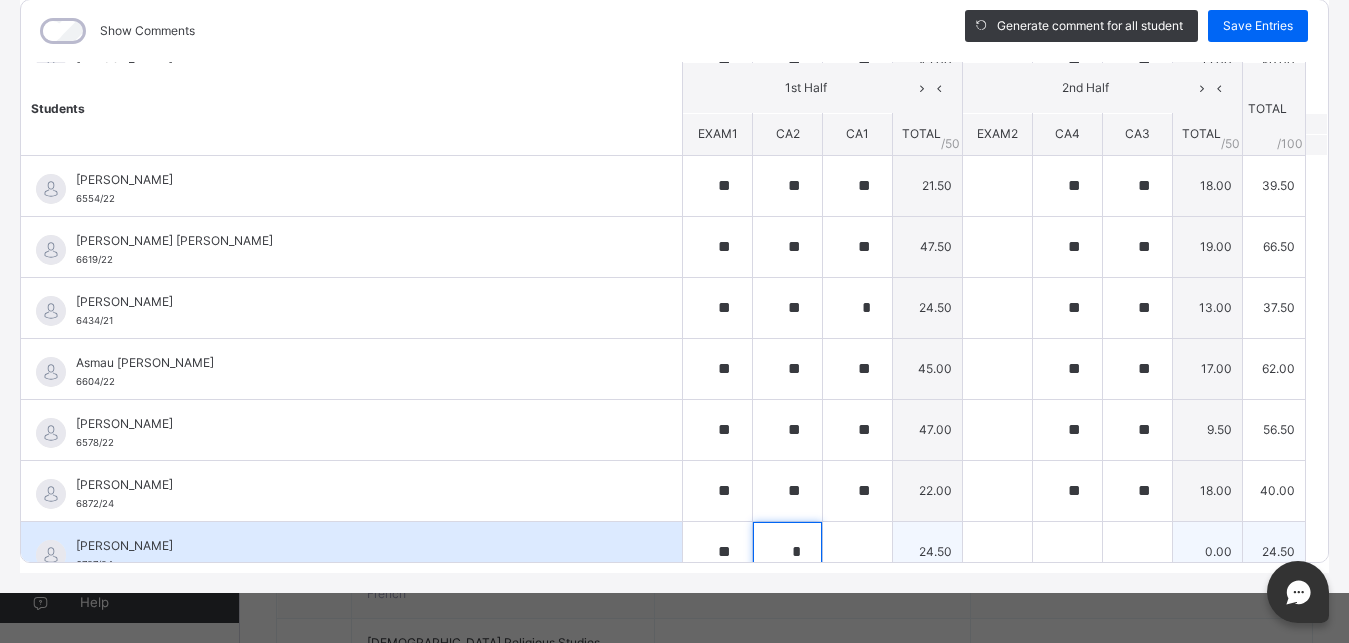 click on "*" at bounding box center (787, 552) 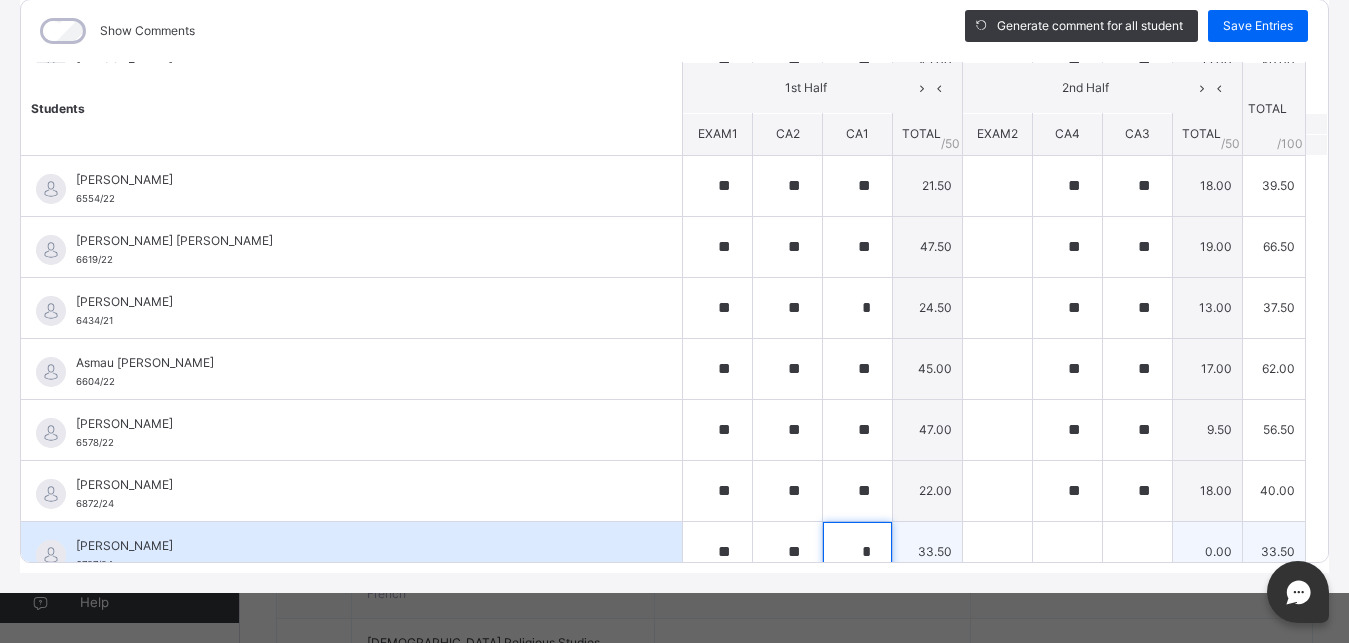 click on "*" at bounding box center [857, 552] 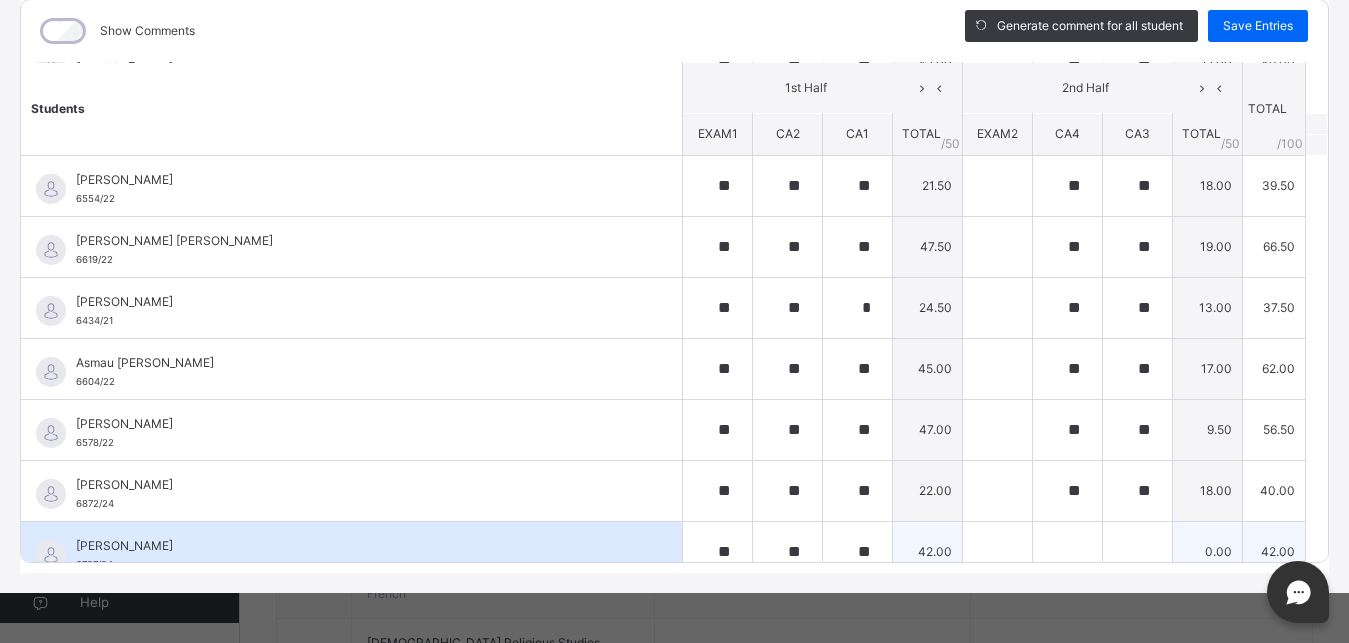 click at bounding box center (1068, 551) 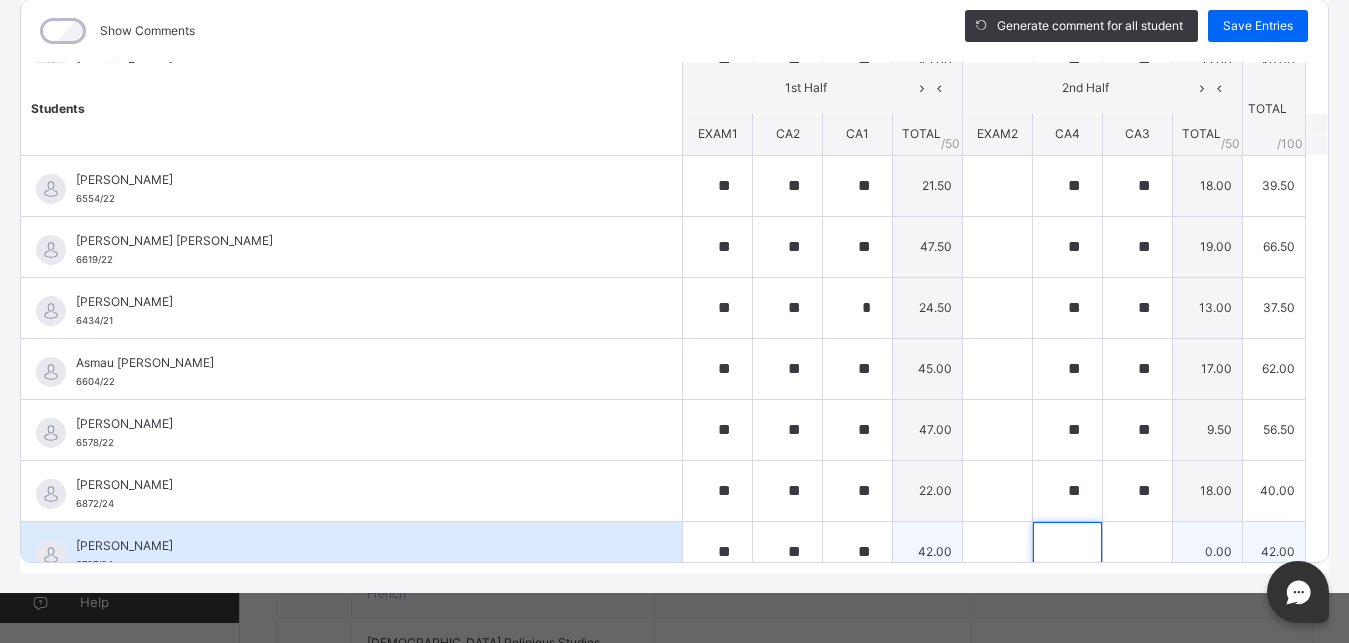click at bounding box center (1067, 552) 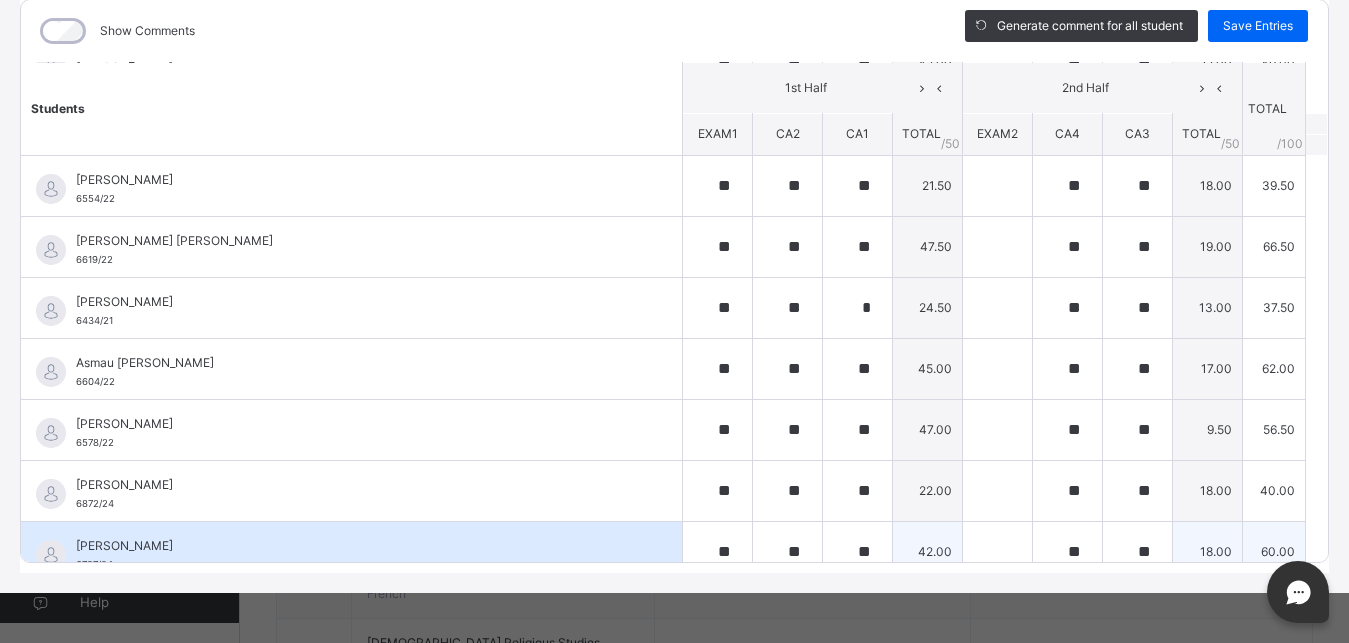 scroll, scrollTop: 606, scrollLeft: 0, axis: vertical 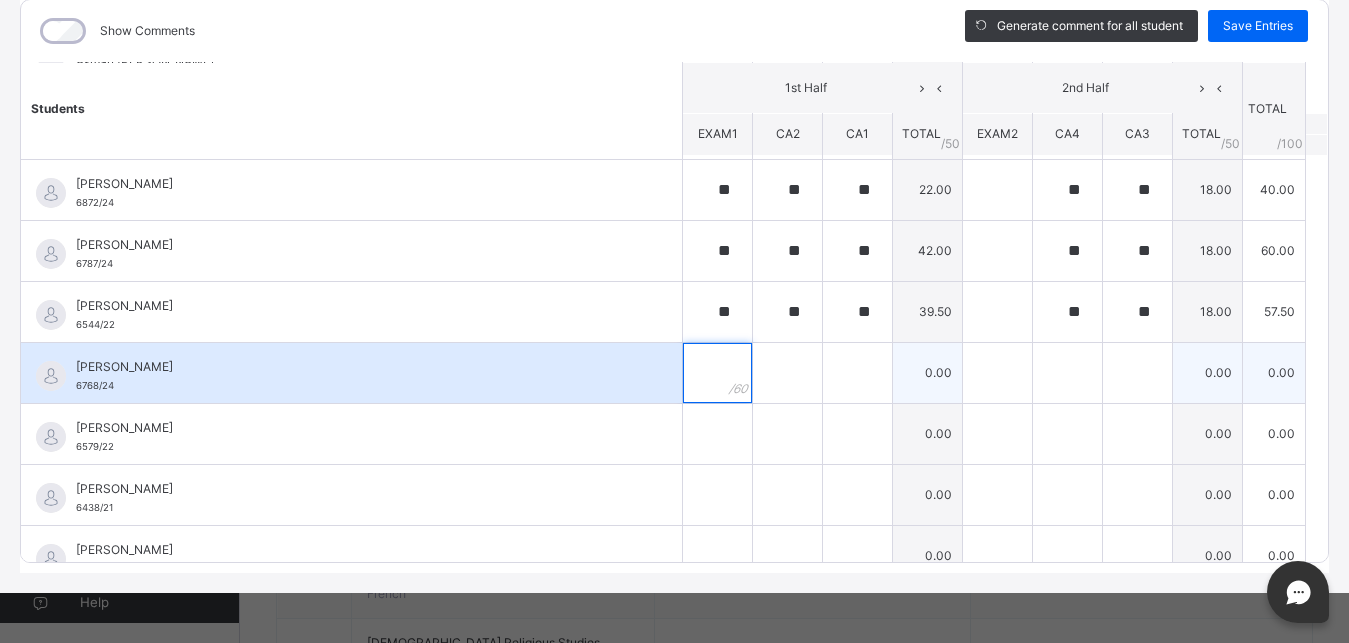 click at bounding box center [717, 373] 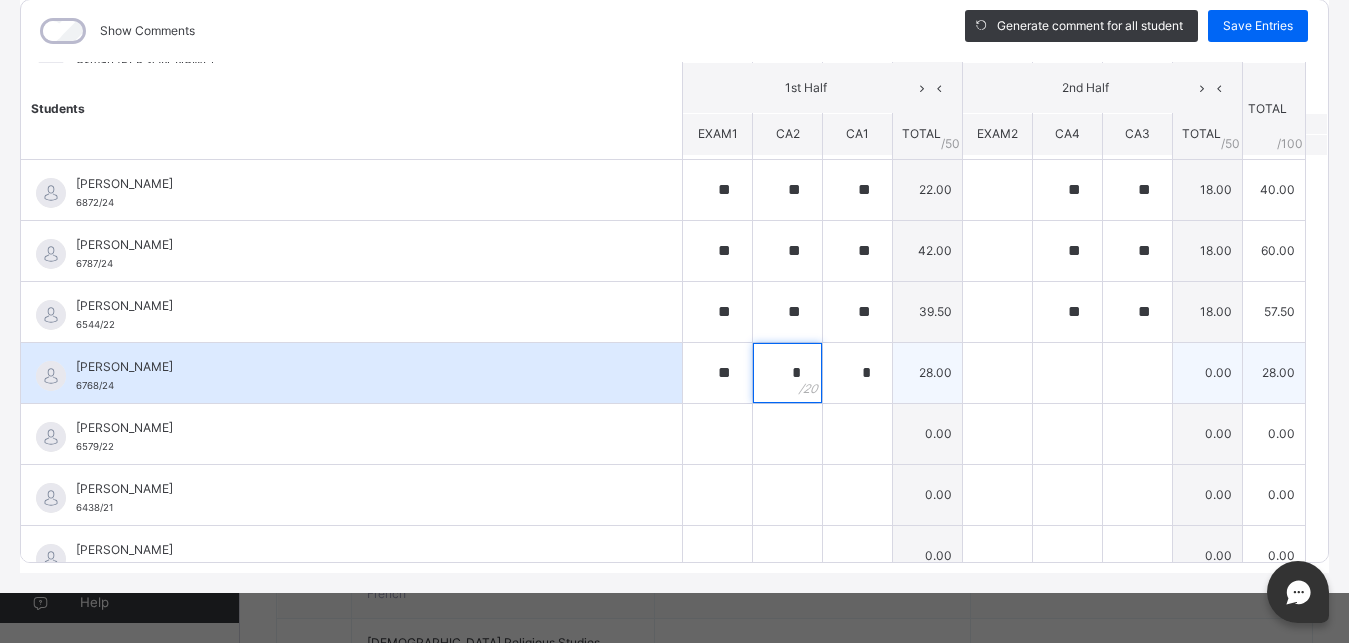 click on "*" at bounding box center [787, 373] 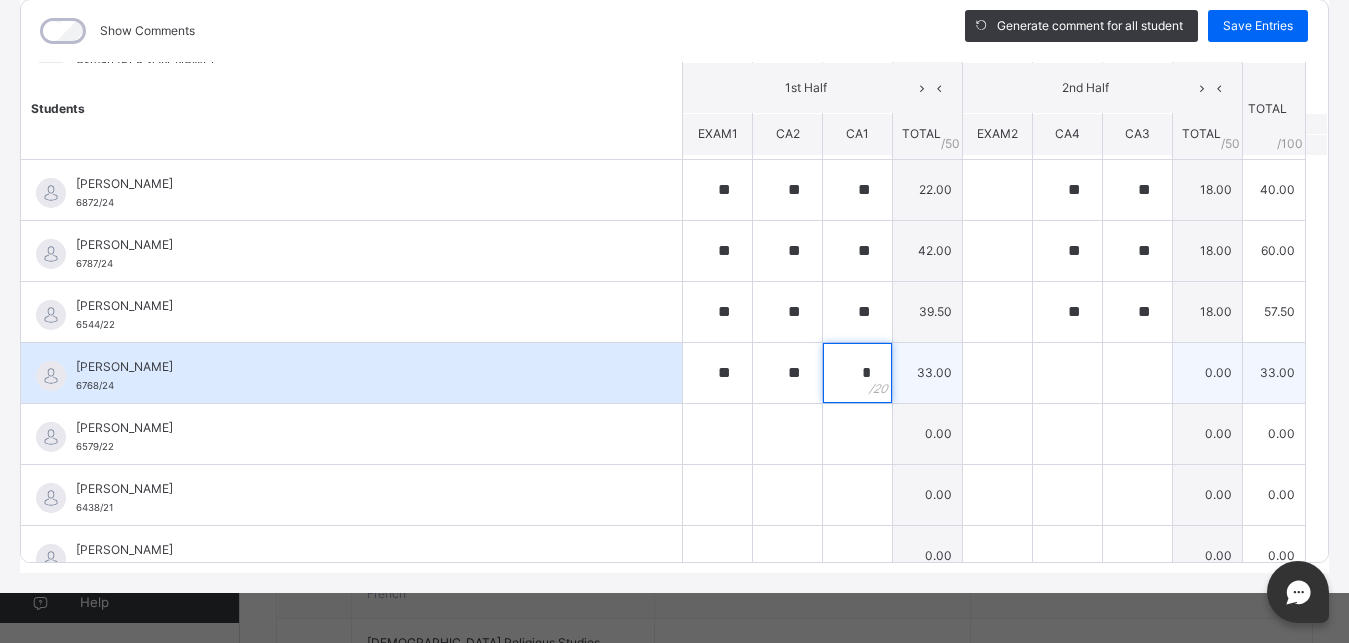click on "*" at bounding box center (857, 373) 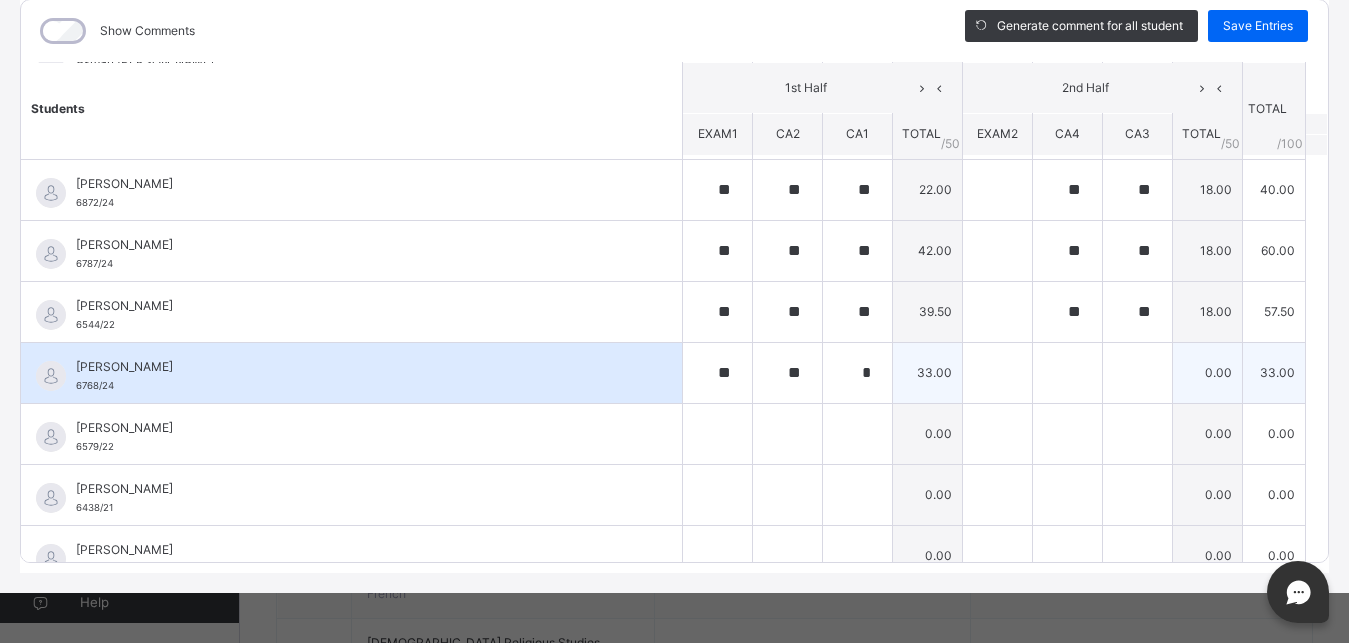 click on "*" at bounding box center [857, 373] 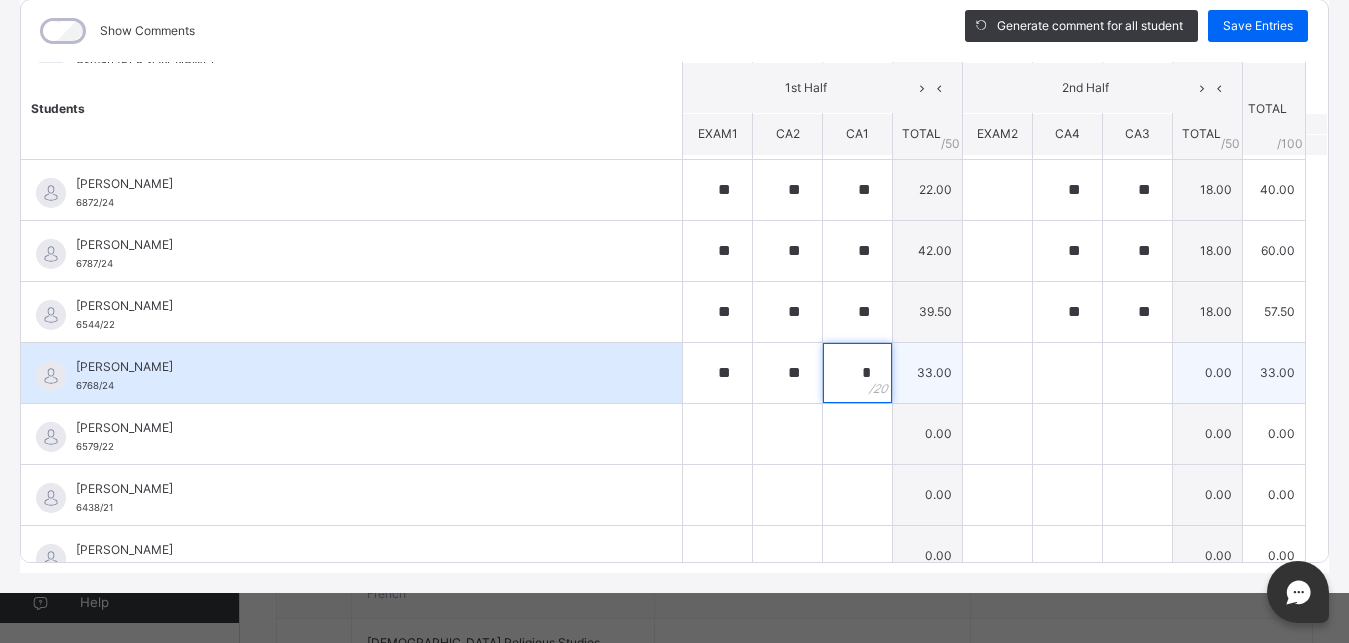 click on "*" at bounding box center [857, 373] 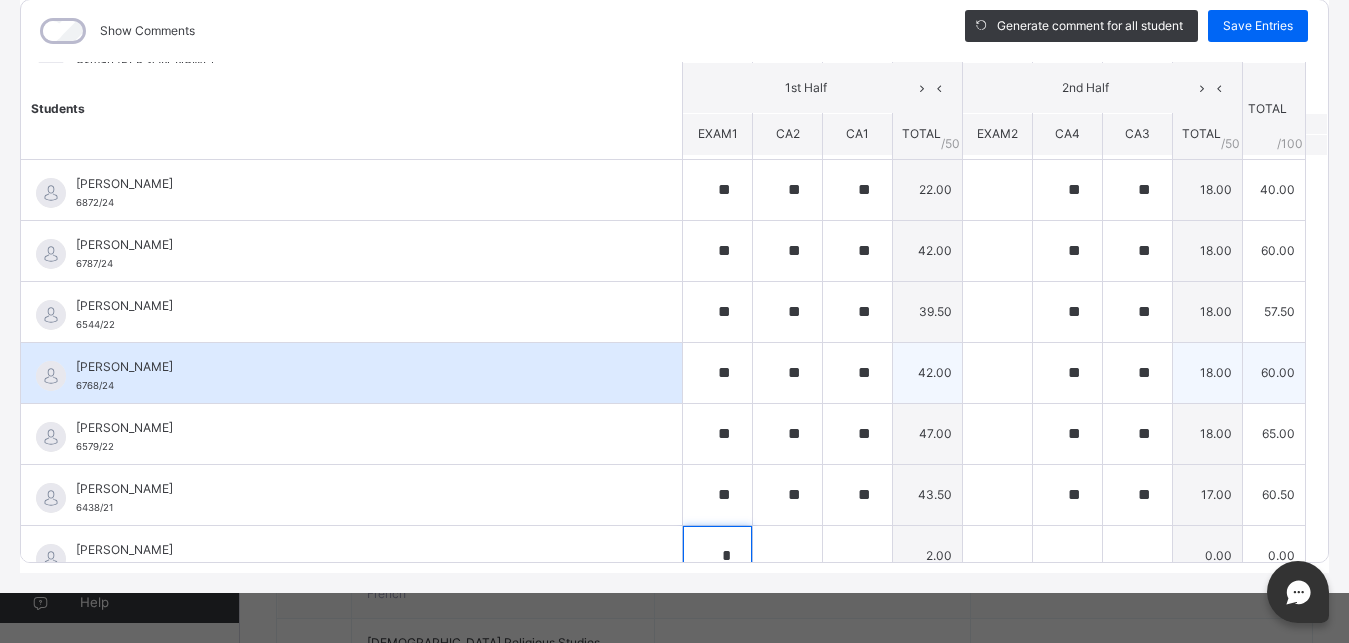 scroll, scrollTop: 610, scrollLeft: 0, axis: vertical 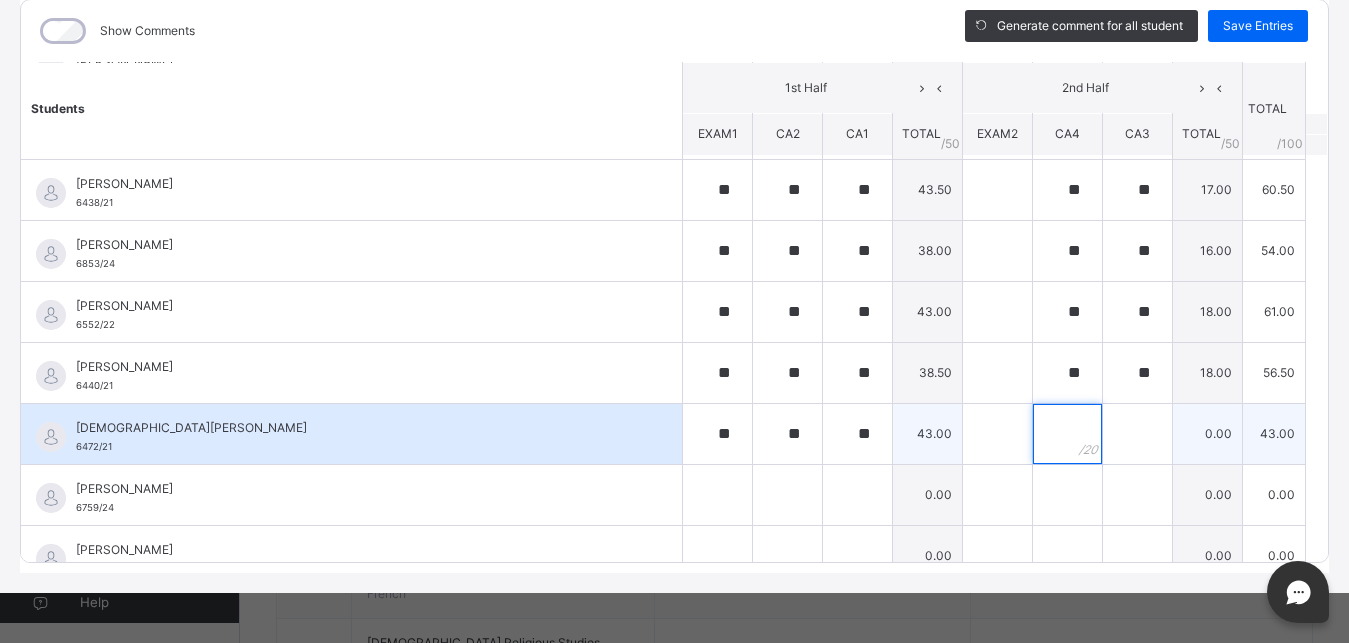 click at bounding box center [1067, 434] 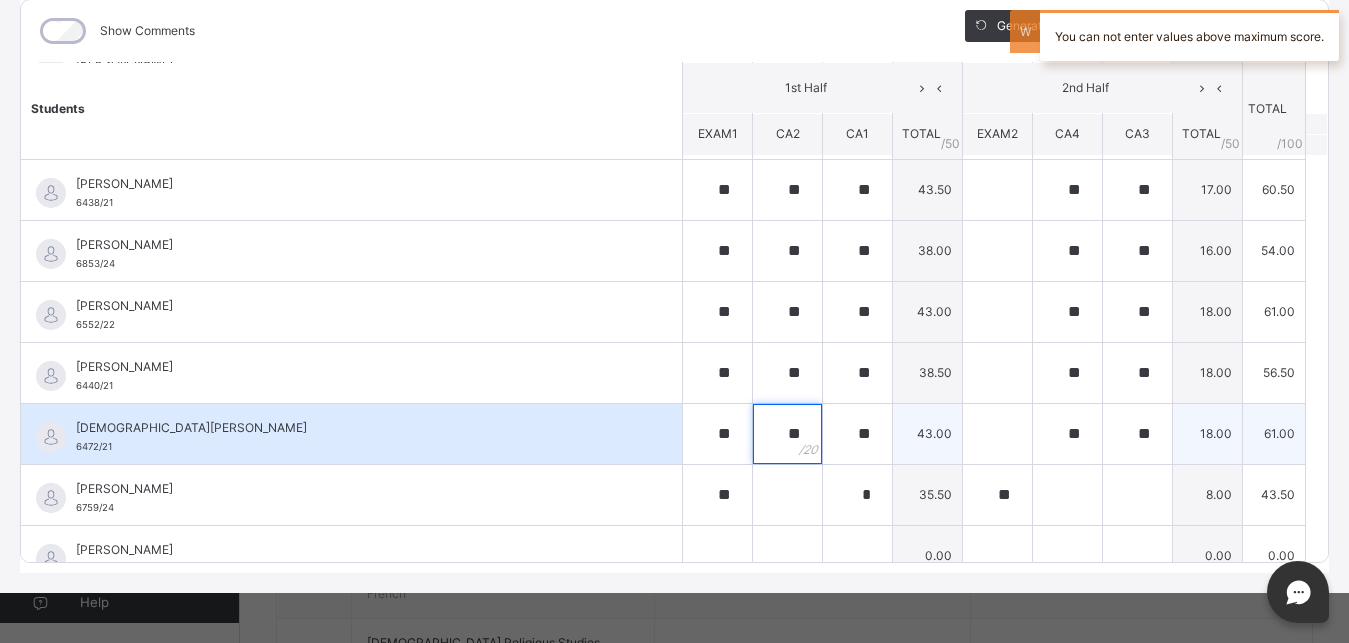 click on "**" at bounding box center [787, 434] 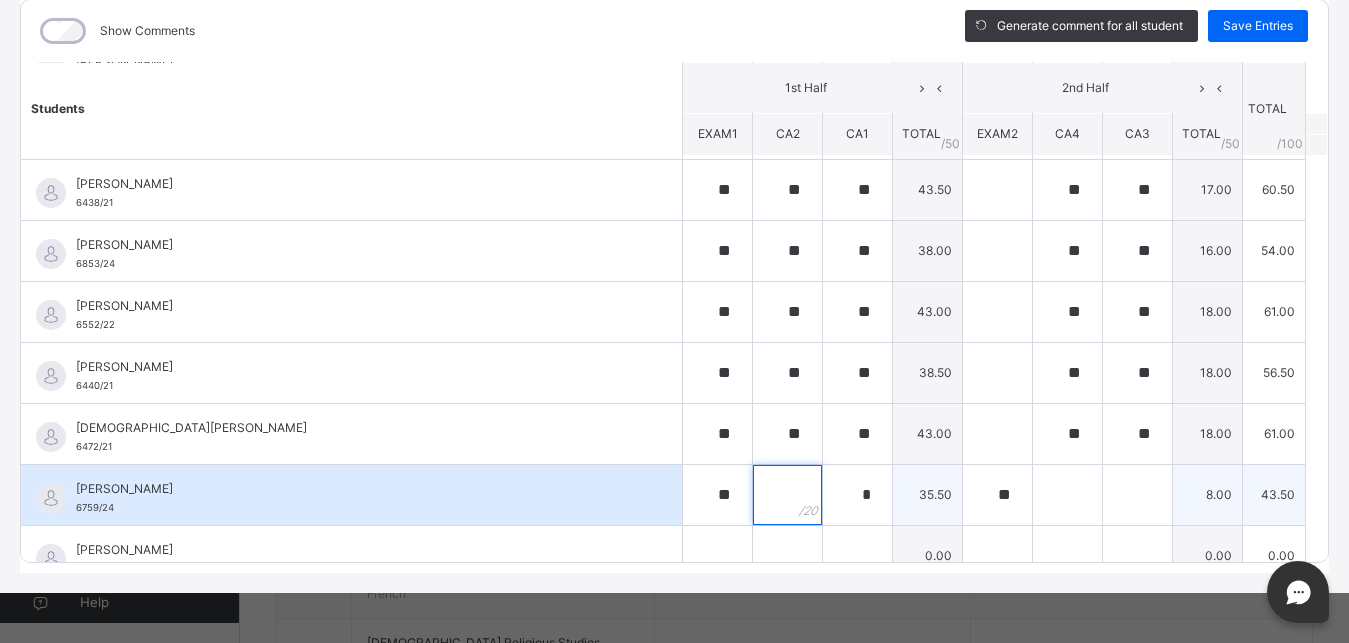 click at bounding box center [787, 495] 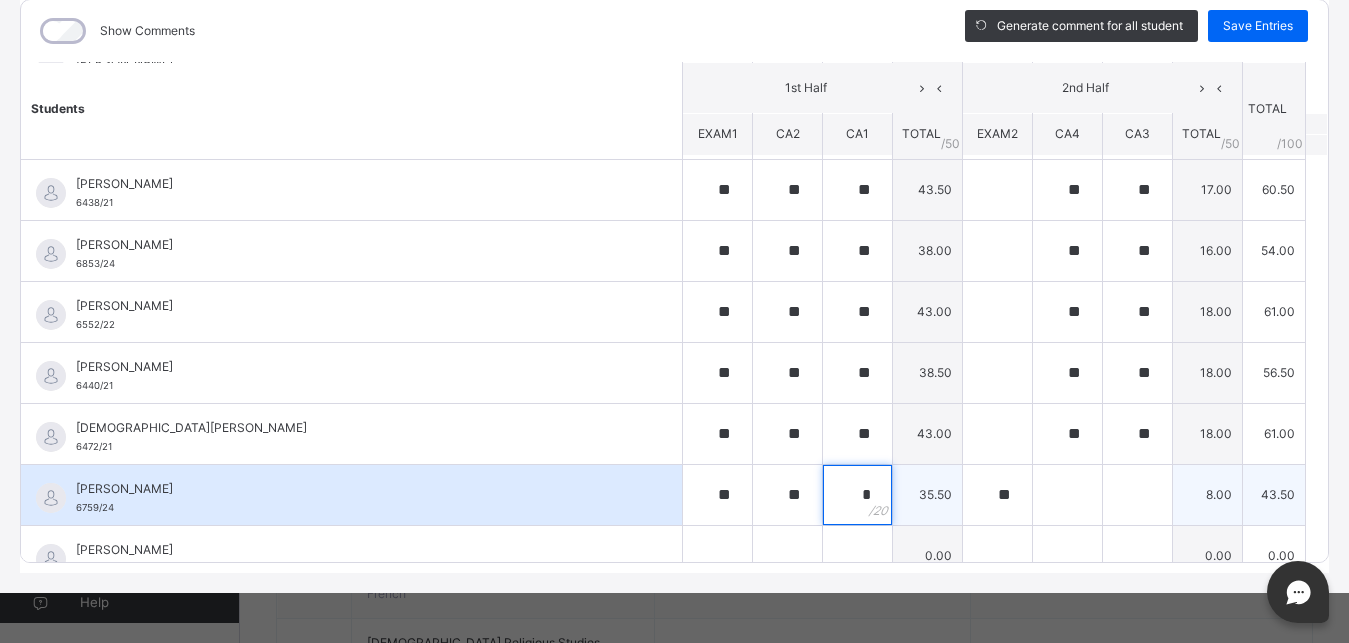 click on "*" at bounding box center (857, 495) 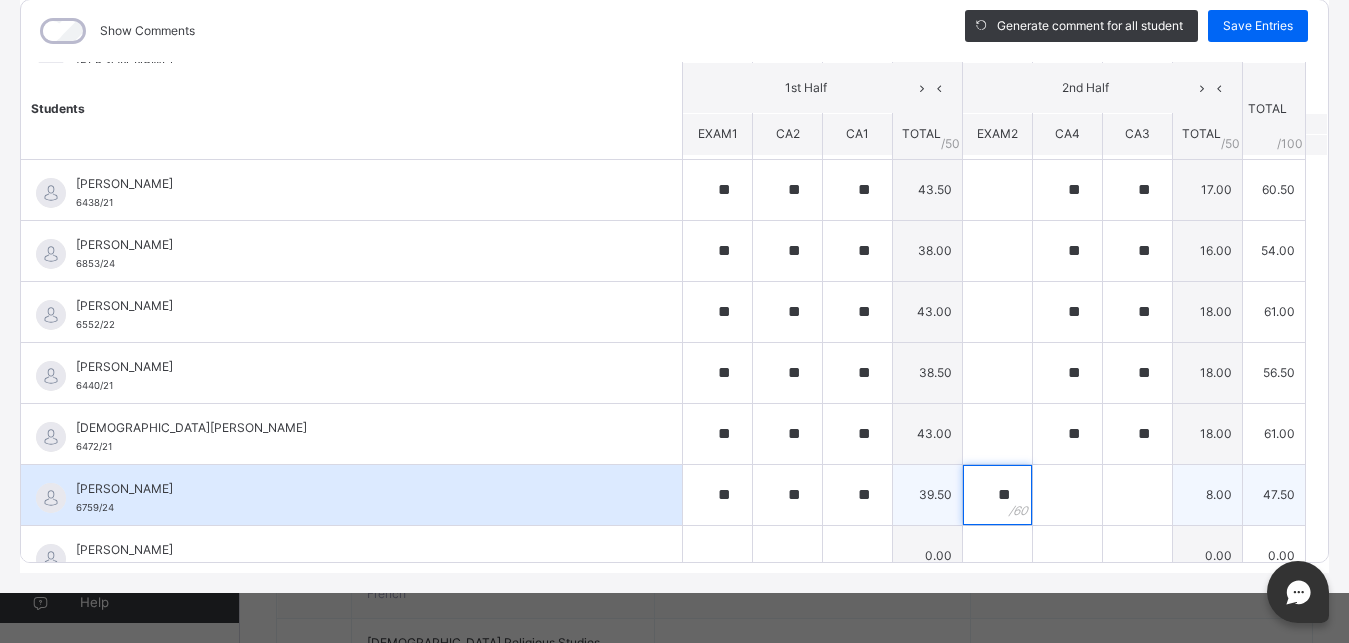 click on "**" at bounding box center [997, 495] 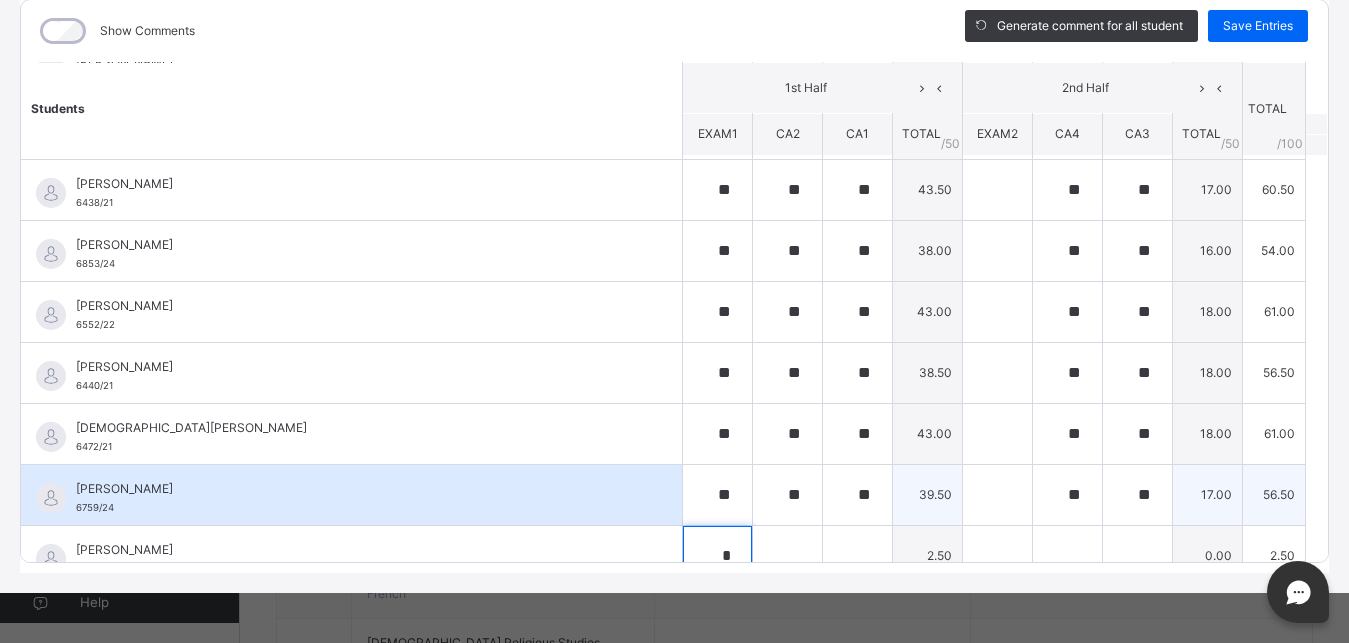 scroll, scrollTop: 915, scrollLeft: 0, axis: vertical 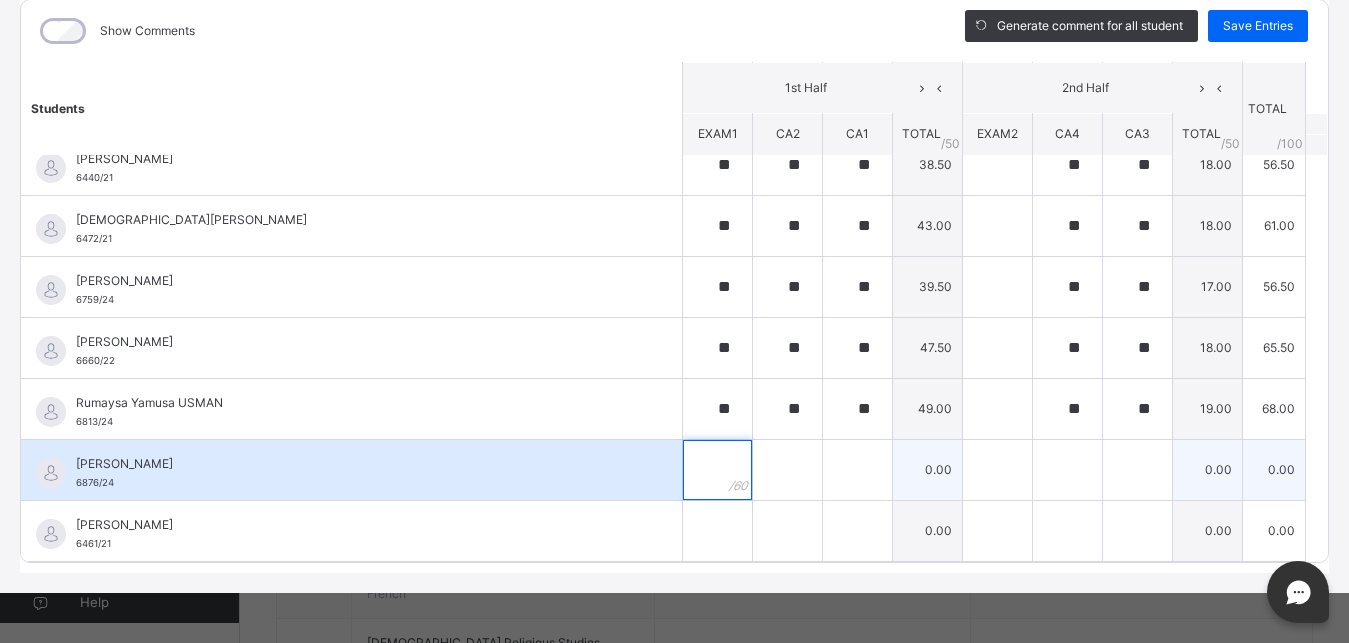 click at bounding box center (717, 470) 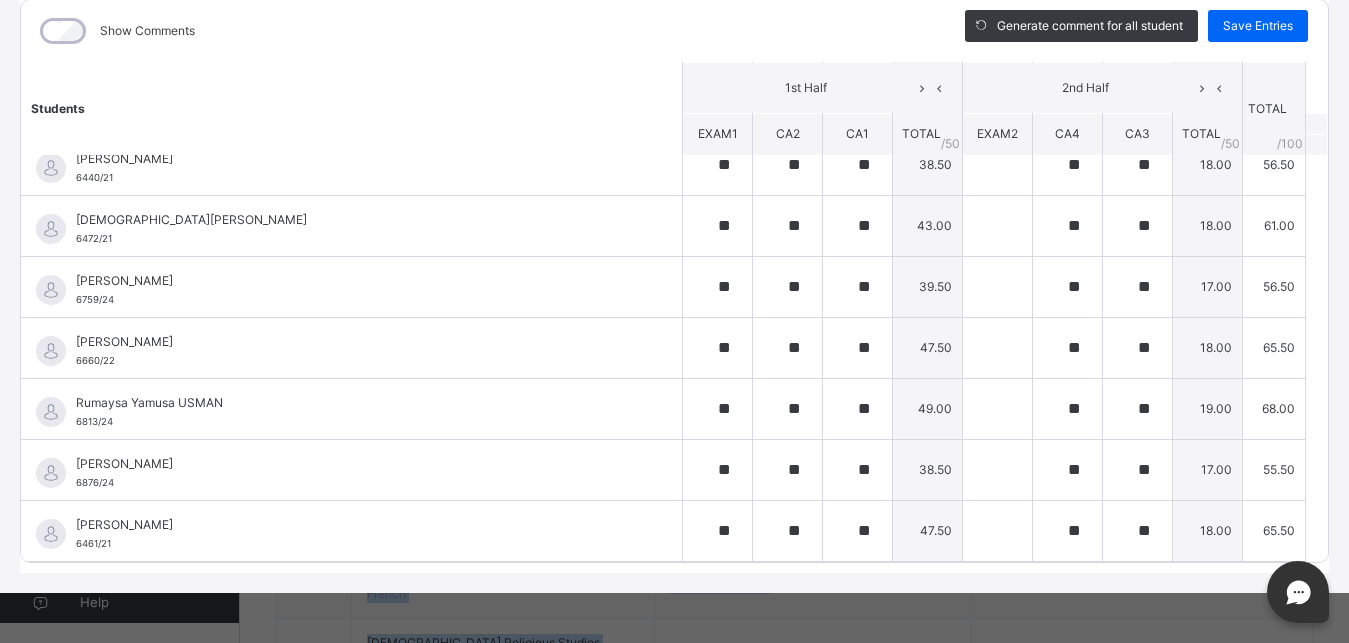 drag, startPoint x: 1304, startPoint y: 494, endPoint x: 1303, endPoint y: 467, distance: 27.018513 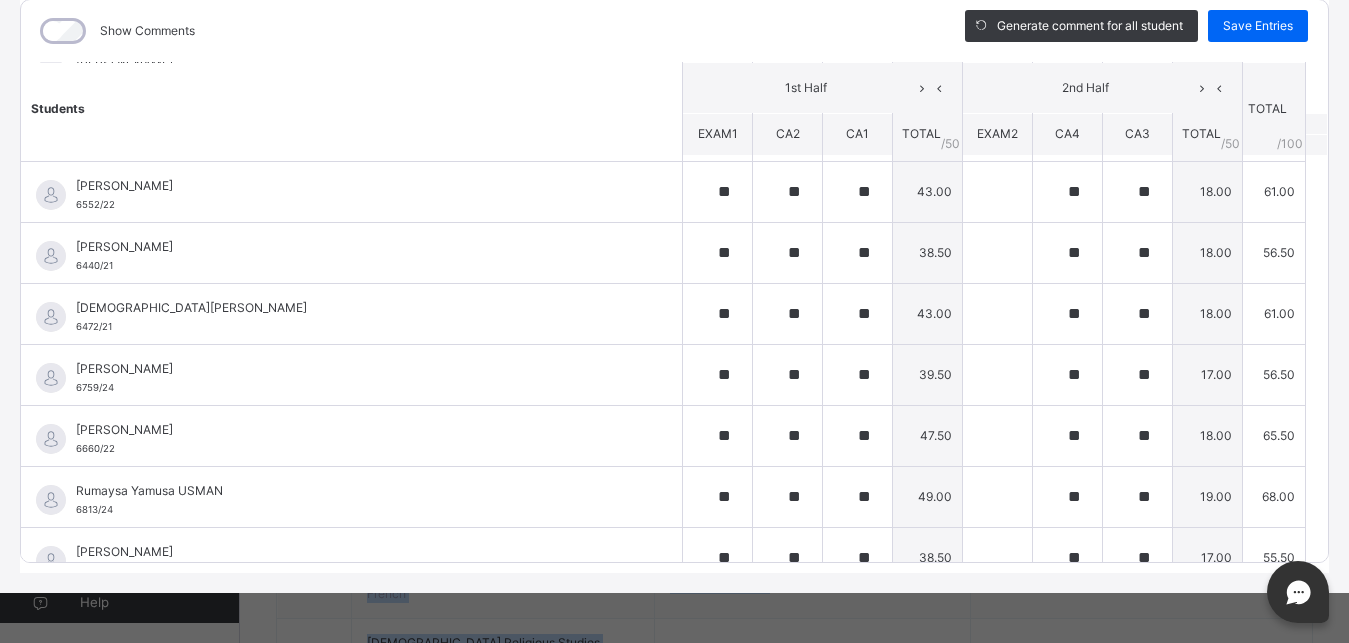scroll, scrollTop: 7, scrollLeft: 0, axis: vertical 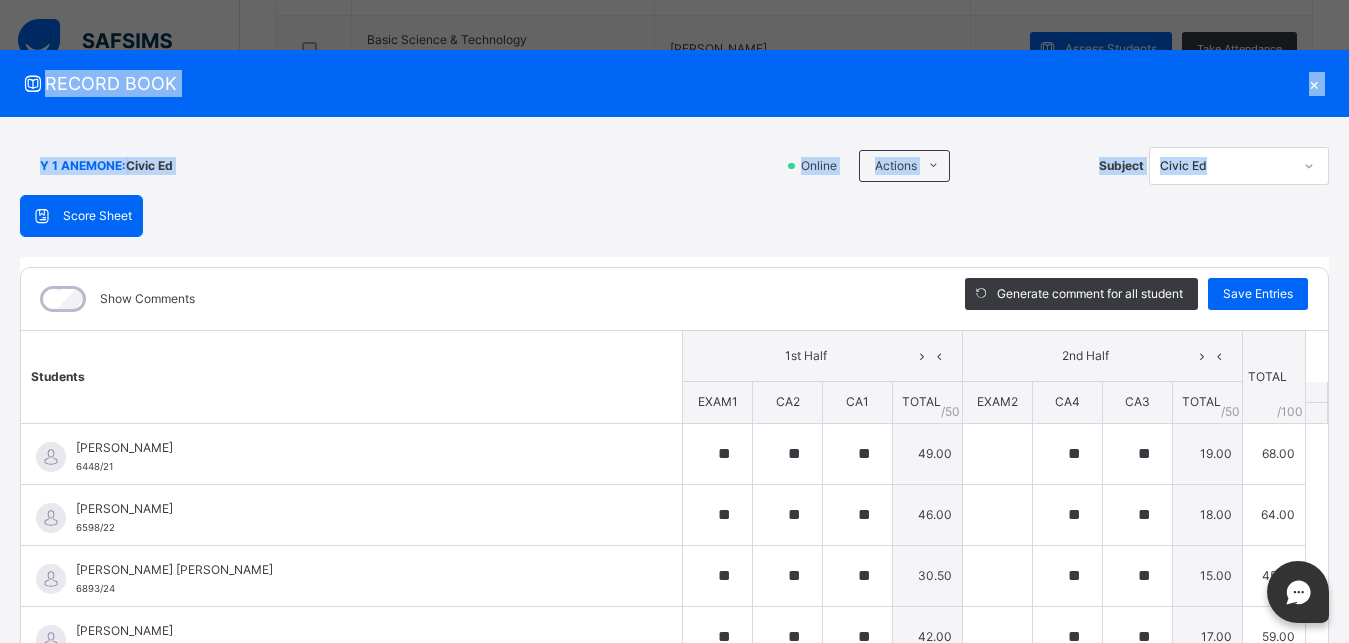 click on "Score Sheet Score Sheet Show Comments   Generate comment for all student   Save Entries Class Level:  Y 1   ANEMONE Subject:  Civic Ed Session:  2024/2025 Session Session:  Third Term Students 1st Half 2nd Half TOTAL /100 Comment EXAM1 CA2 CA1 TOTAL / 50 EXAM2 CA4 CA3 TOTAL / 50 [PERSON_NAME] 6448/21 [PERSON_NAME] 6448/21 ** ** ** 49.00 ** ** 19.00 68.00 Generate comment 0 / 250   ×   Subject Teacher’s Comment Generate and see in full the comment developed by the AI with an option to regenerate the comment [PERSON_NAME] JAFAR   6448/21   Total 68.00  / 100.00 [PERSON_NAME] Bot   Regenerate     Use this comment   [PERSON_NAME] 6598/22 [PERSON_NAME] 6598/22 ** ** ** 46.00 ** ** 18.00 64.00 Generate comment 0 / 250   ×   Subject Teacher’s Comment Generate and see in full the comment developed by the AI with an option to regenerate the comment JS [PERSON_NAME]   6598/22   Total 64.00  / 100.00 [PERSON_NAME] Bot   Regenerate     Use this comment   6893/24 ** **" at bounding box center [674, 518] 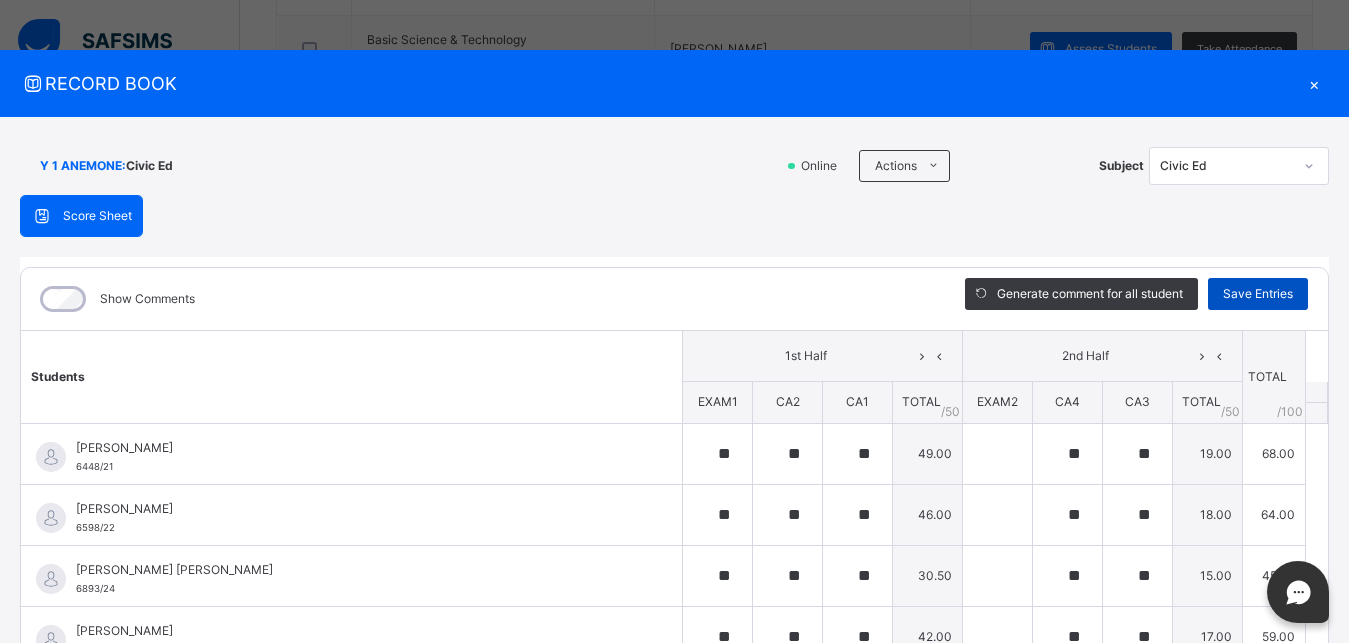 click on "Save Entries" at bounding box center (1258, 294) 